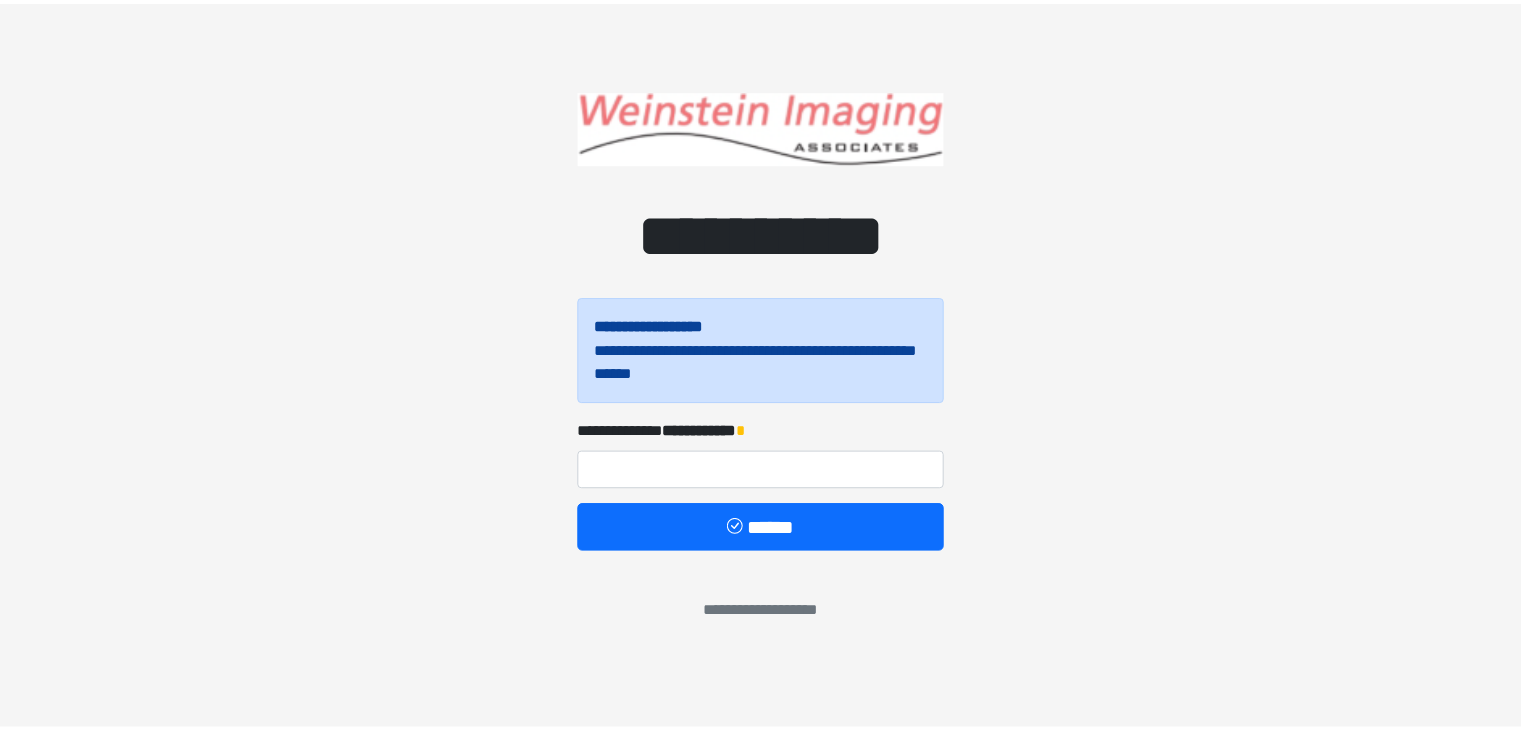 scroll, scrollTop: 0, scrollLeft: 0, axis: both 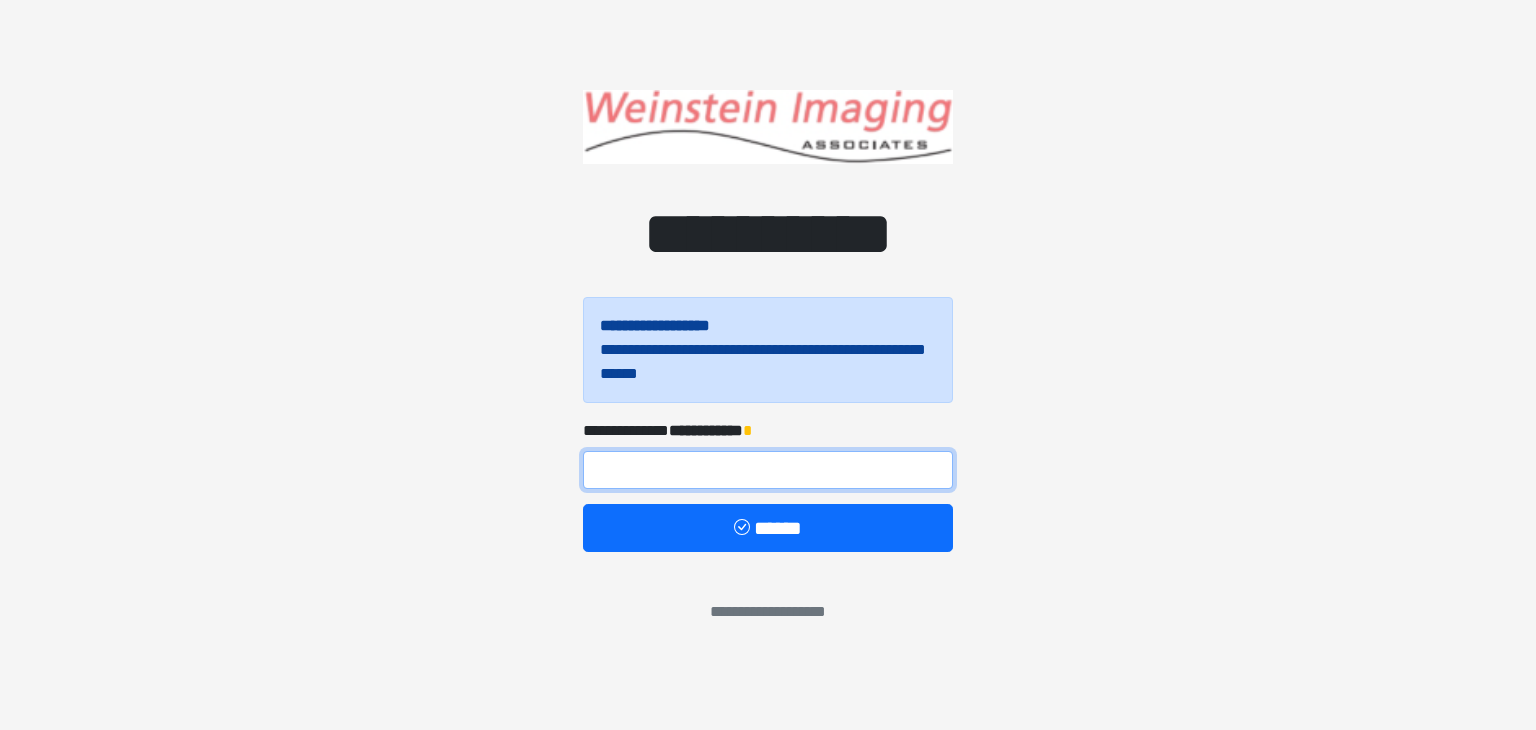 click at bounding box center [768, 470] 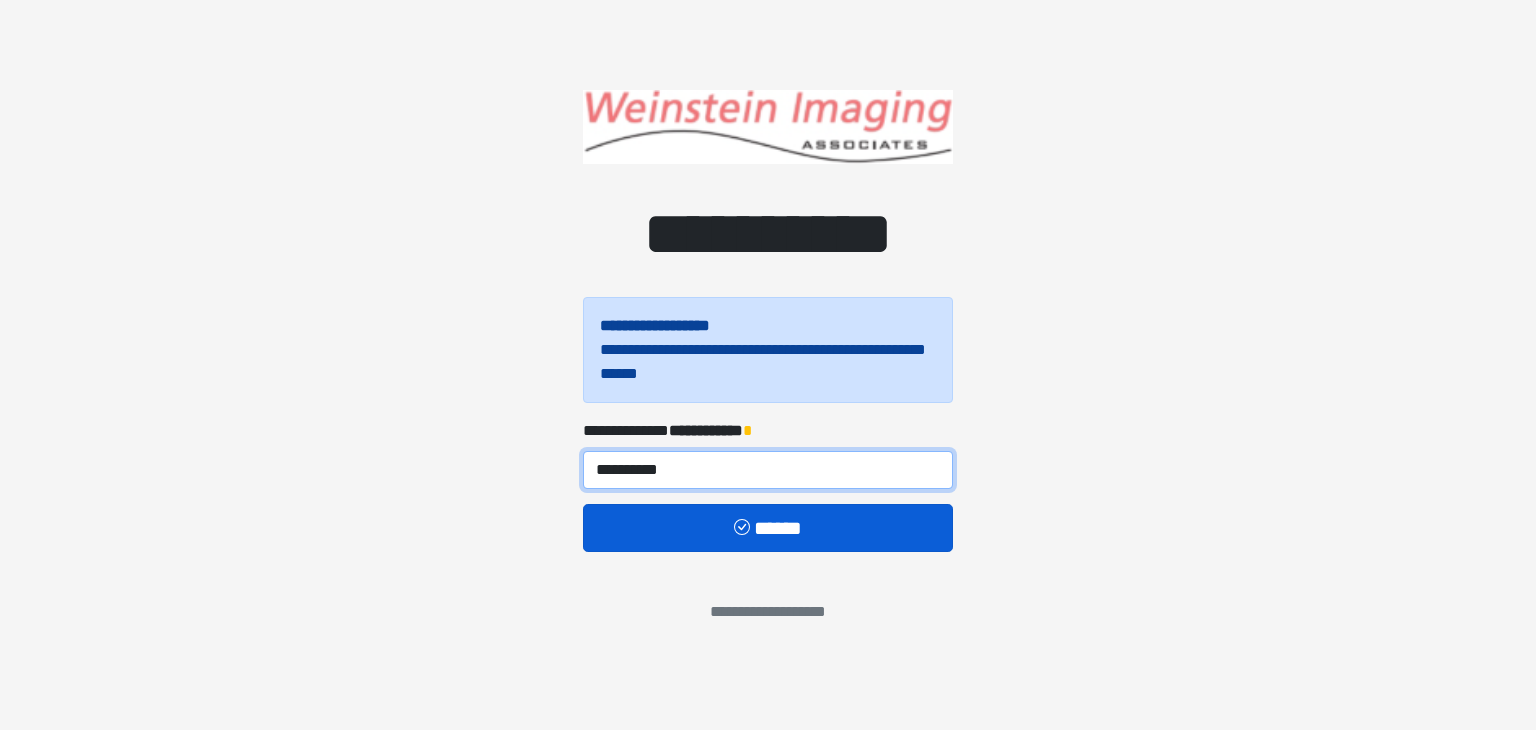 type on "**********" 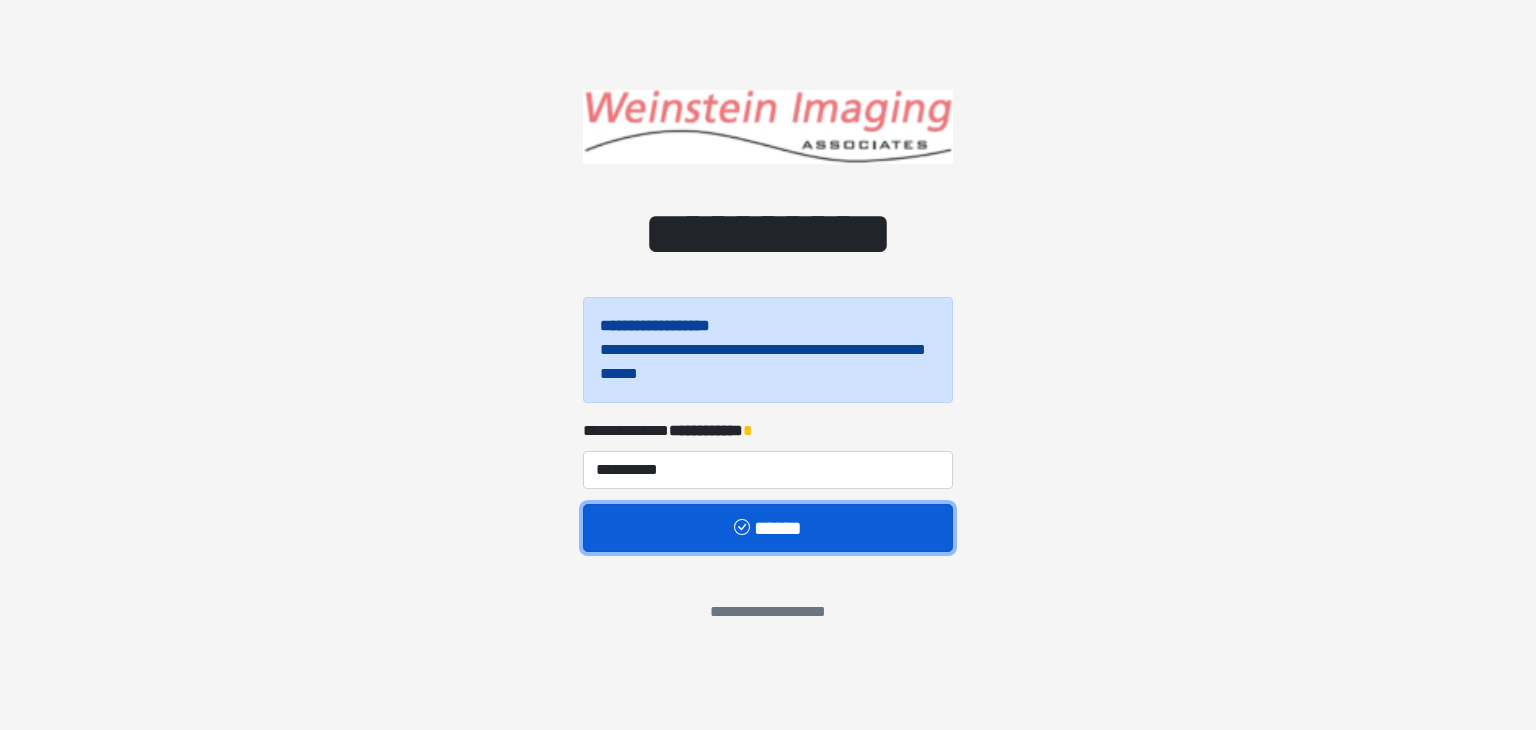 click on "******" at bounding box center [768, 528] 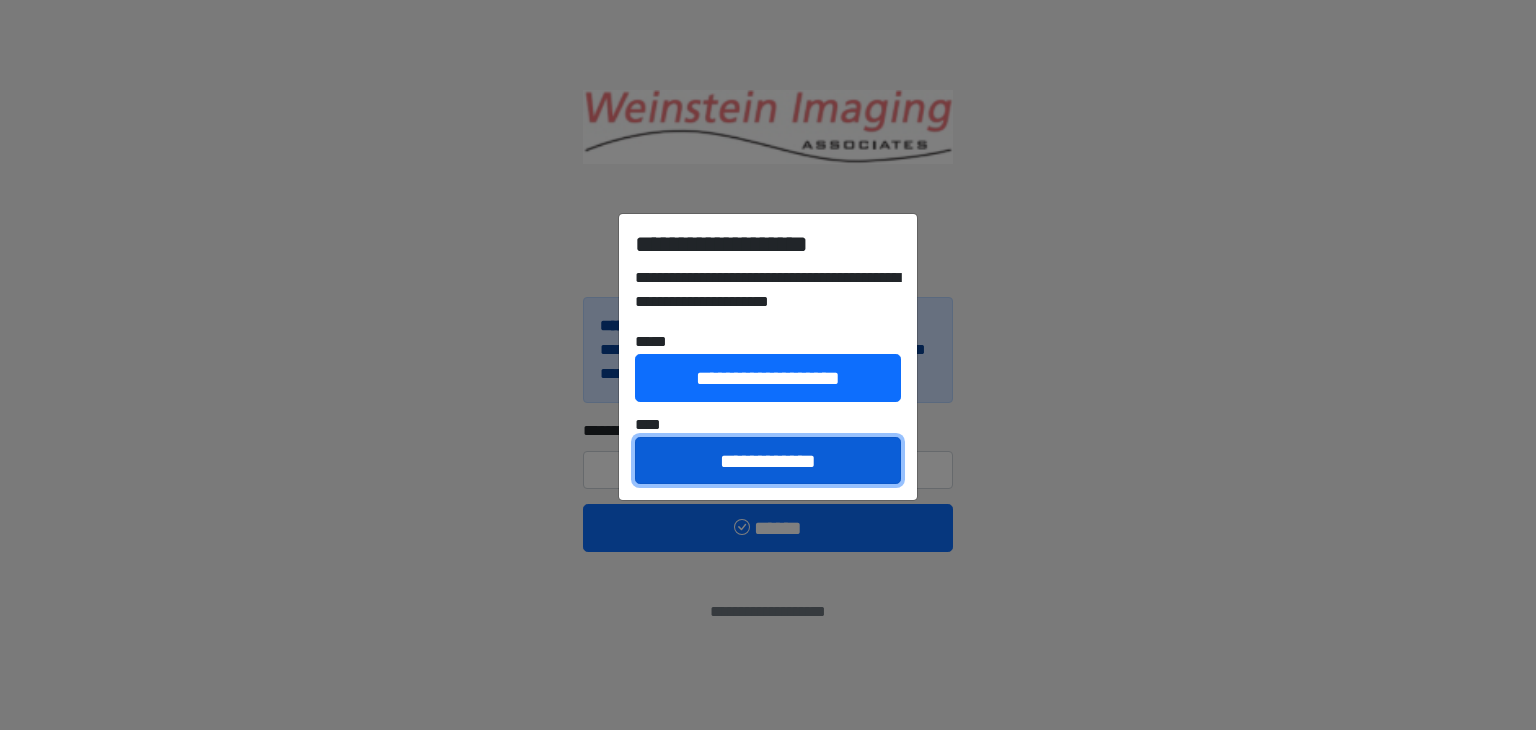 click on "**********" at bounding box center [768, 461] 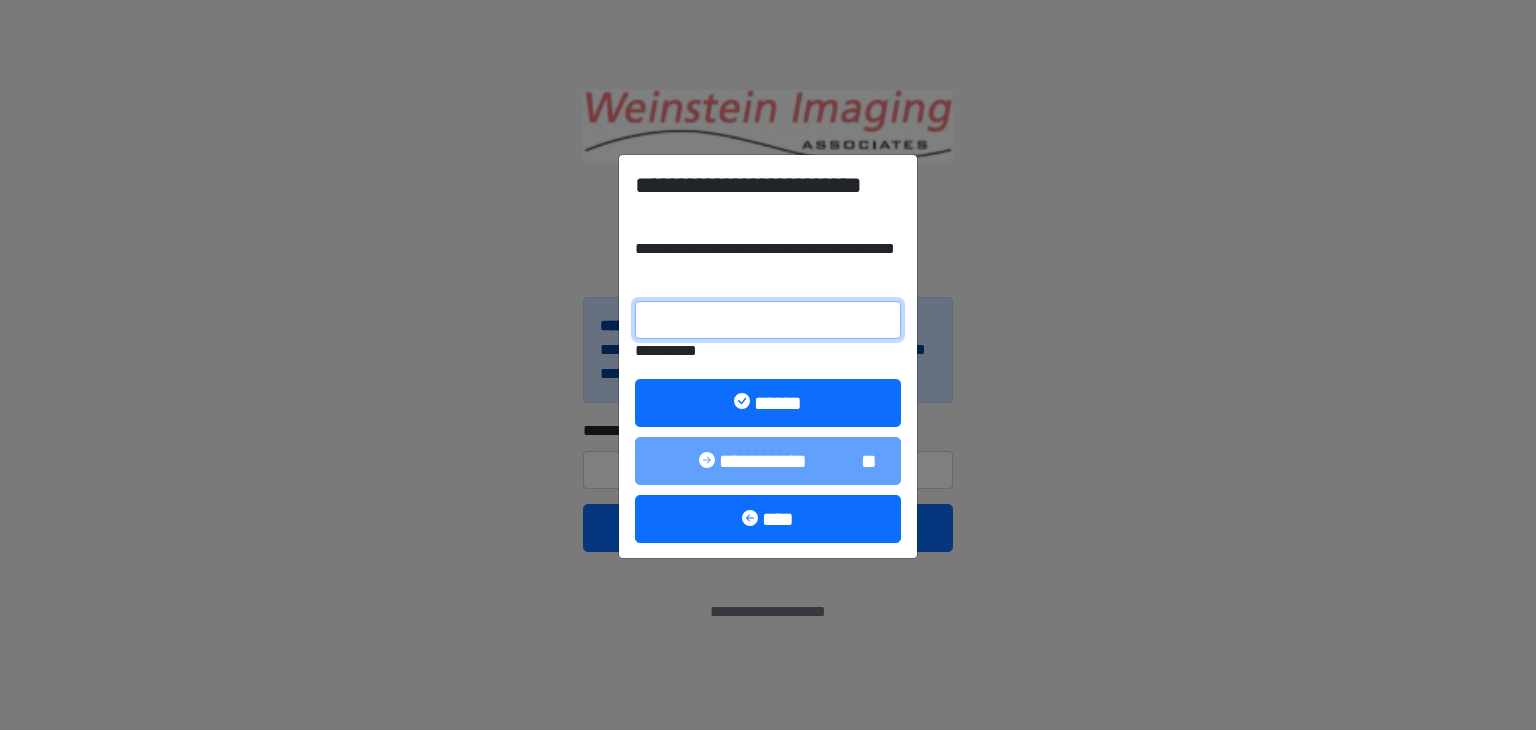 click on "**********" at bounding box center [768, 320] 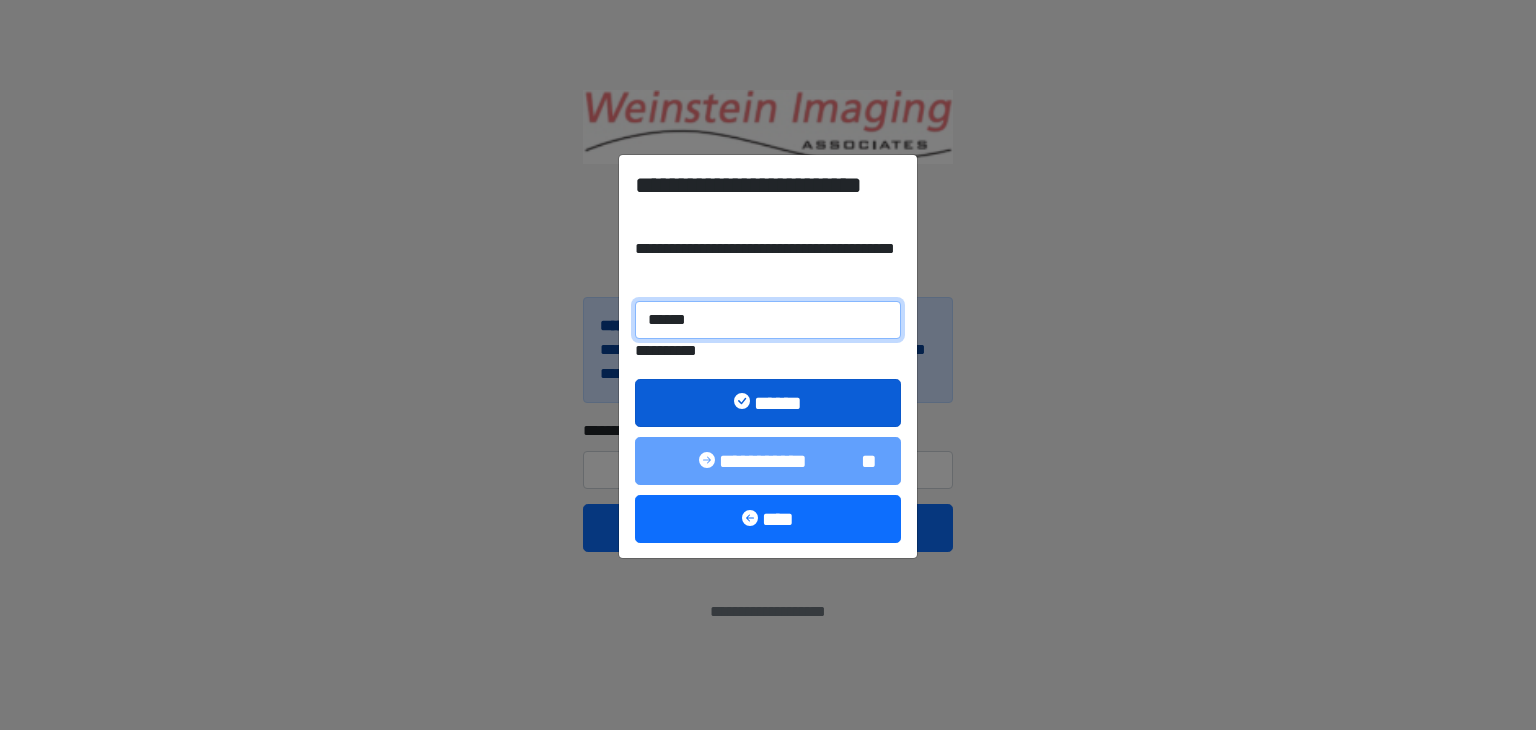 type on "******" 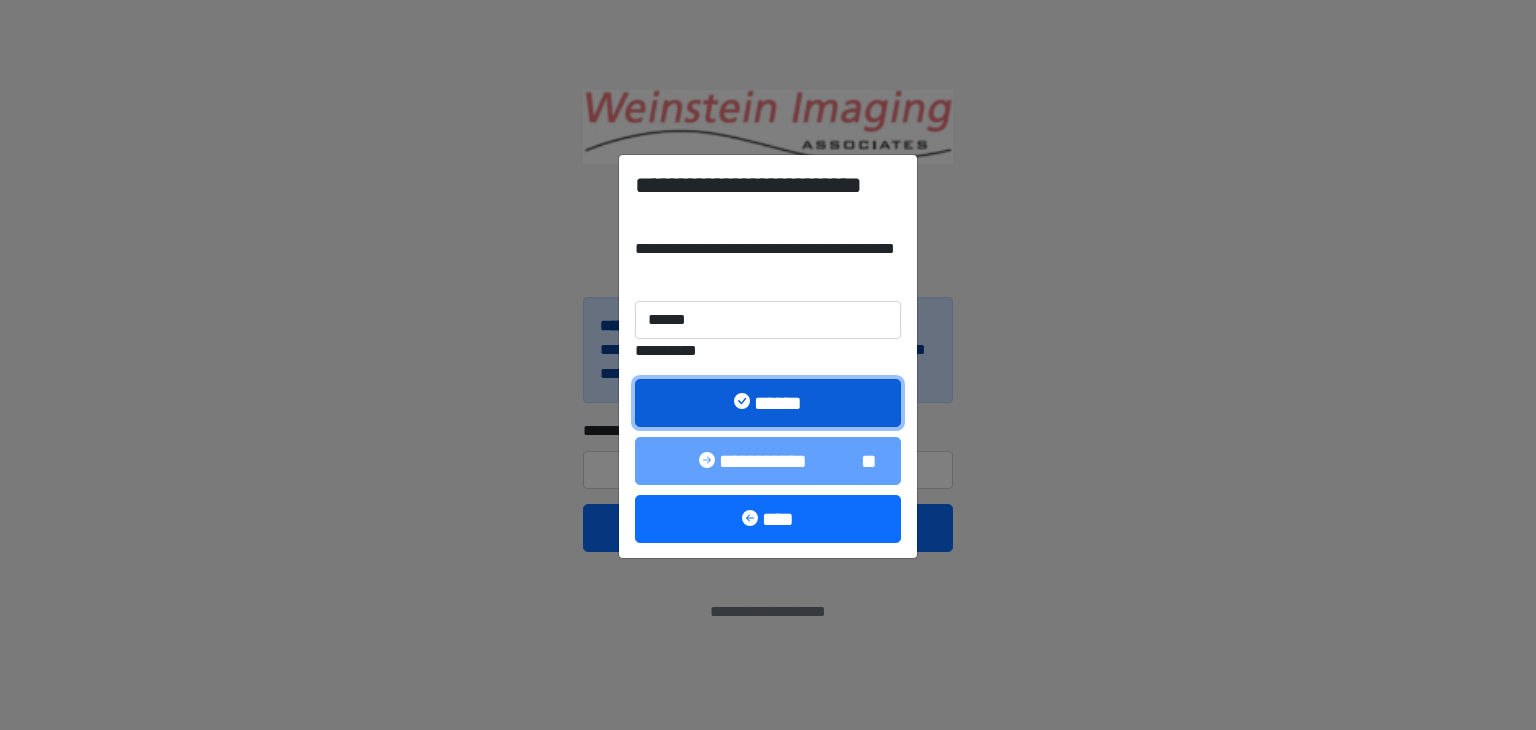 click on "******" at bounding box center [768, 403] 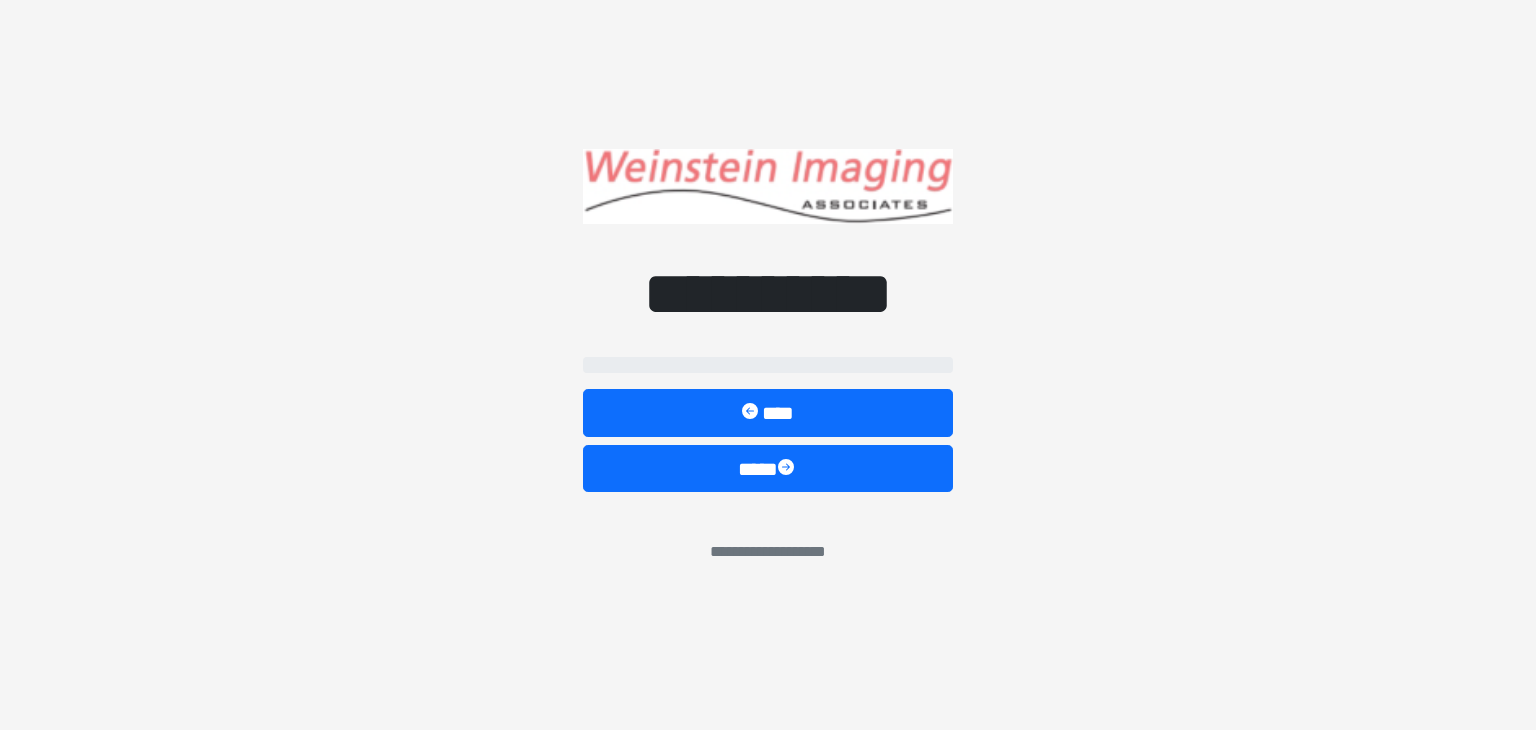 select on "*****" 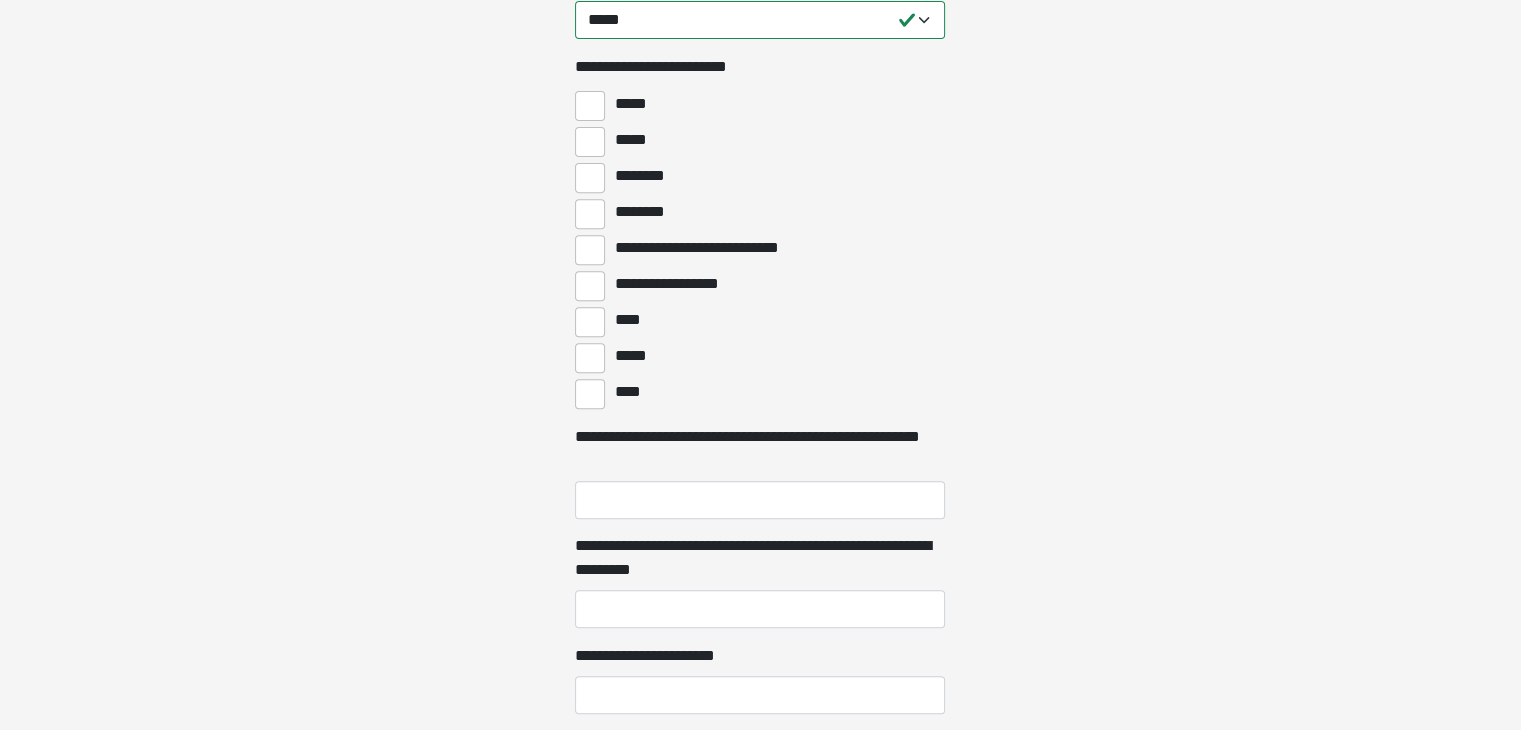 scroll, scrollTop: 771, scrollLeft: 0, axis: vertical 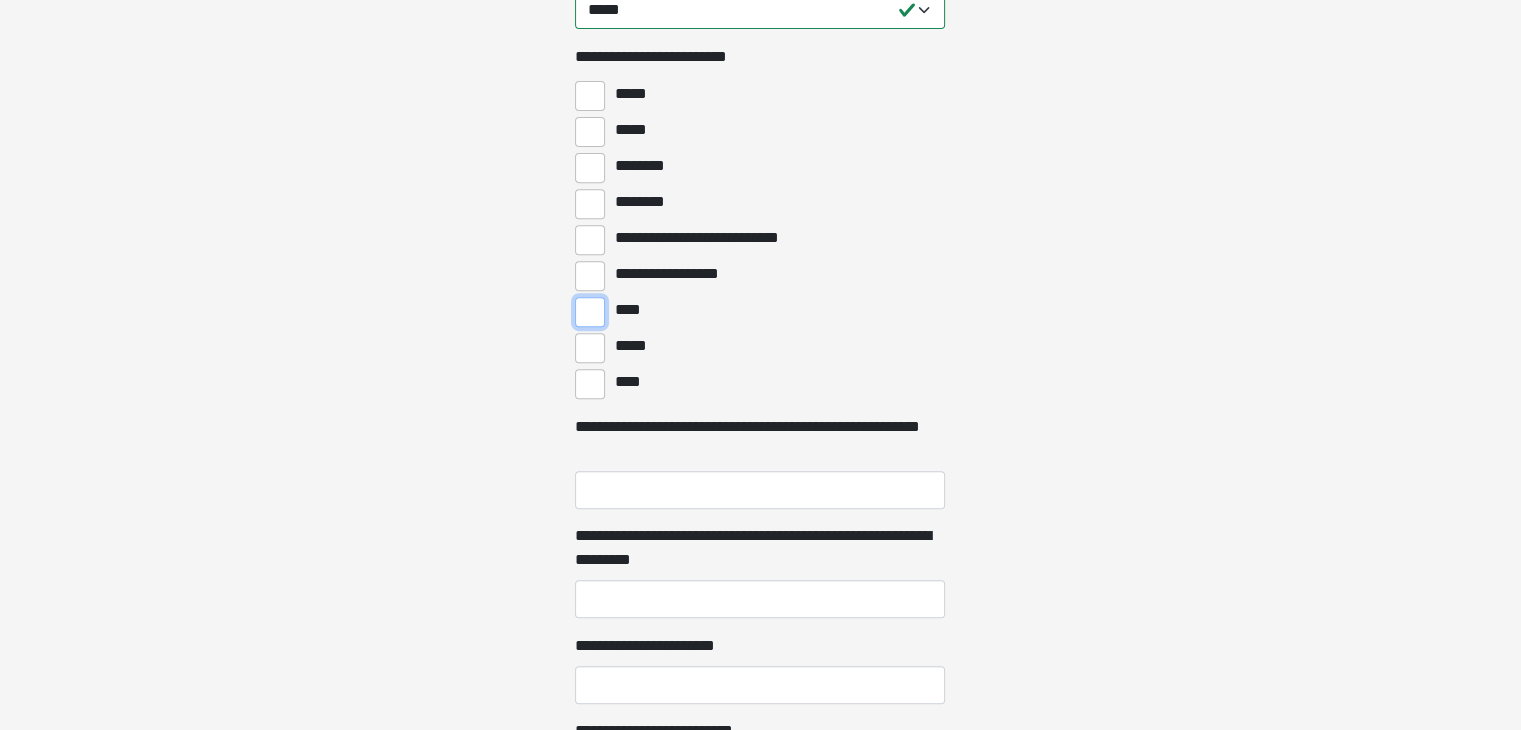click on "****" at bounding box center (590, 312) 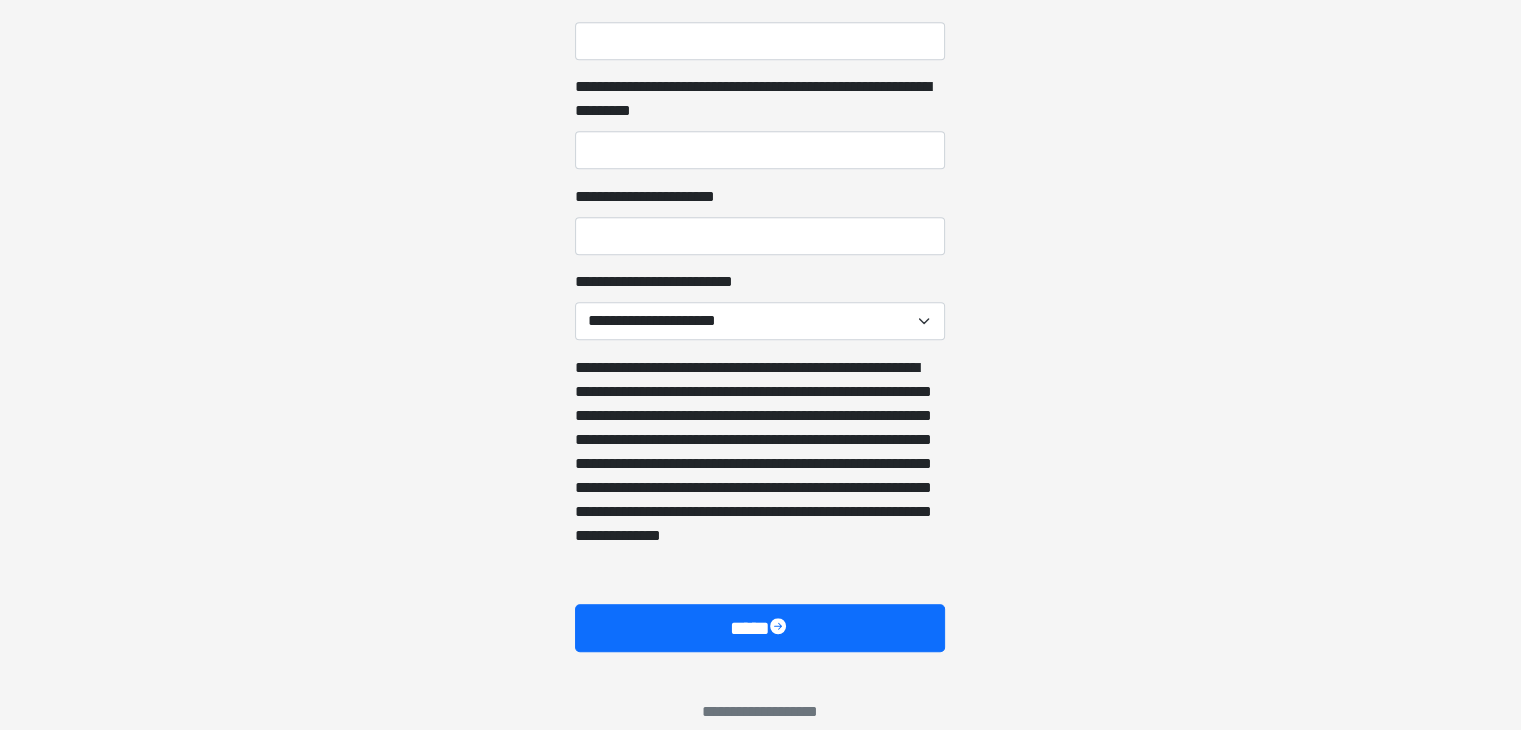 scroll, scrollTop: 1227, scrollLeft: 0, axis: vertical 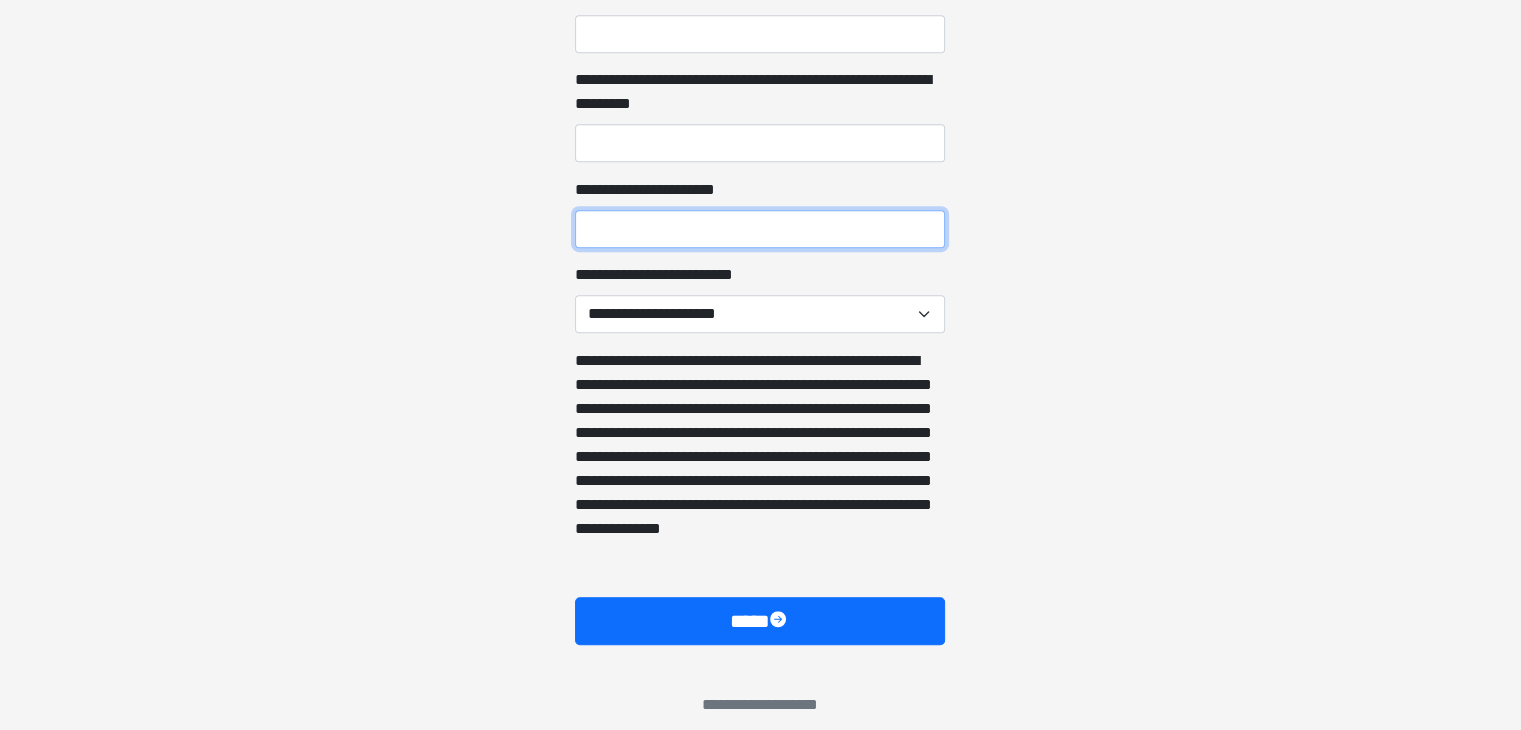 click on "**********" at bounding box center (760, 229) 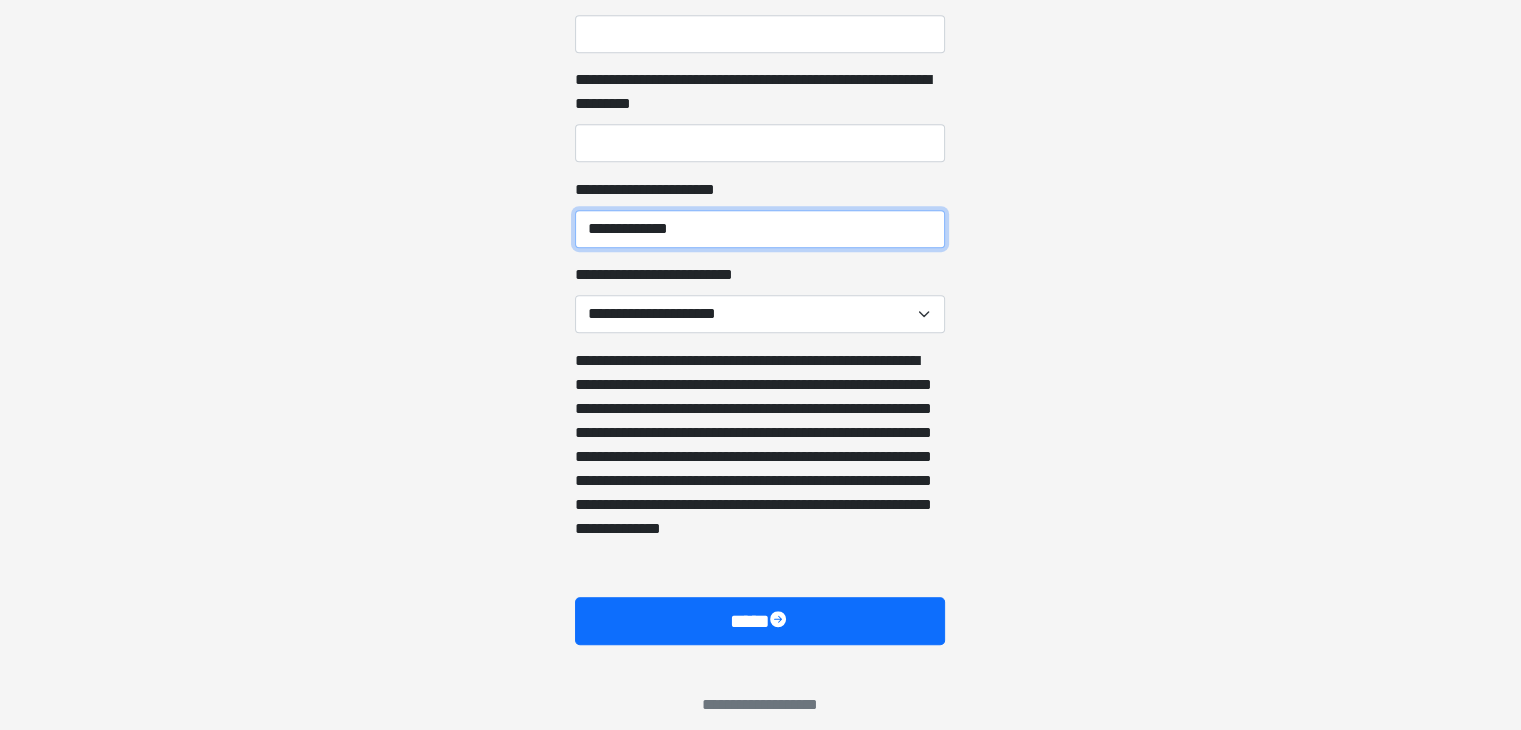 type on "**********" 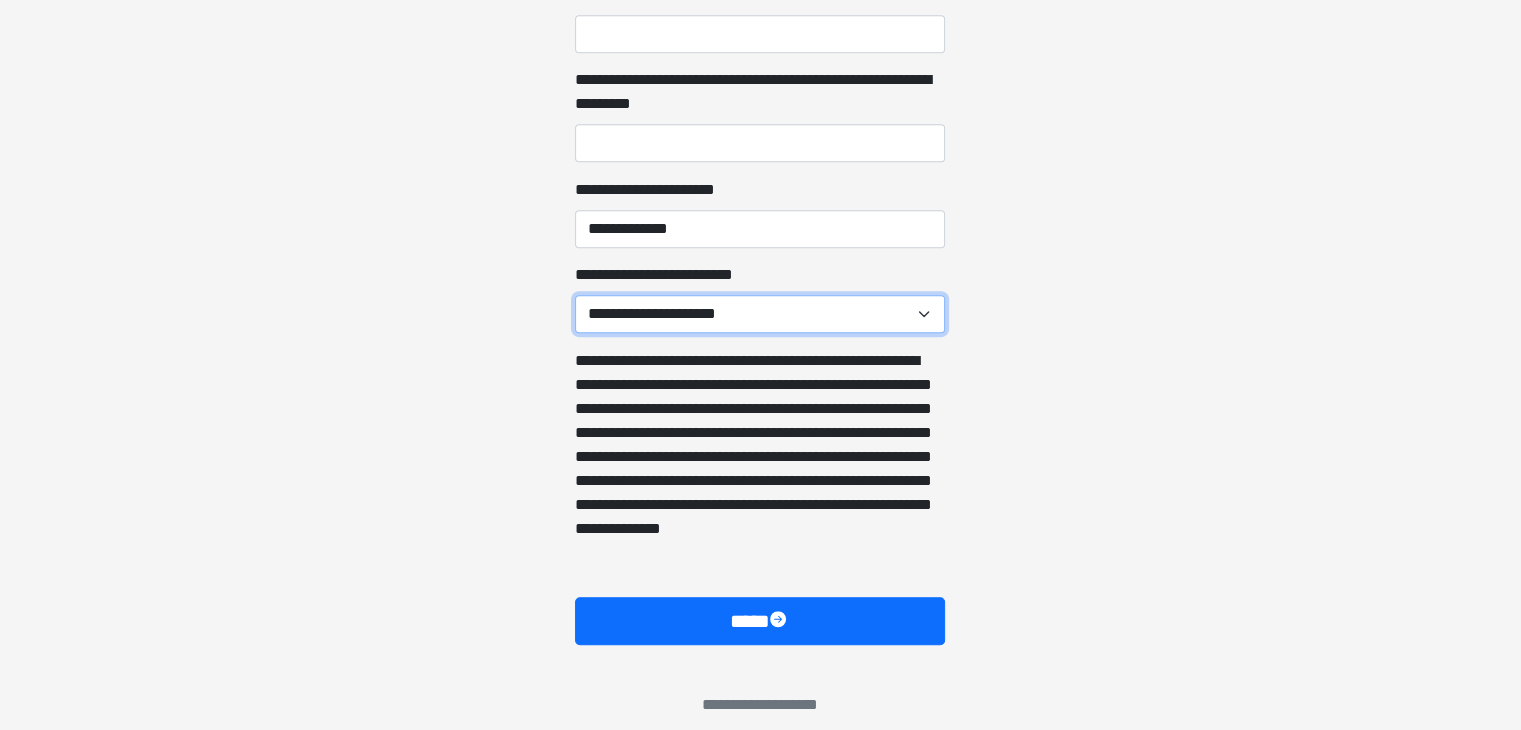 click on "**********" at bounding box center [760, 314] 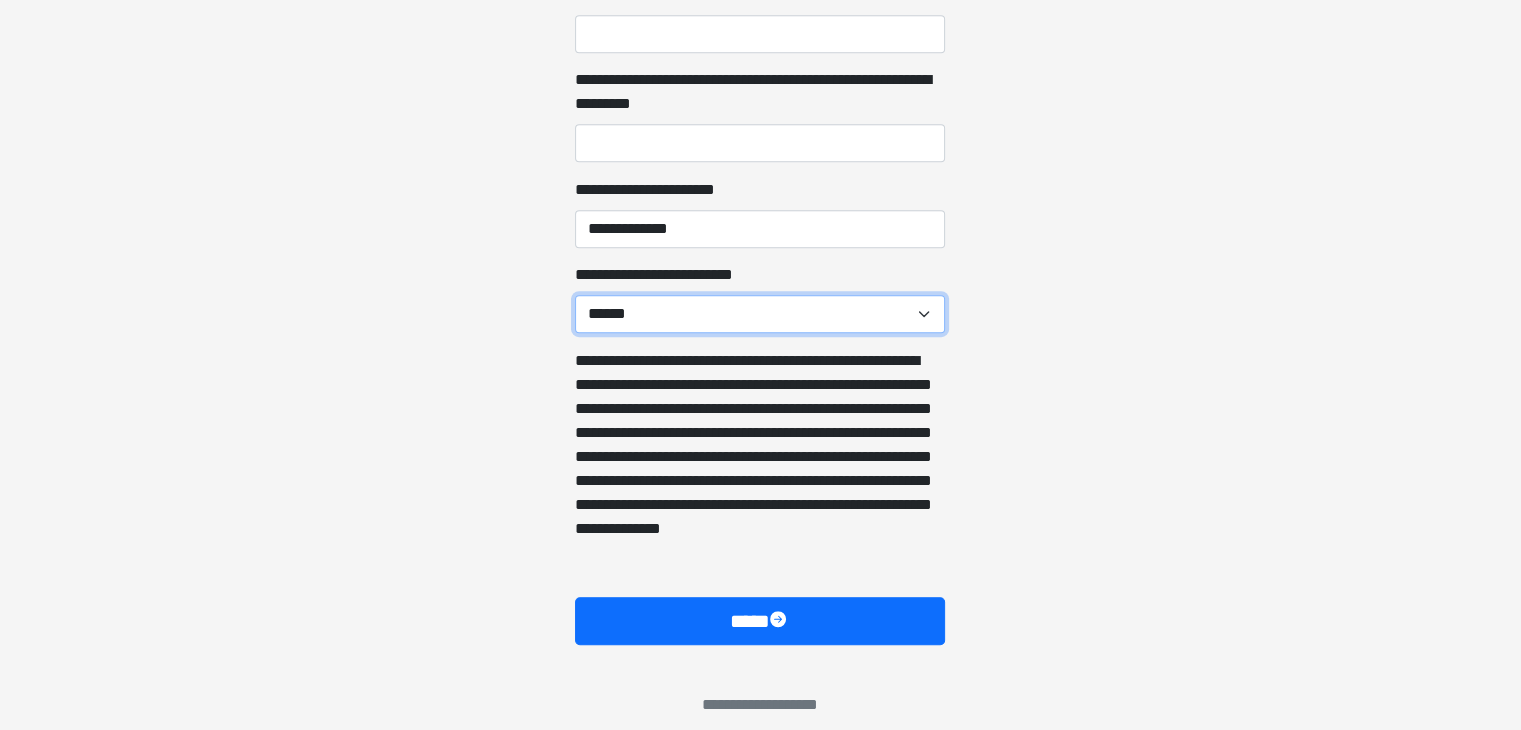 click on "**********" at bounding box center (760, 314) 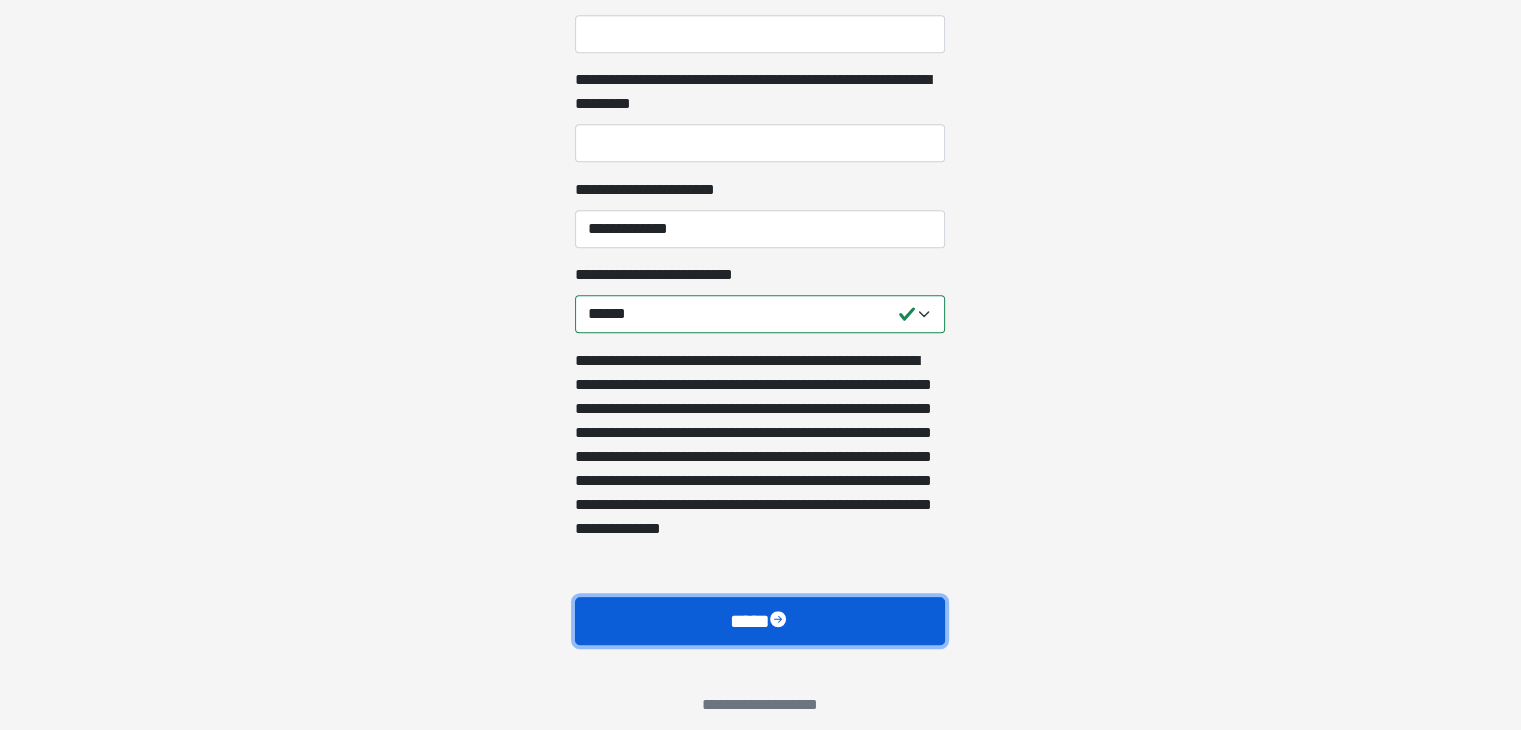 click on "****" at bounding box center [760, 621] 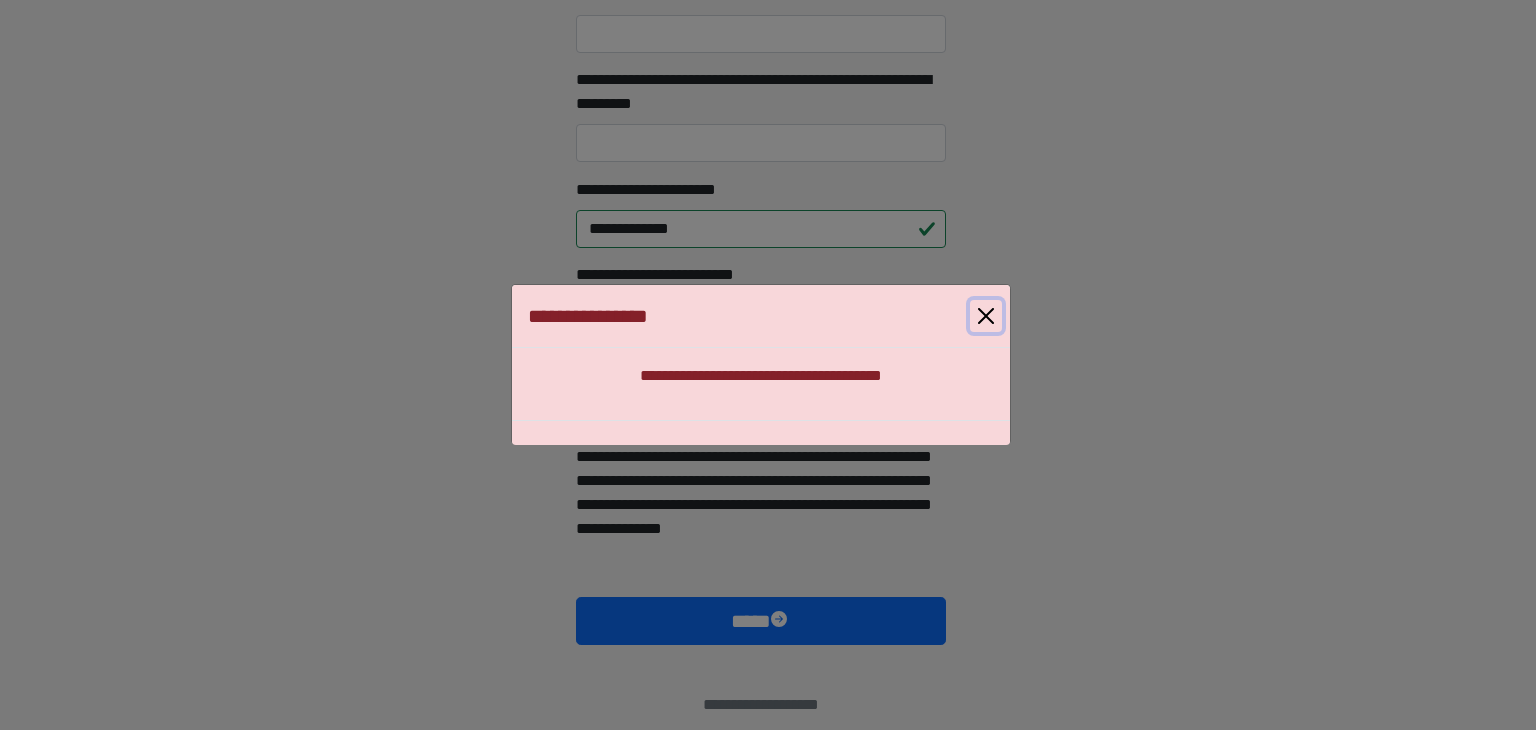 click at bounding box center (986, 316) 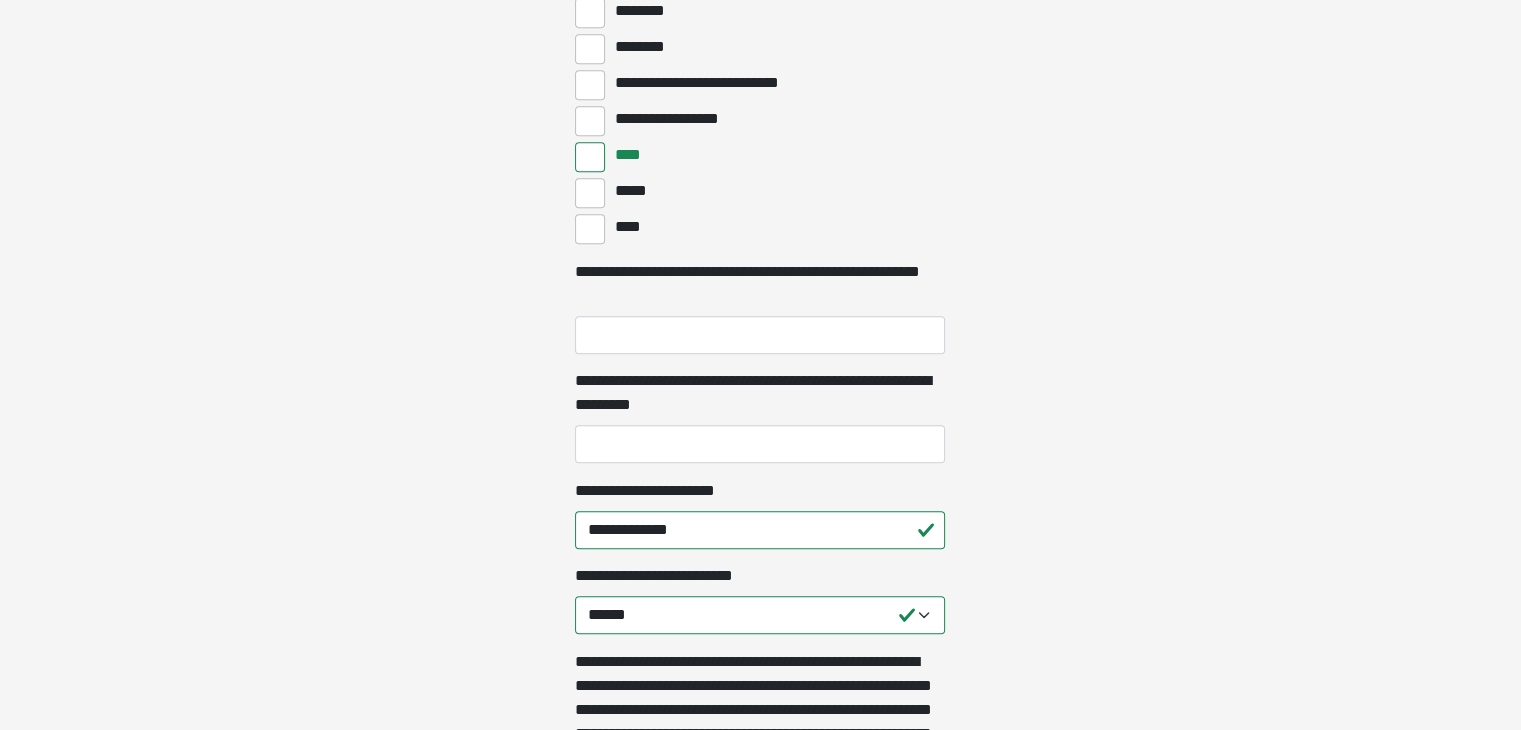 scroll, scrollTop: 914, scrollLeft: 0, axis: vertical 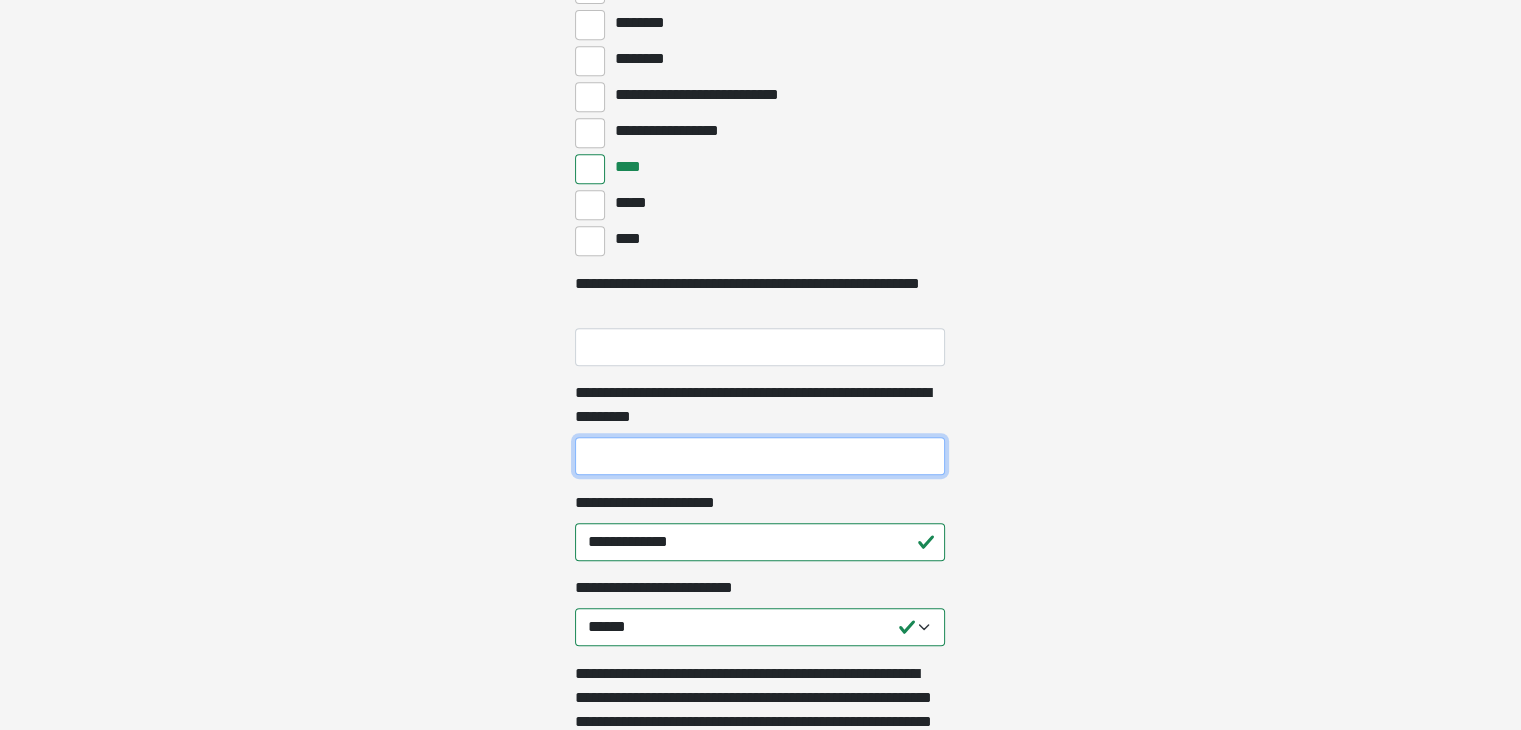 click on "**********" at bounding box center (760, 456) 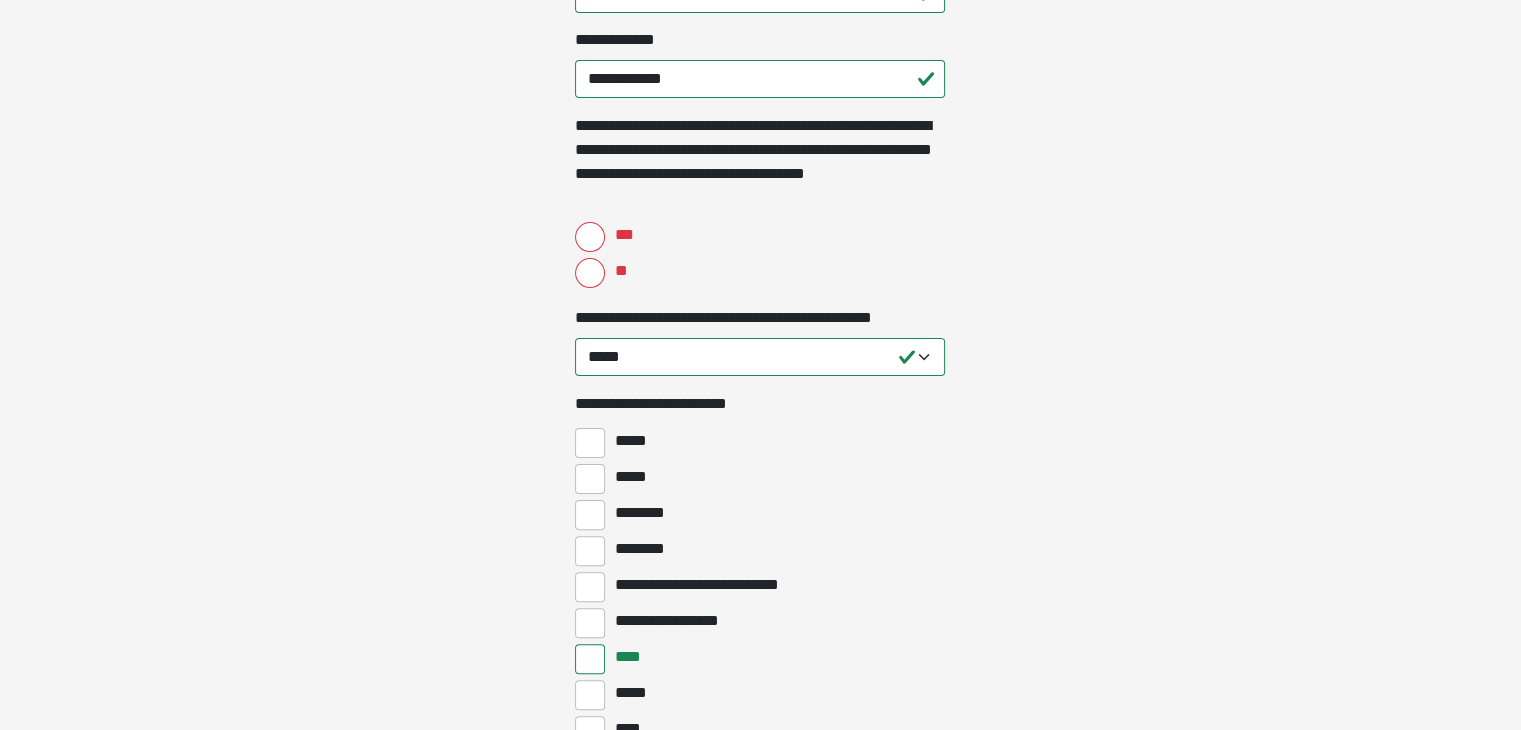 scroll, scrollTop: 395, scrollLeft: 0, axis: vertical 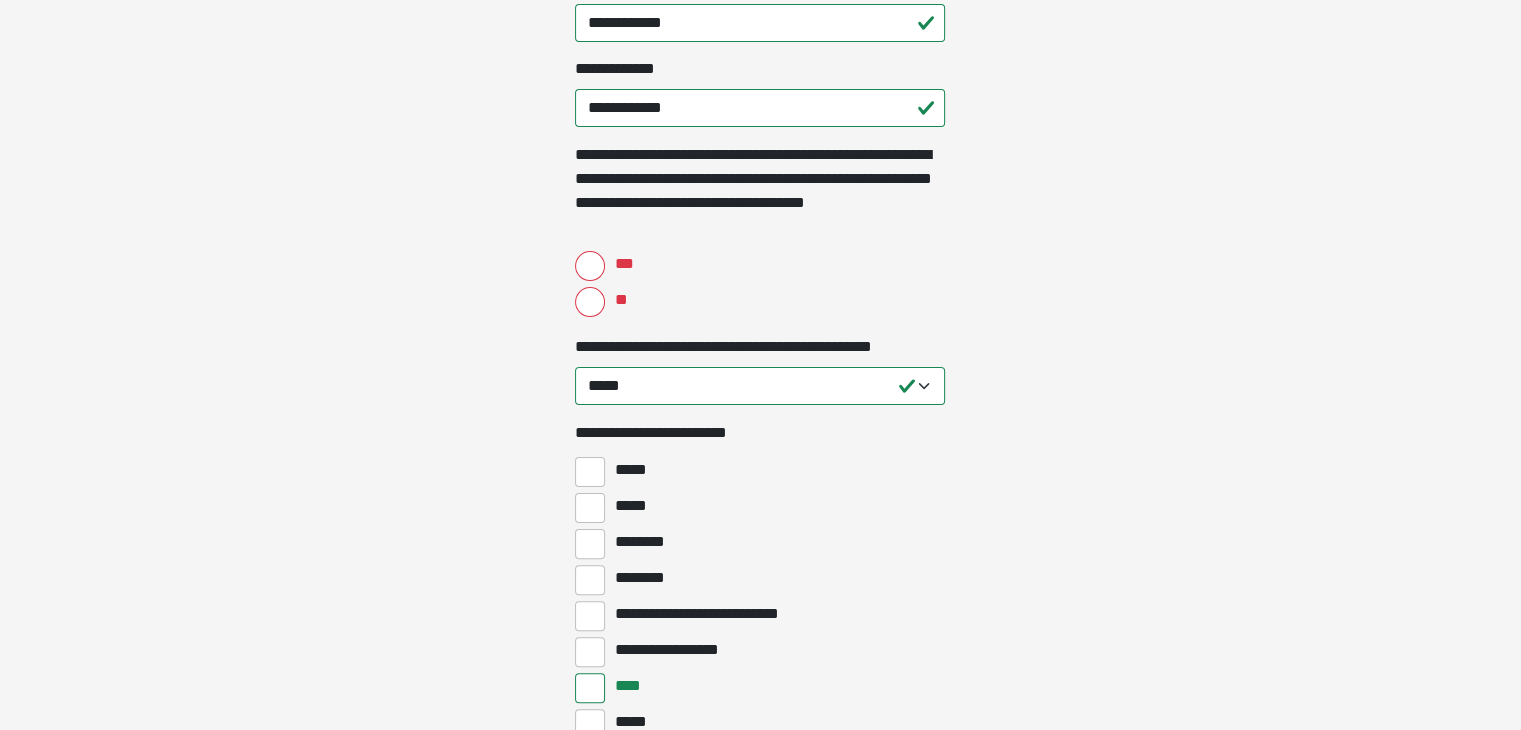 type on "***" 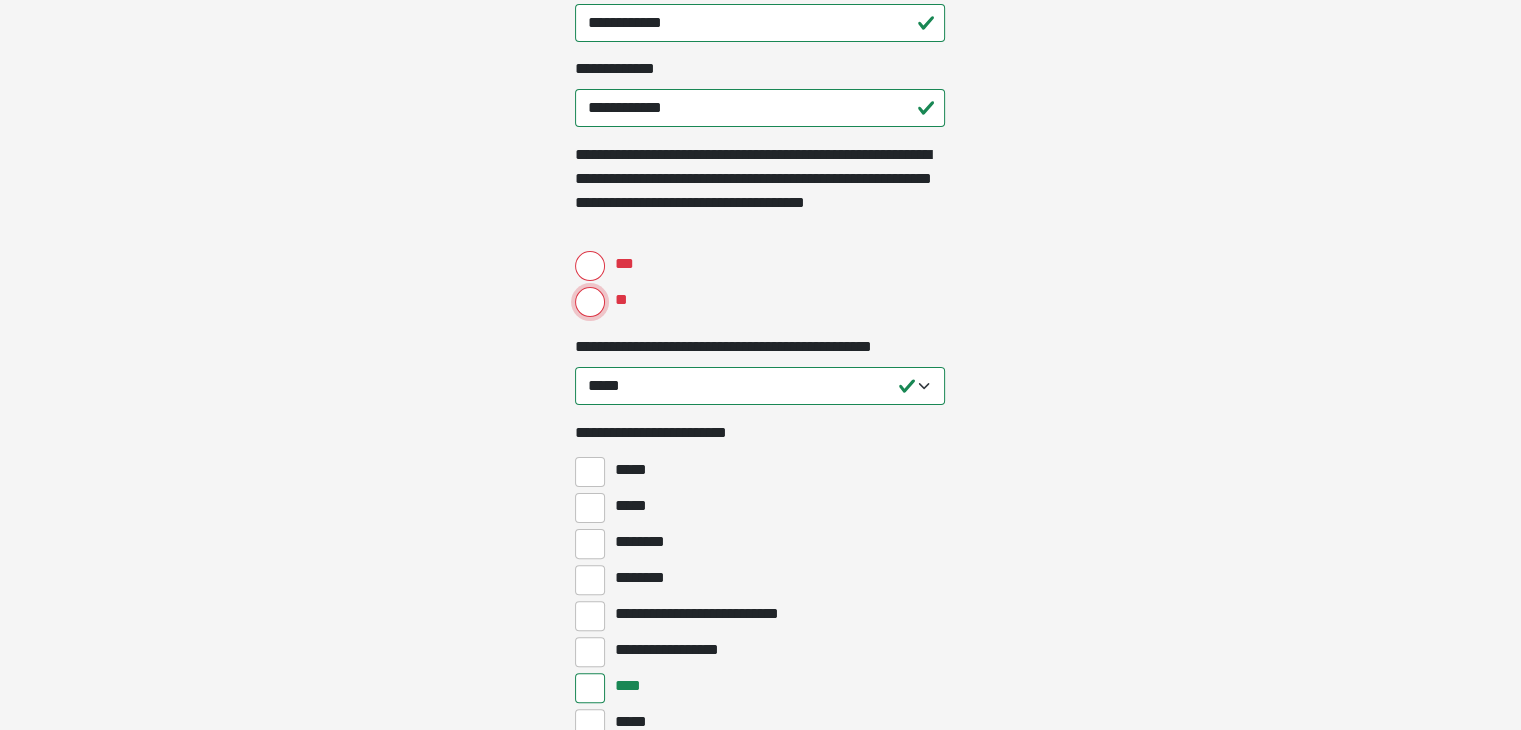 click on "**" at bounding box center (590, 302) 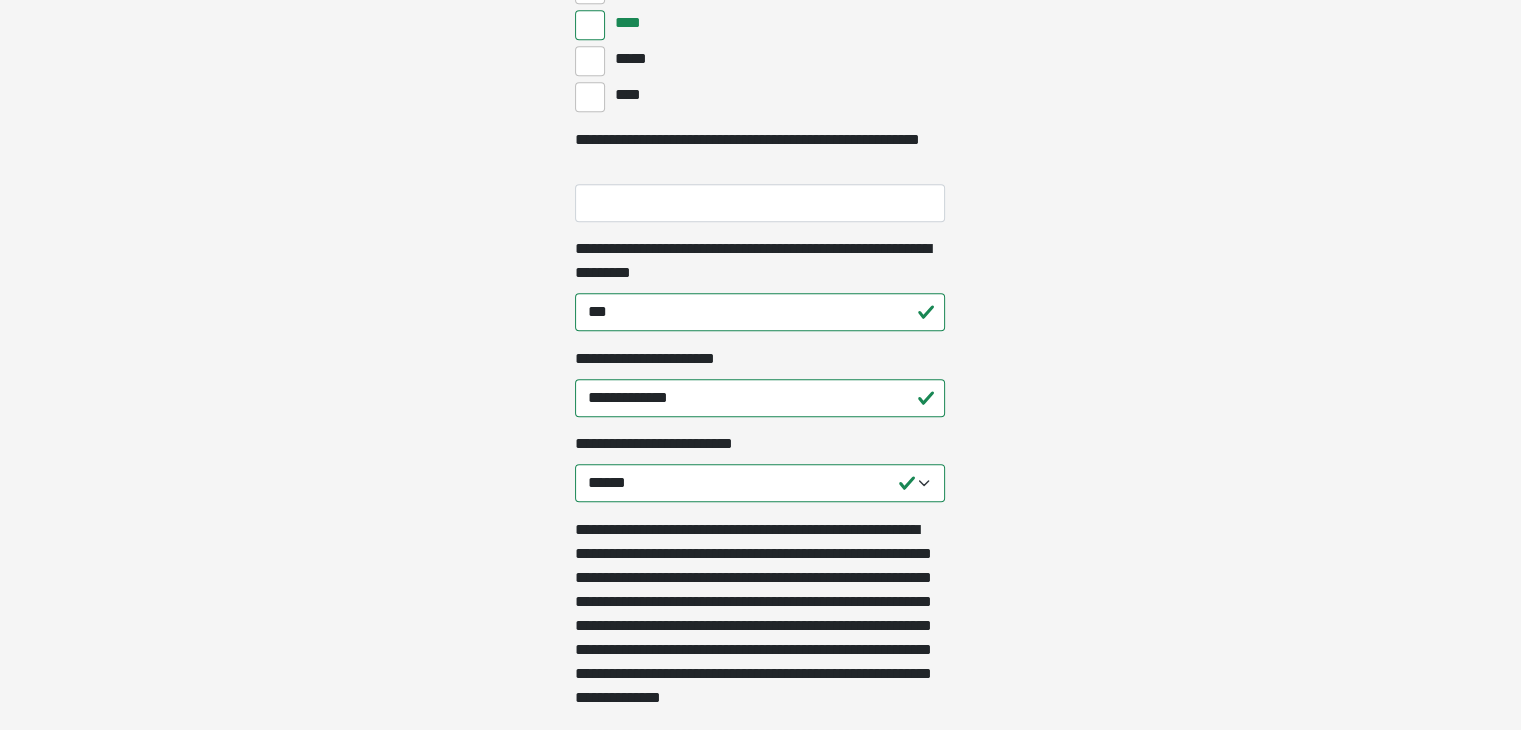 scroll, scrollTop: 1260, scrollLeft: 0, axis: vertical 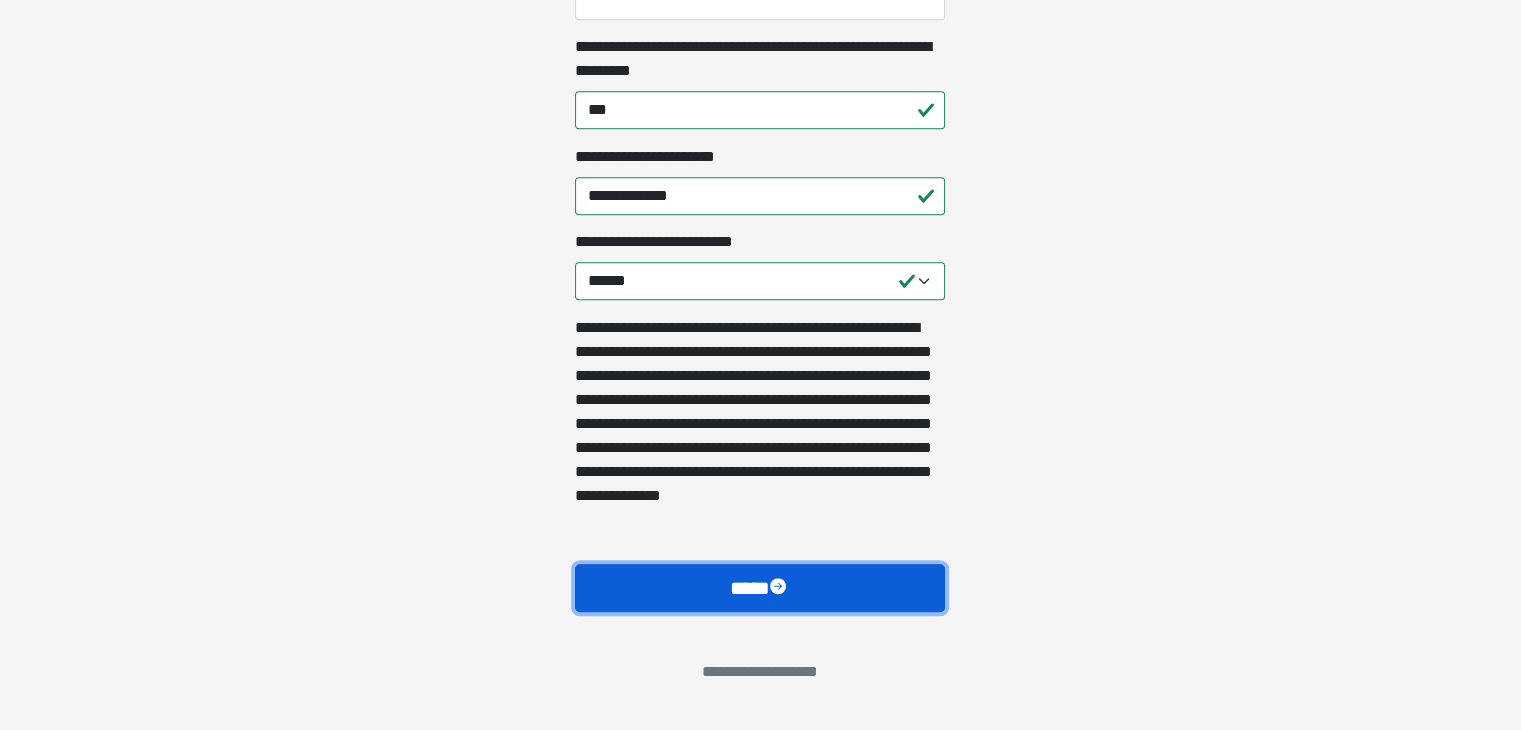 click on "****" at bounding box center (760, 588) 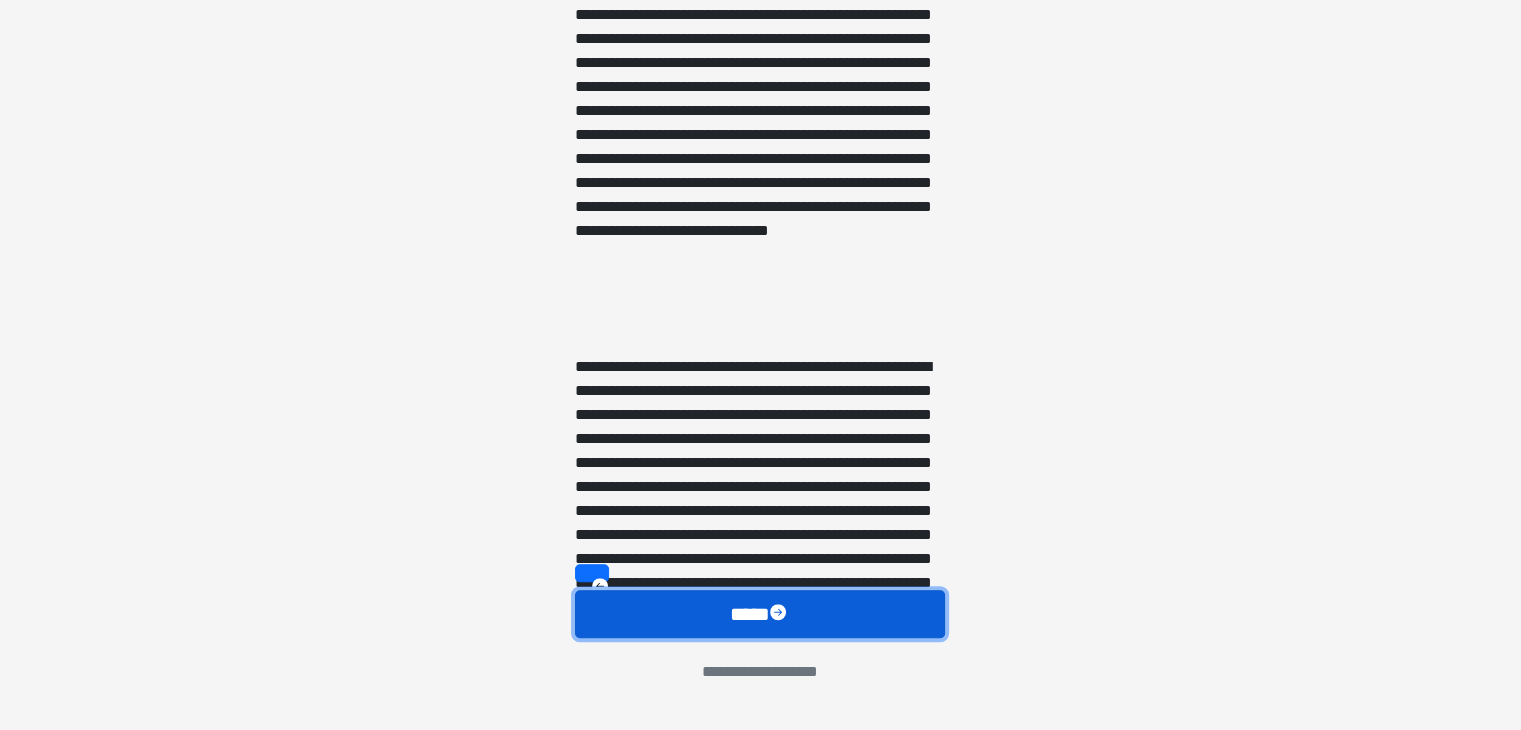 scroll, scrollTop: 0, scrollLeft: 0, axis: both 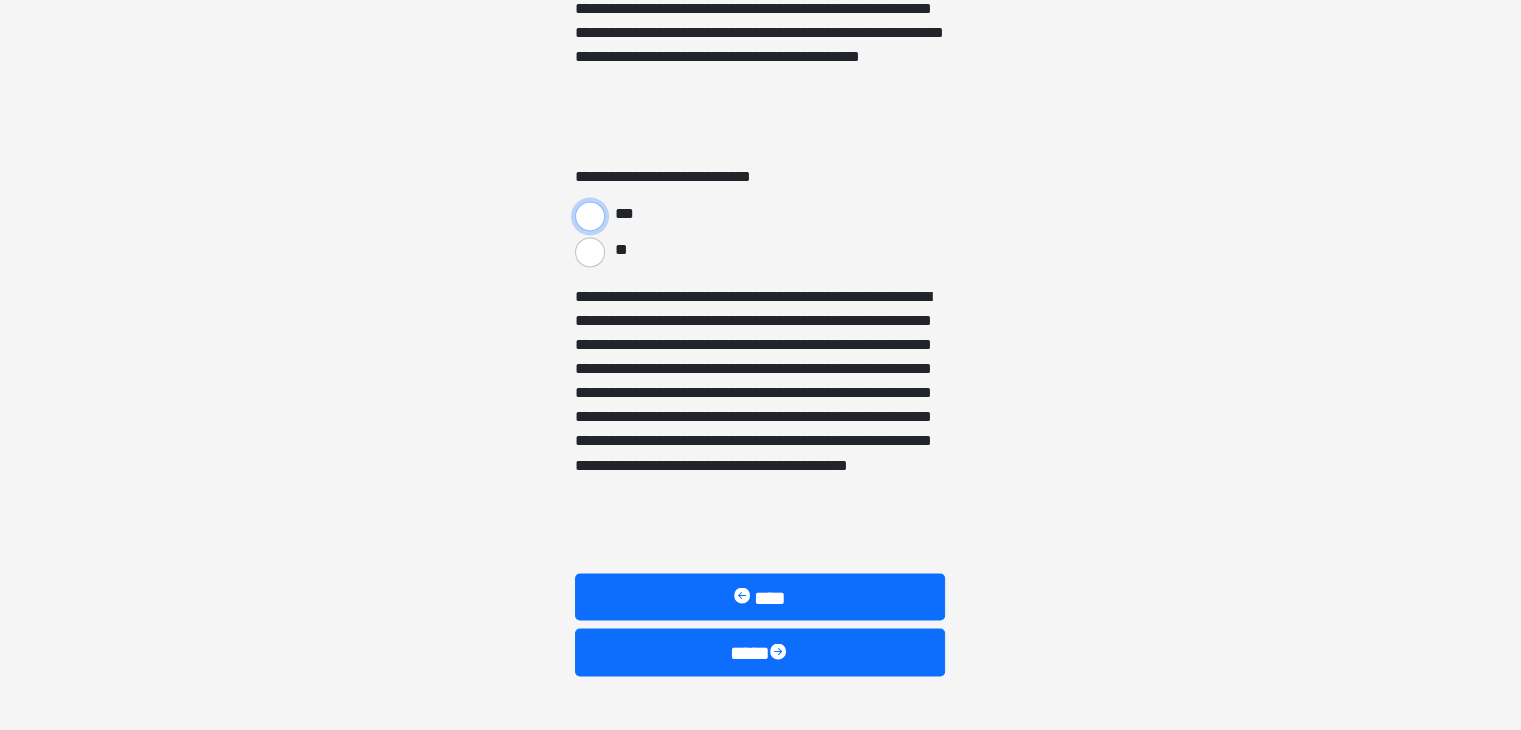 click on "***" at bounding box center [590, 216] 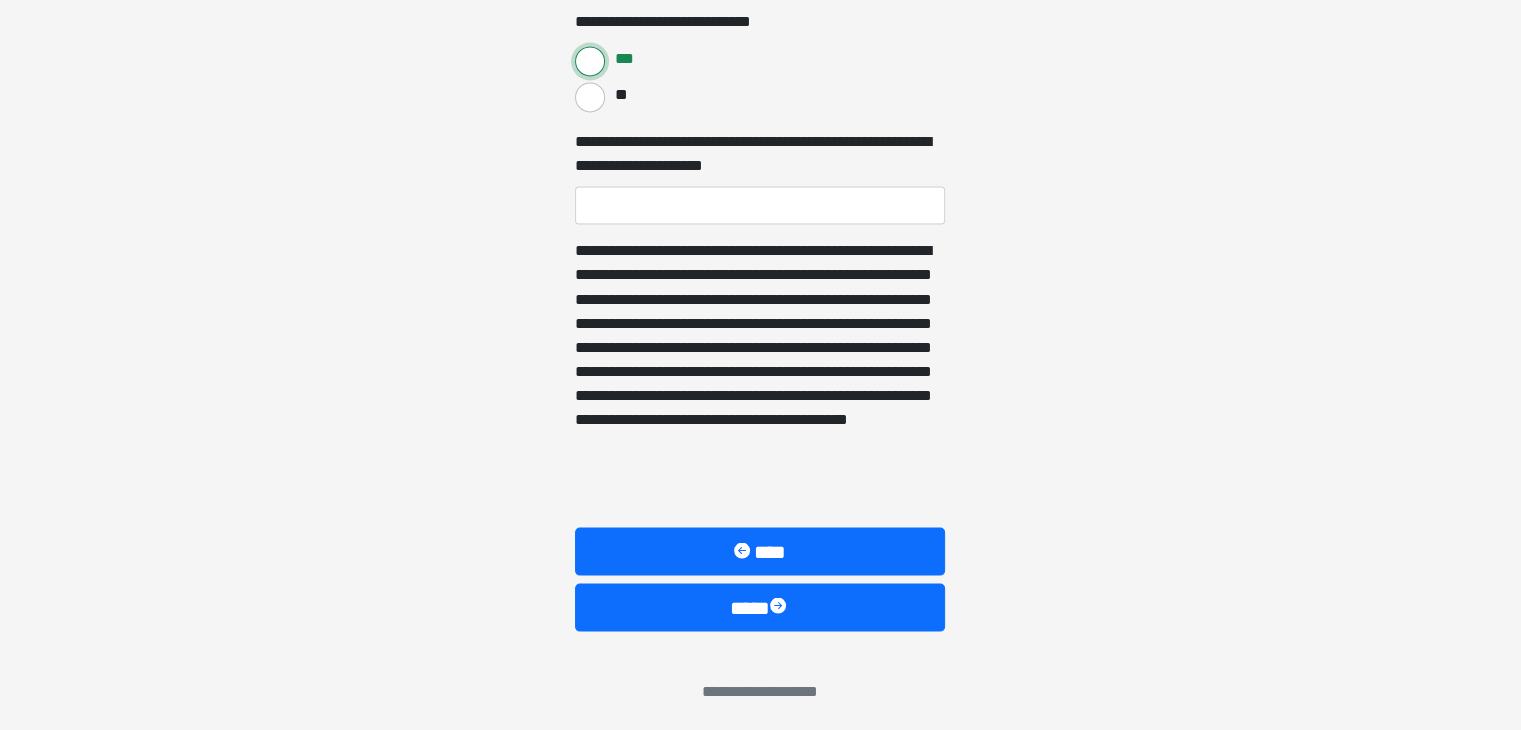 scroll, scrollTop: 3512, scrollLeft: 0, axis: vertical 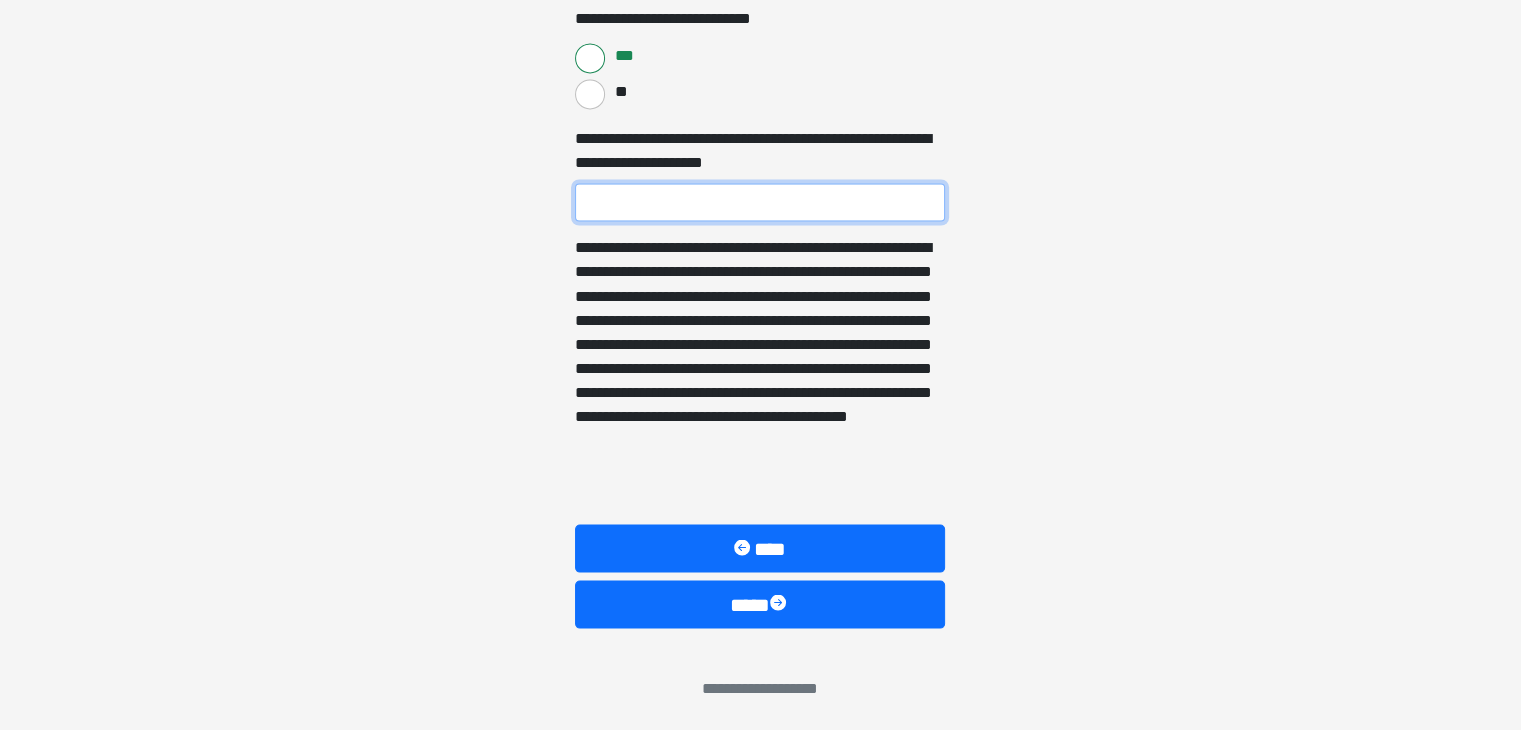 click on "**********" at bounding box center [760, 202] 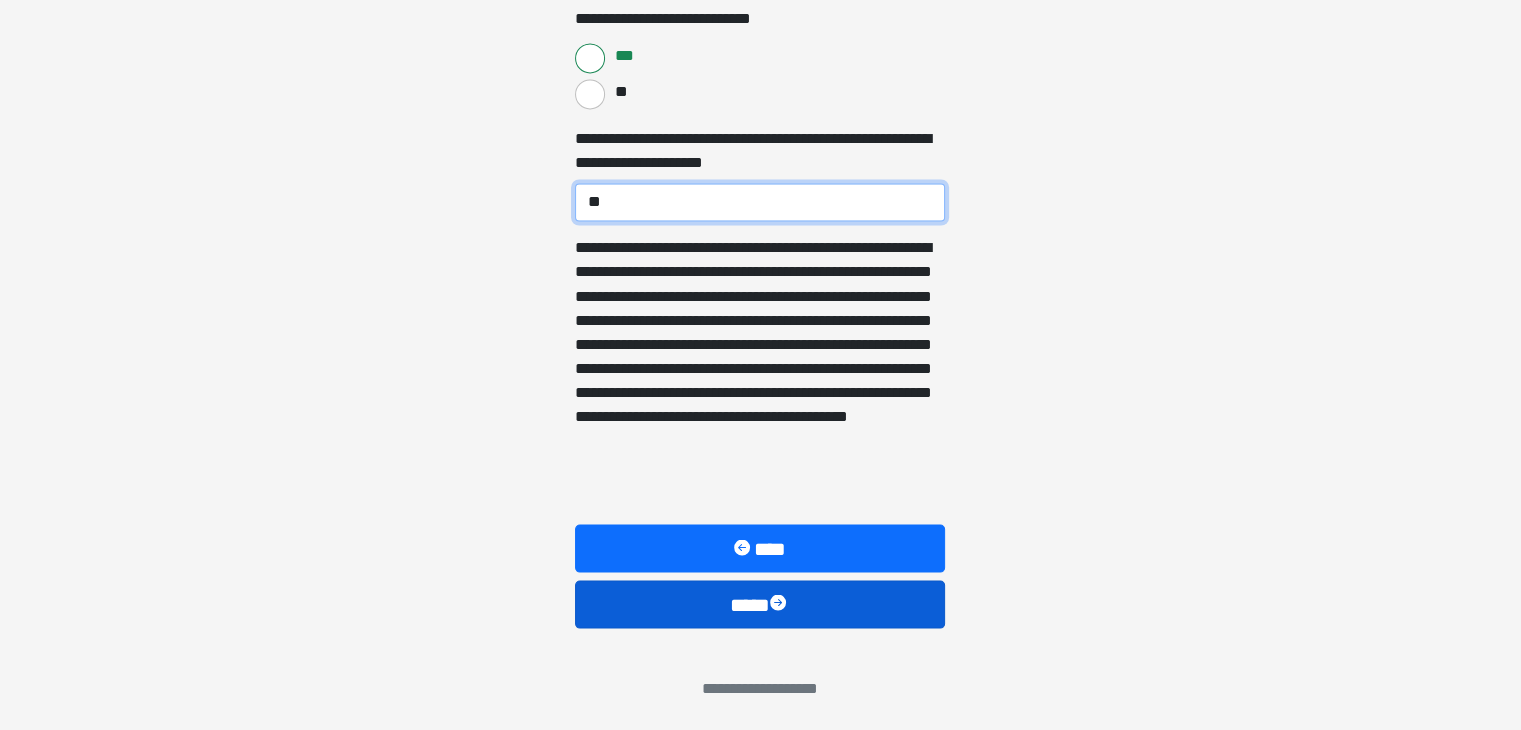 type on "**" 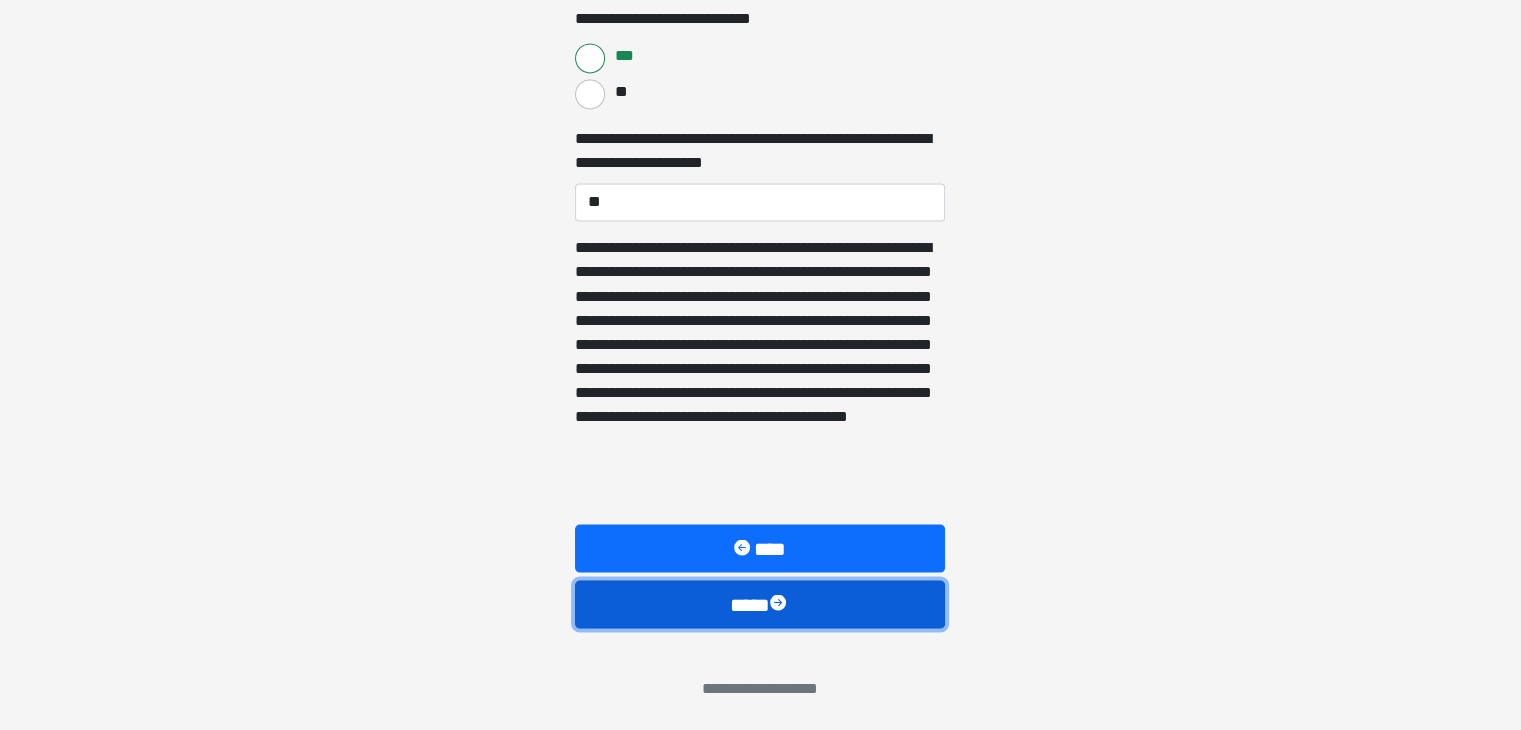 click at bounding box center [780, 604] 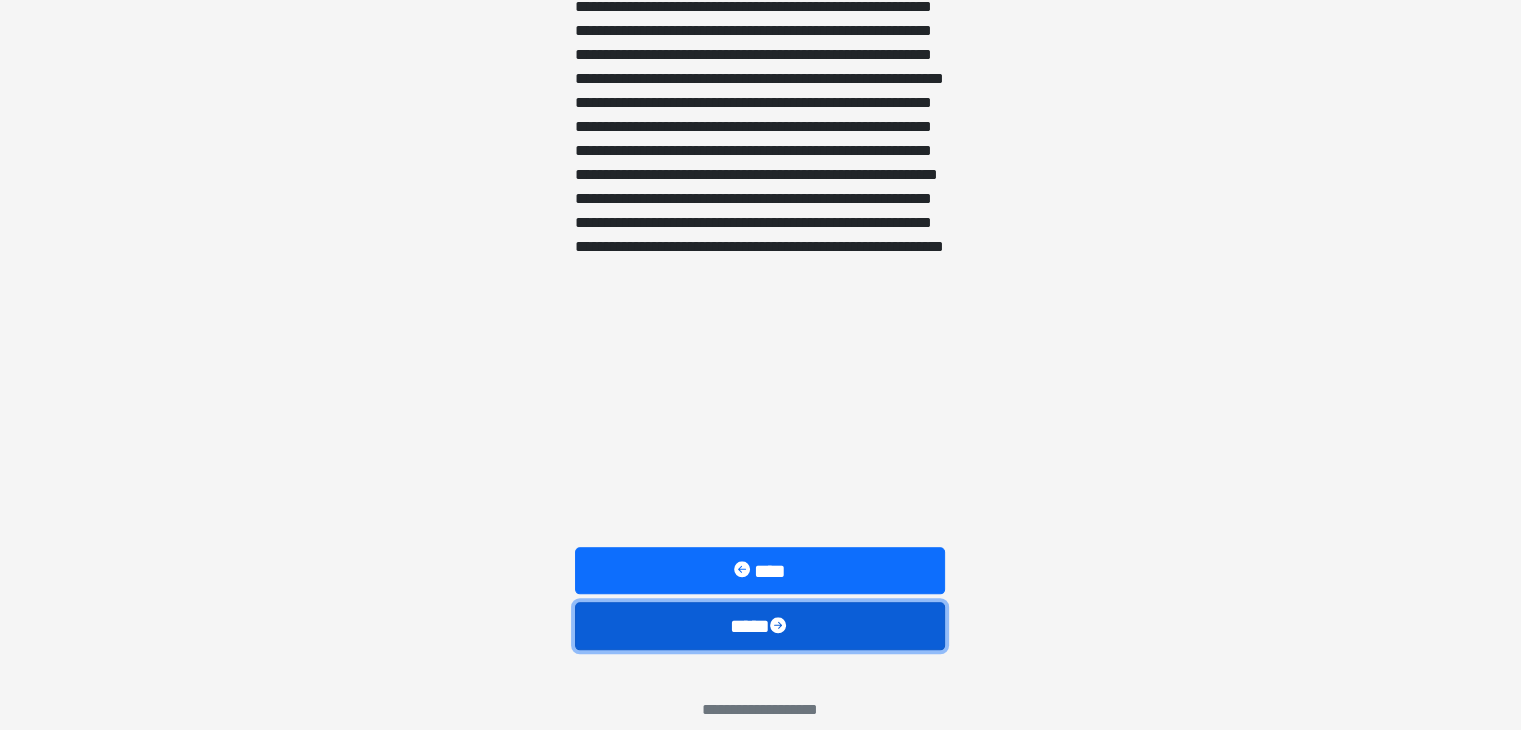 scroll, scrollTop: 1683, scrollLeft: 0, axis: vertical 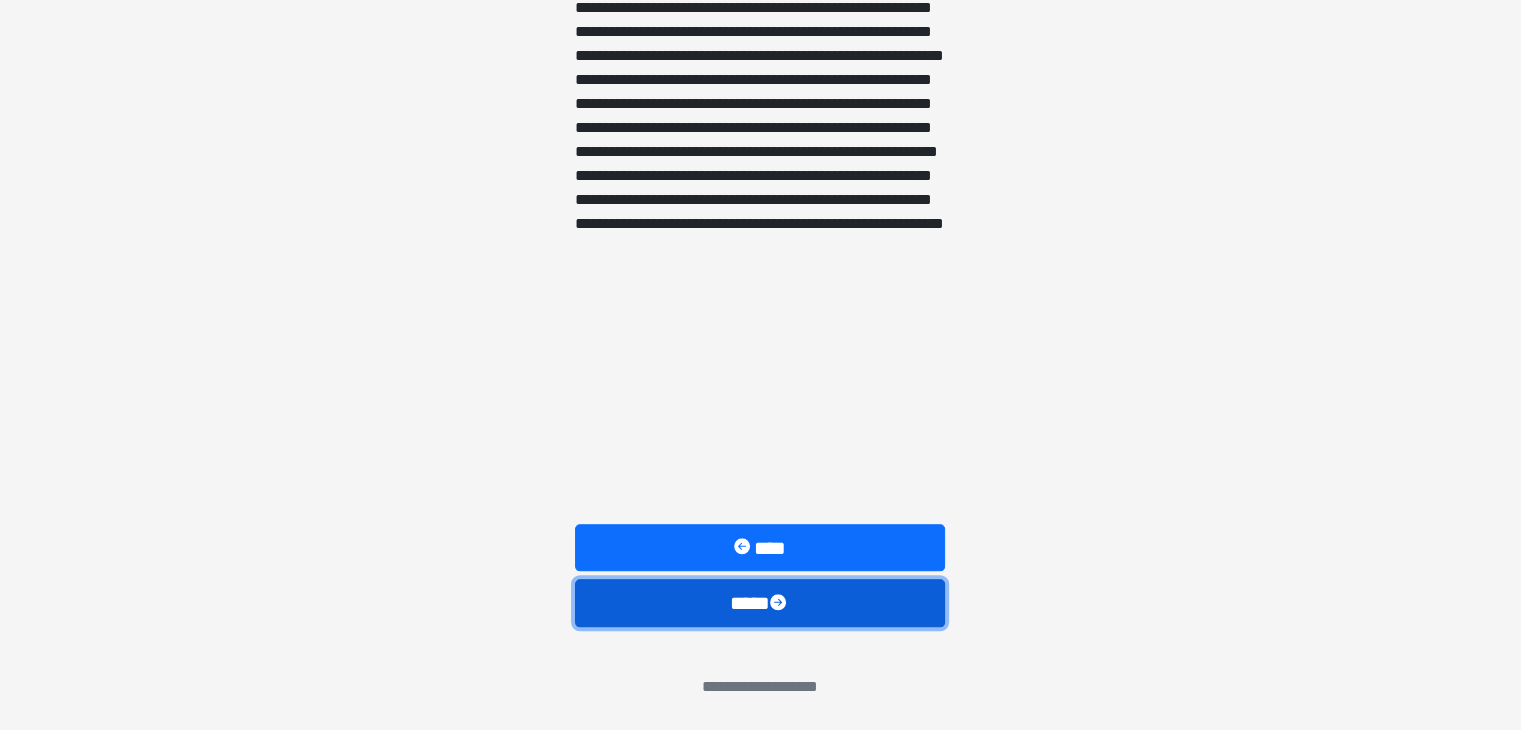 click on "****" at bounding box center (760, 603) 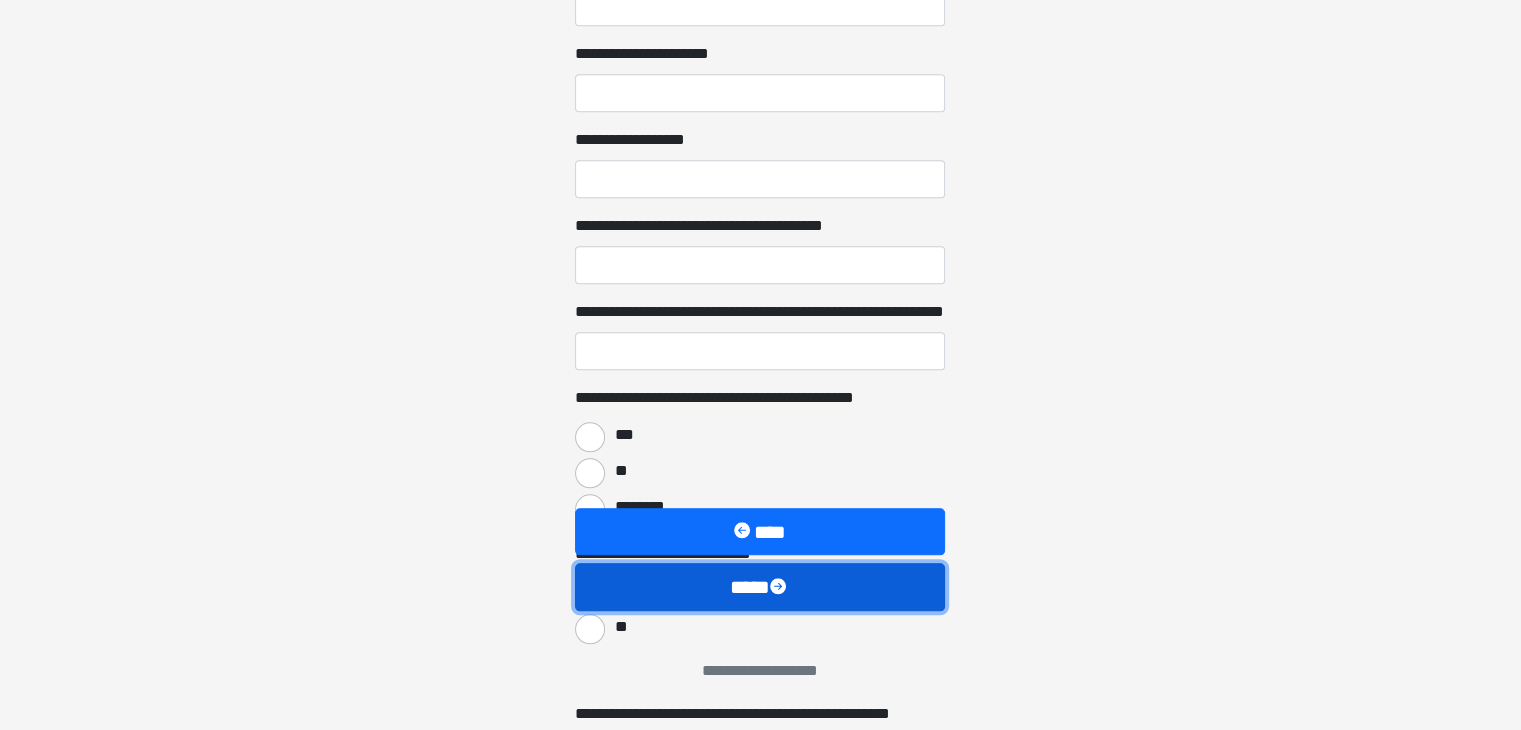 scroll, scrollTop: 0, scrollLeft: 0, axis: both 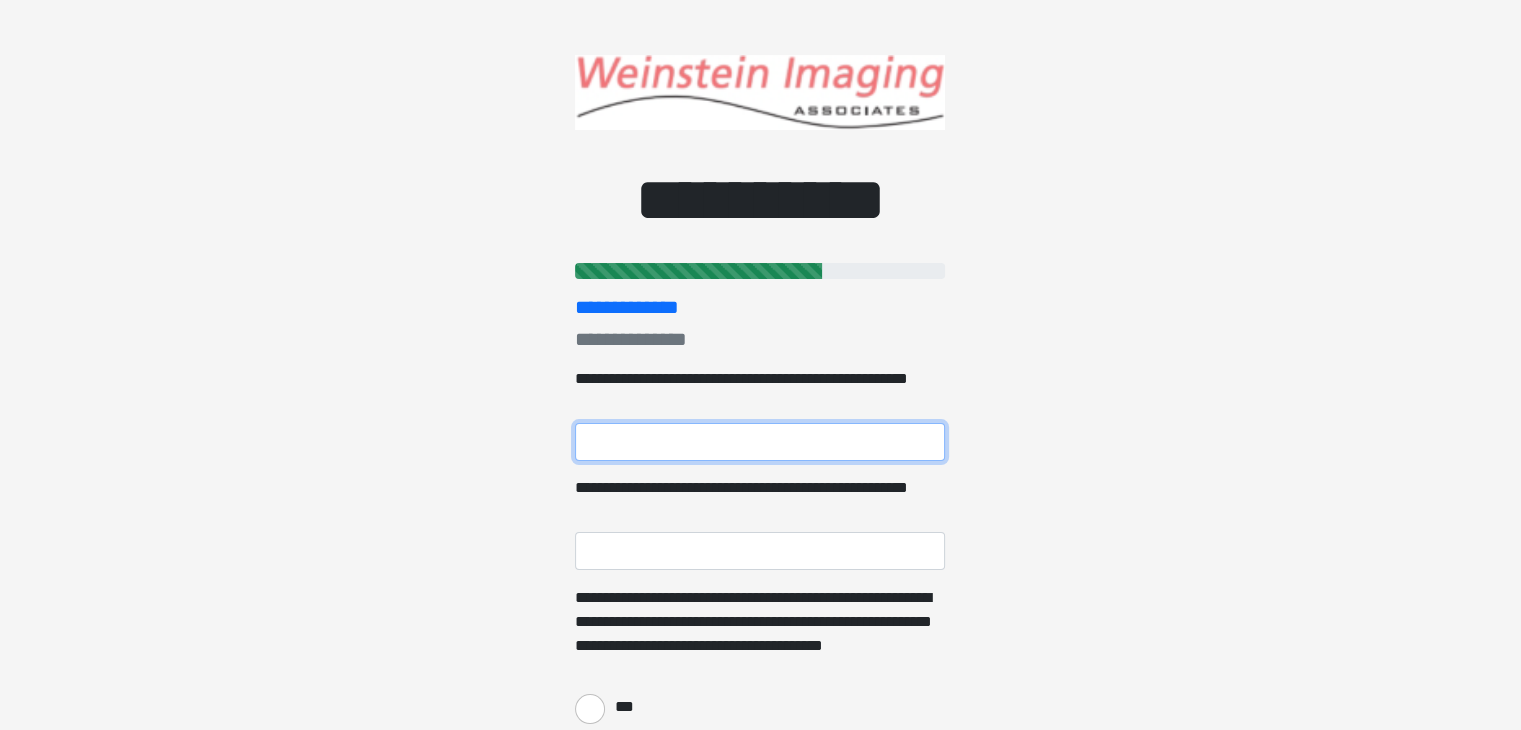 click on "**********" at bounding box center (760, 442) 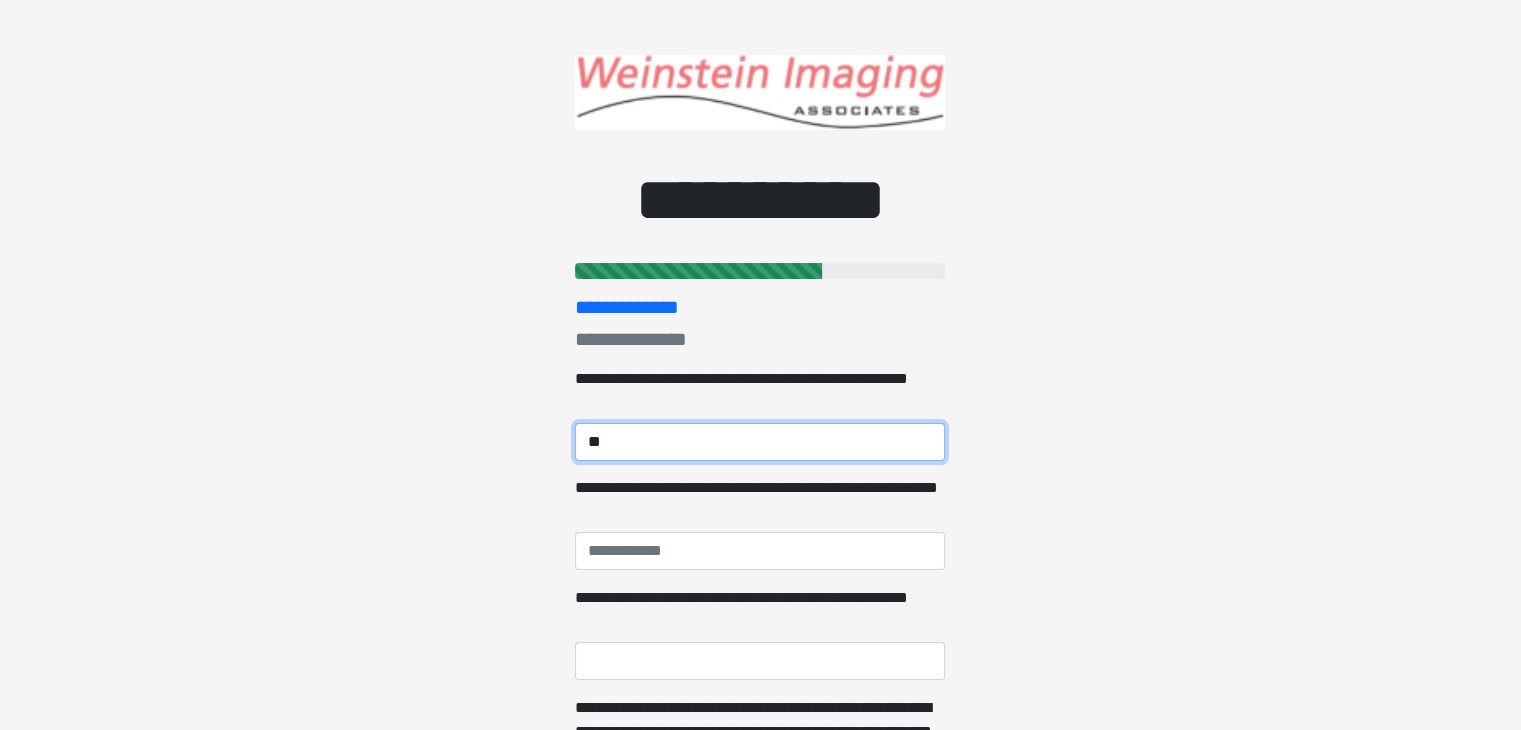type on "*" 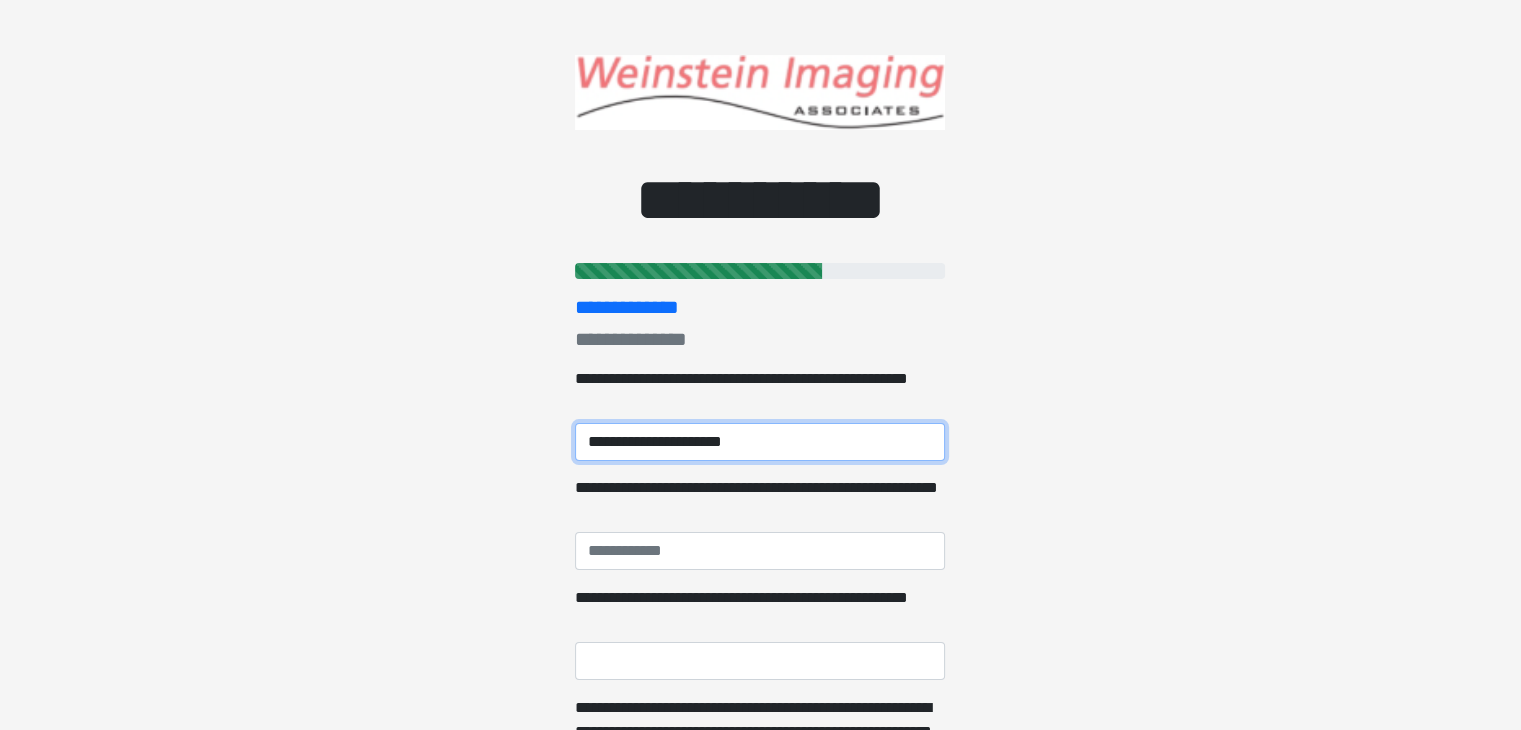 type on "**********" 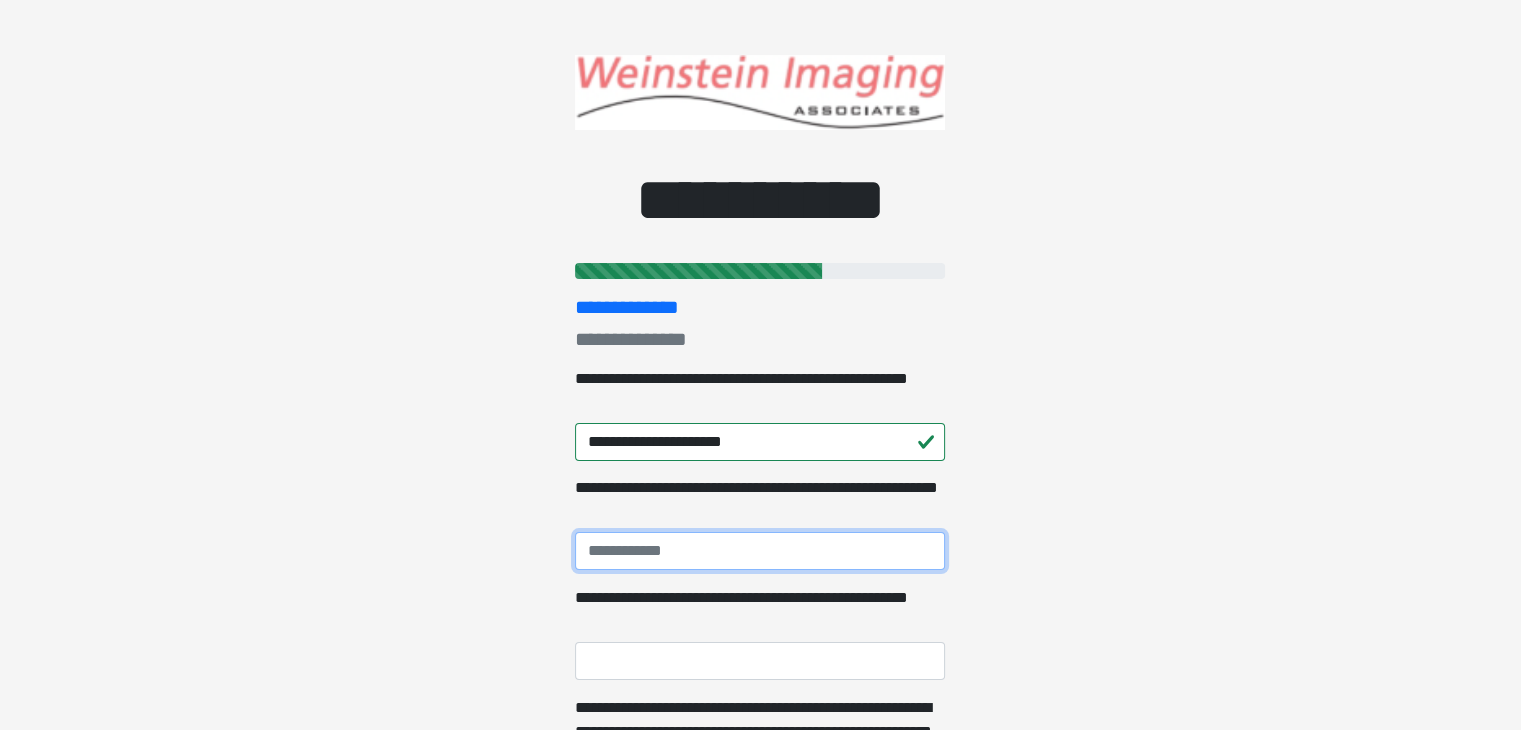 click on "**********" at bounding box center [760, 551] 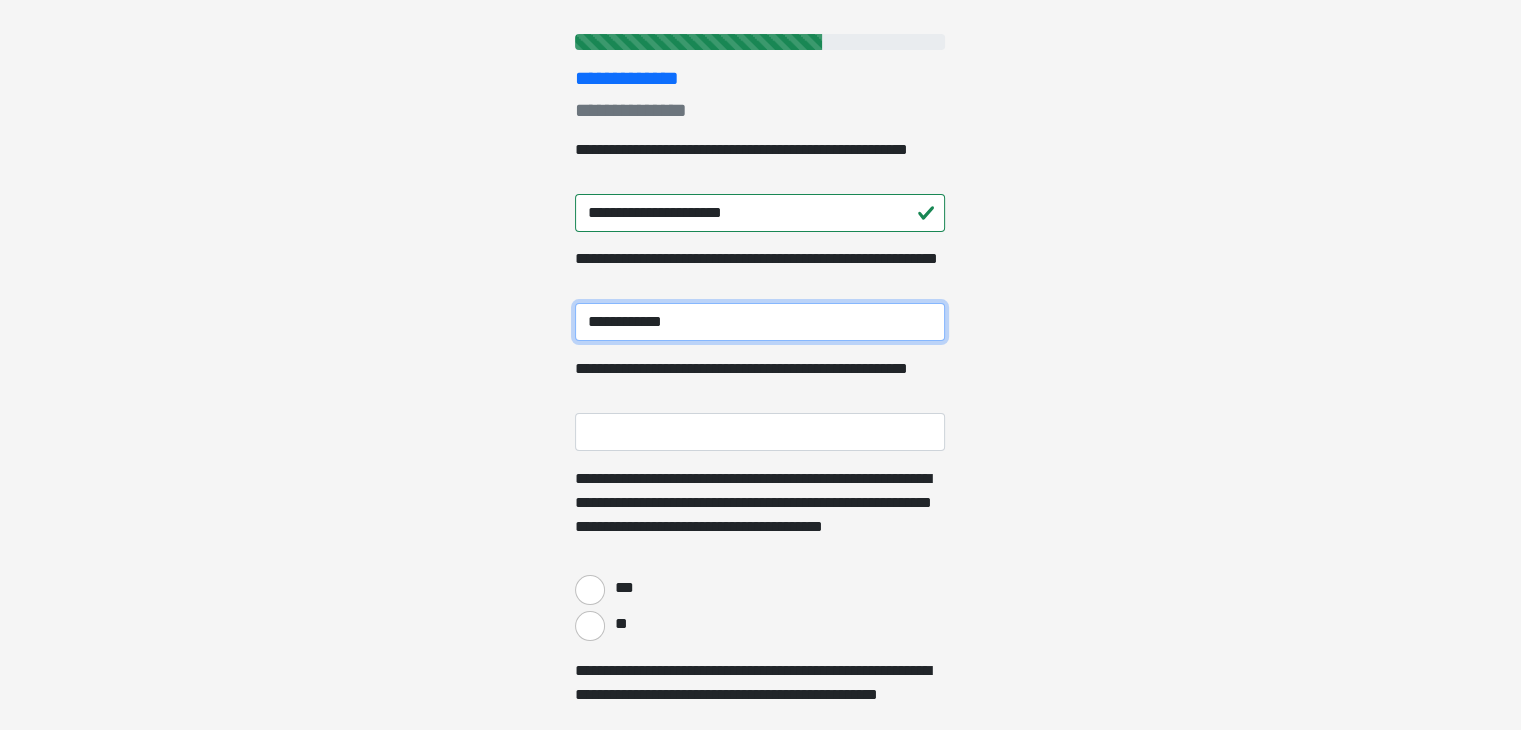 scroll, scrollTop: 293, scrollLeft: 0, axis: vertical 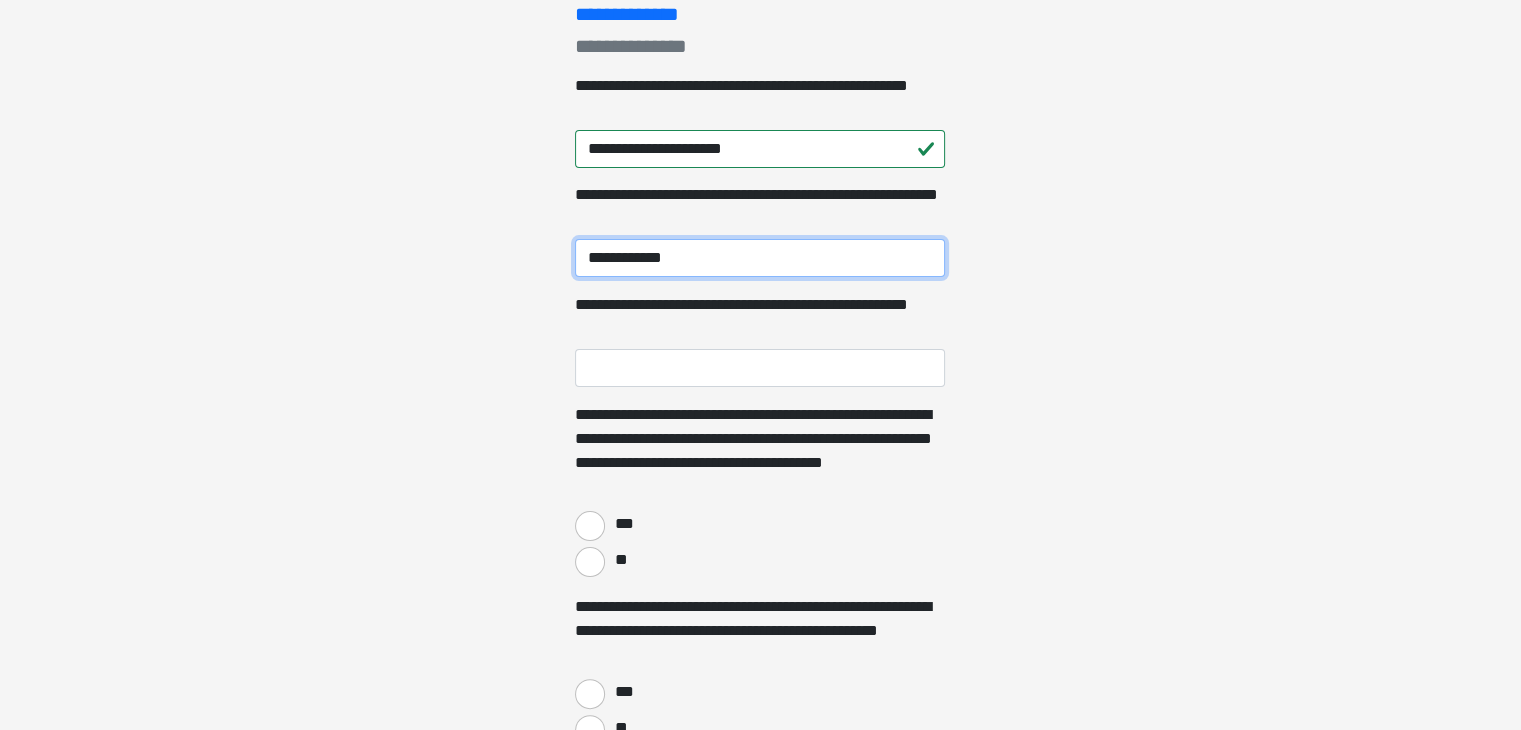 type on "**********" 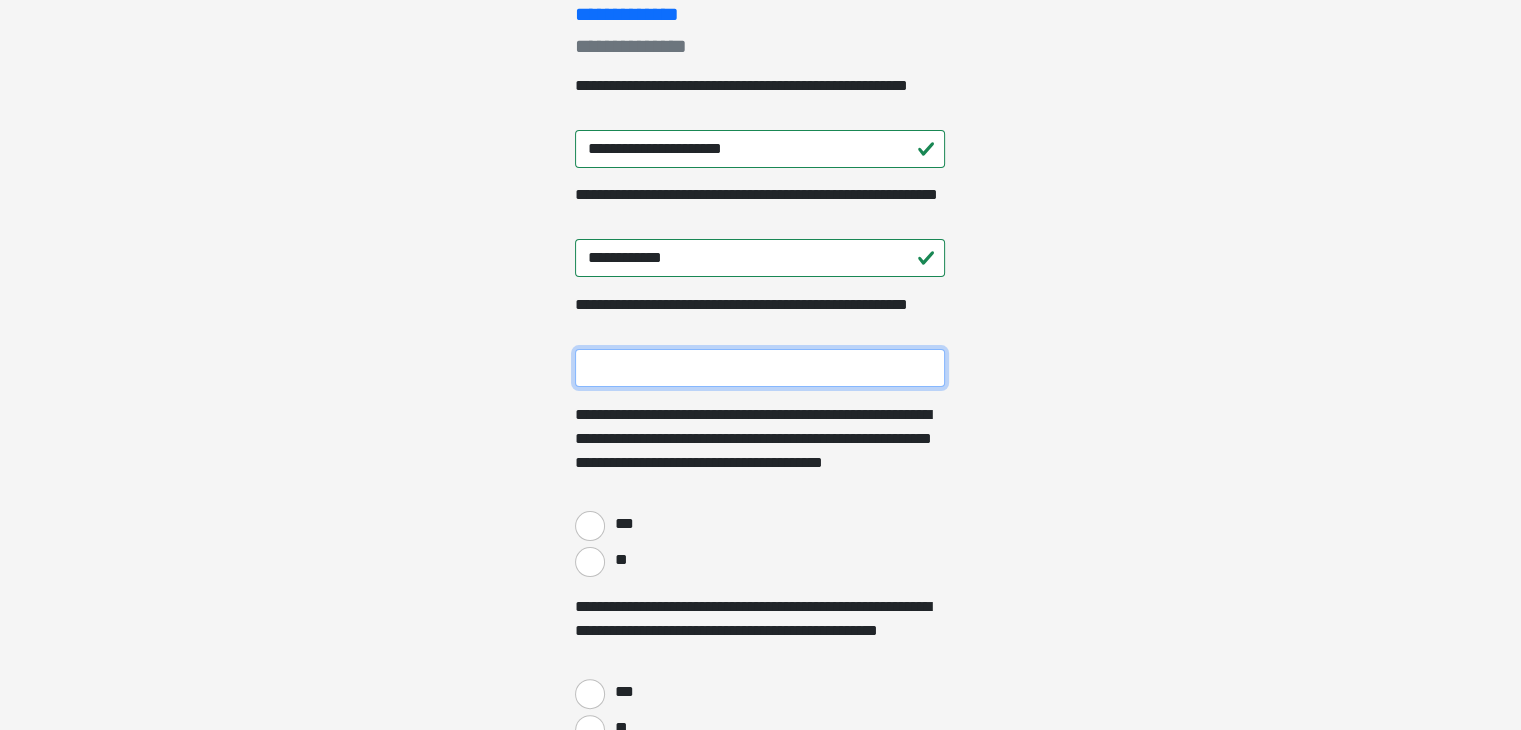click on "**********" at bounding box center [760, 368] 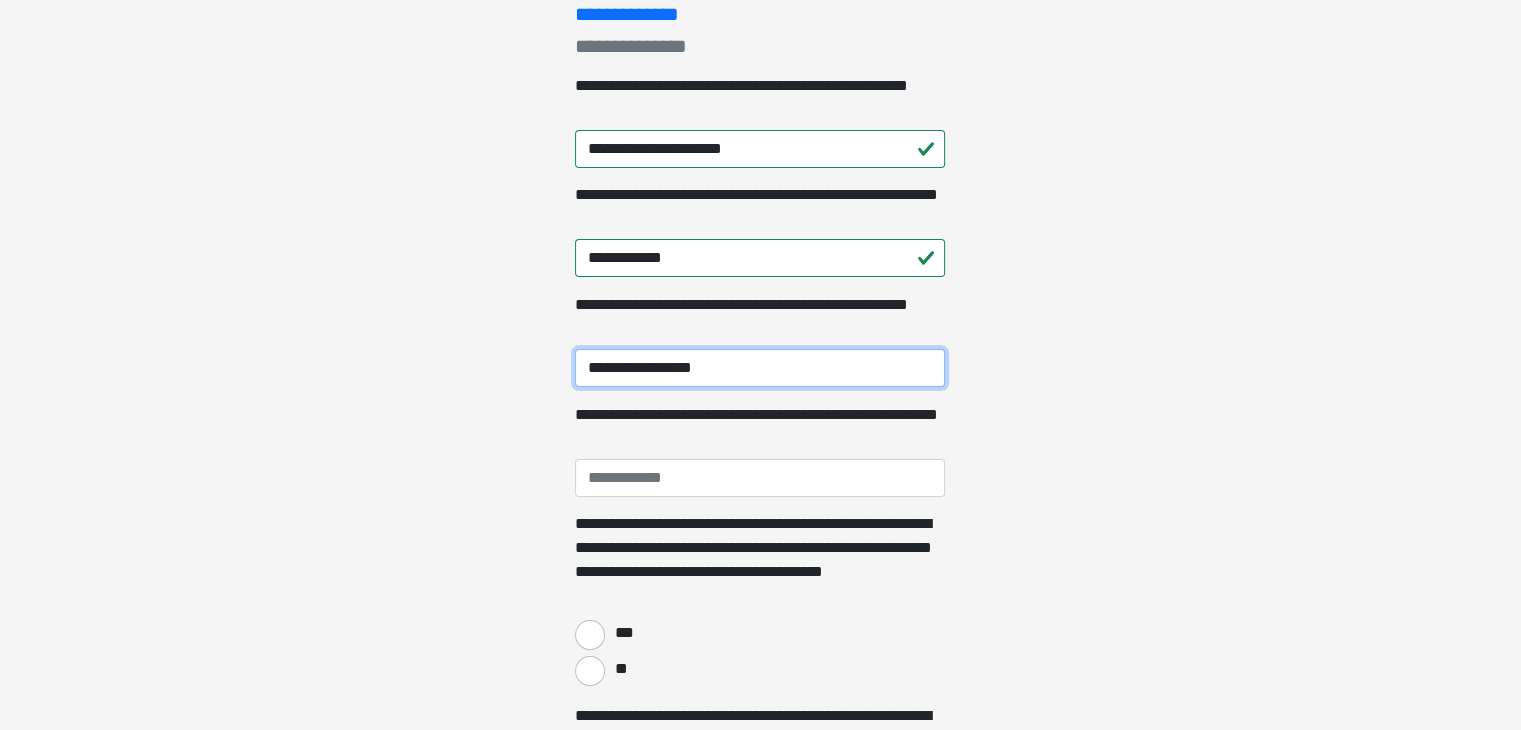 type on "**********" 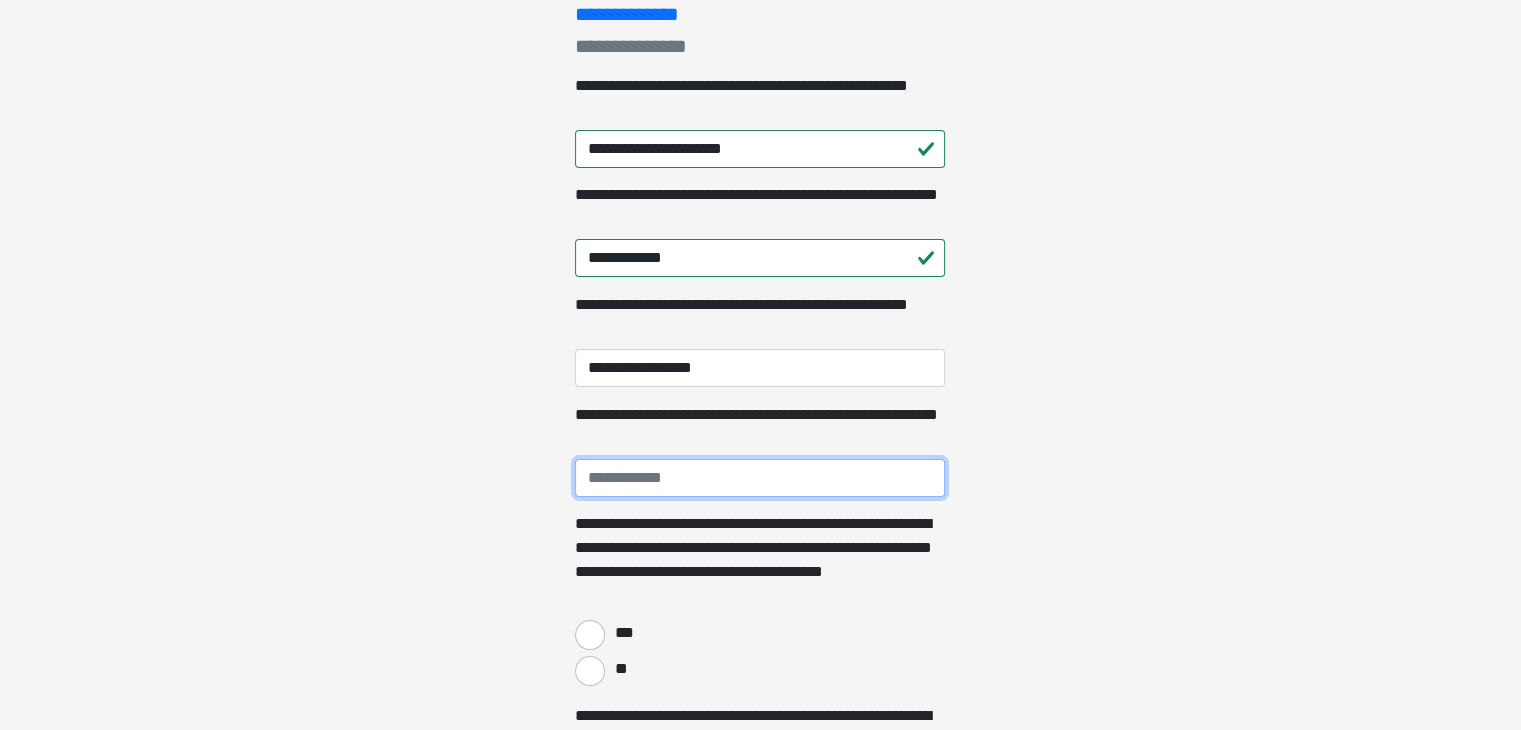 click on "**********" at bounding box center (760, 478) 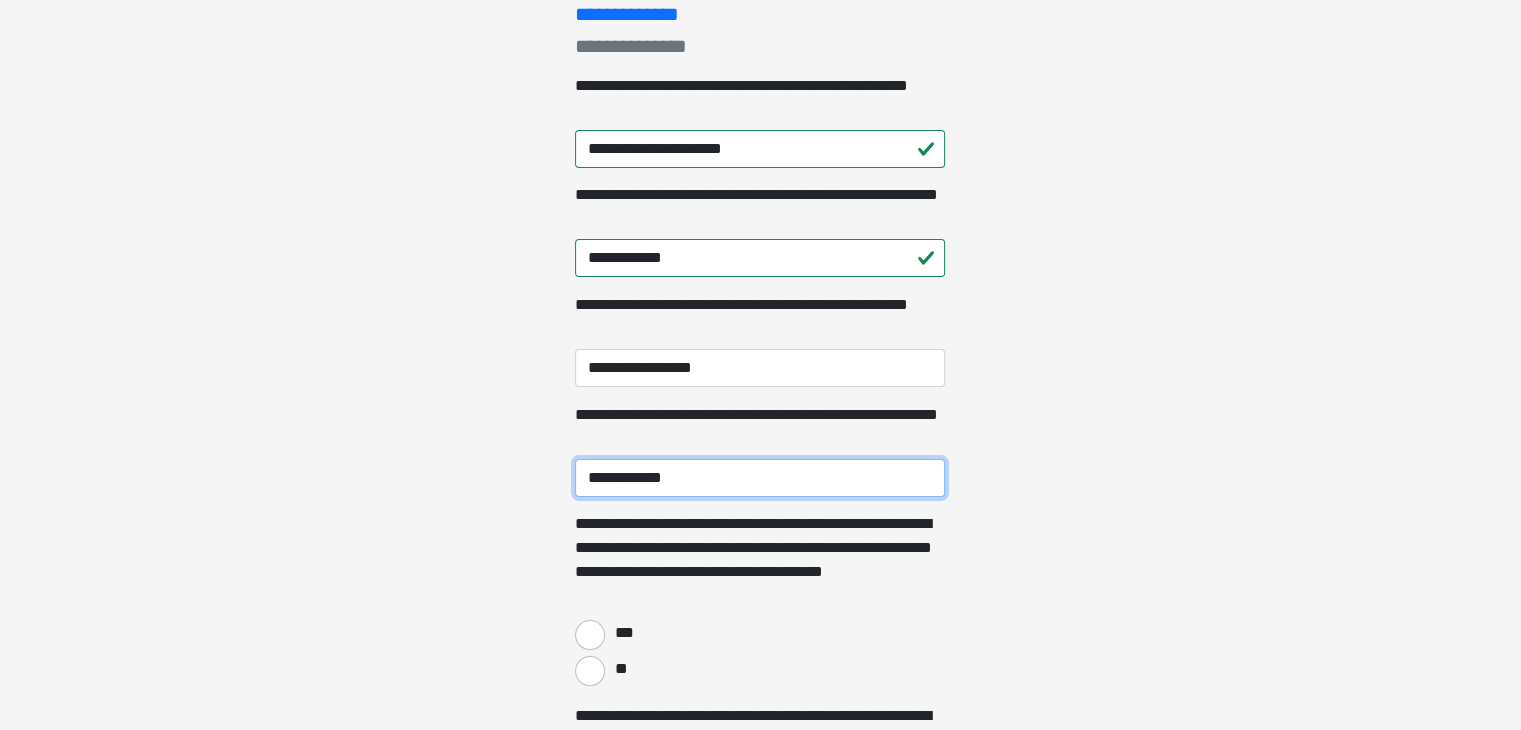 type on "**********" 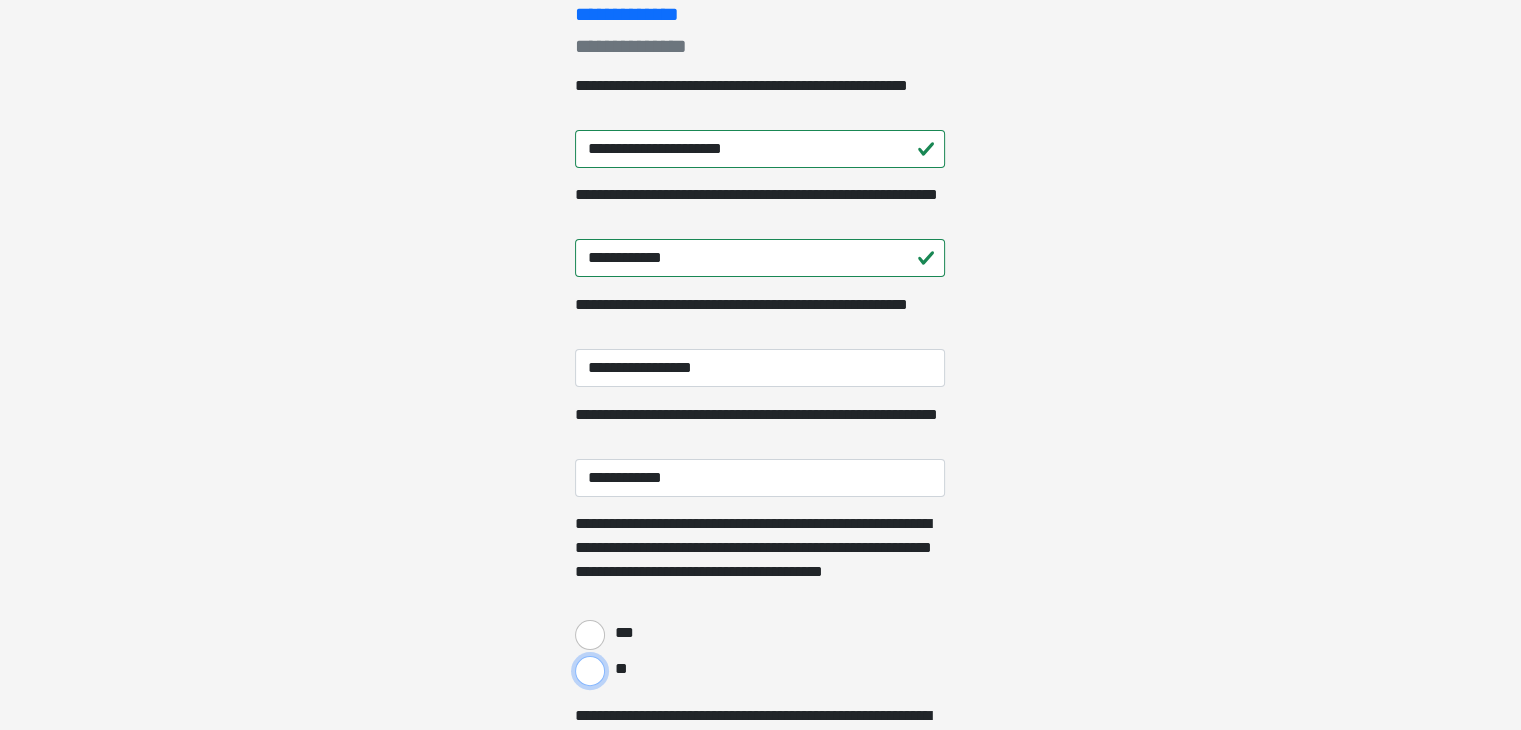 click on "**" at bounding box center [590, 671] 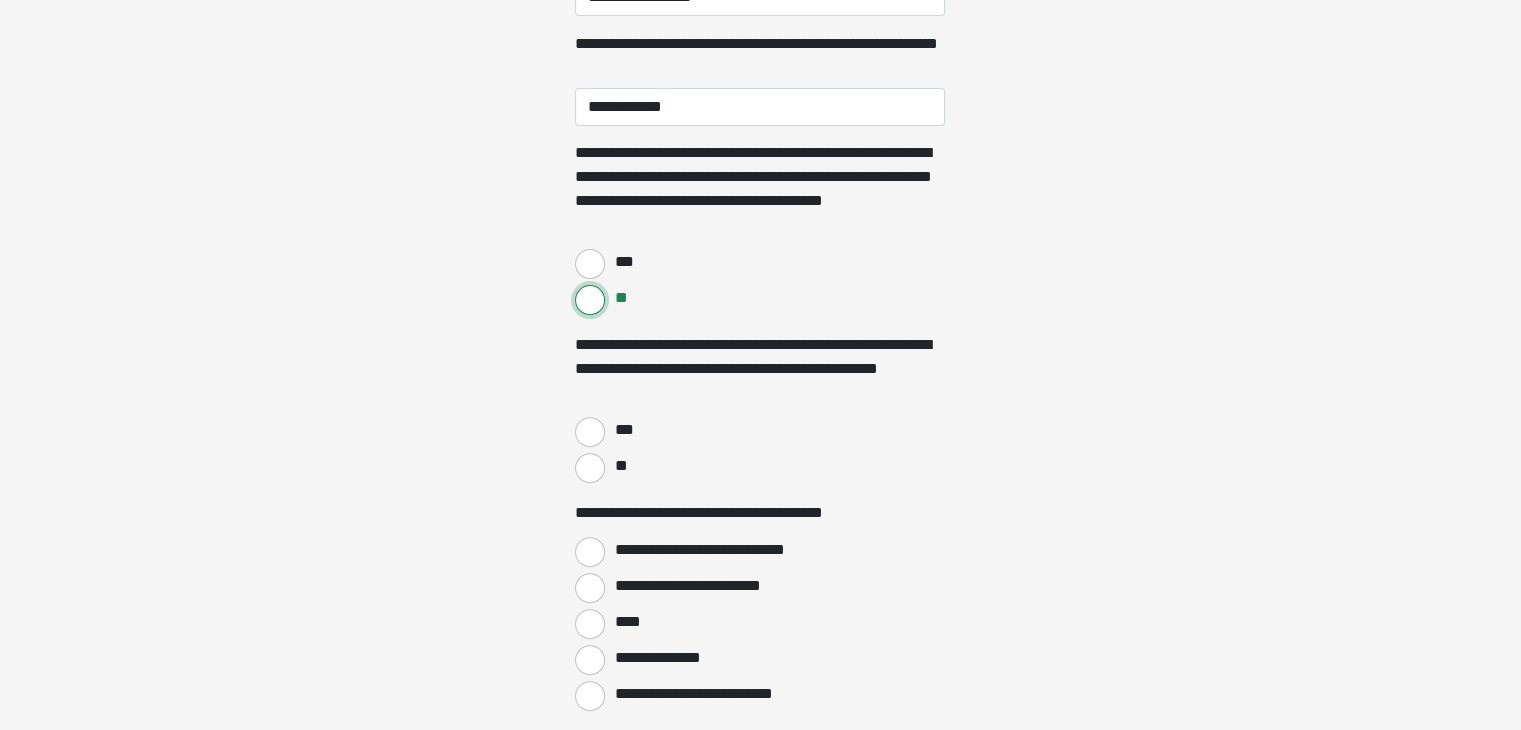 scroll, scrollTop: 697, scrollLeft: 0, axis: vertical 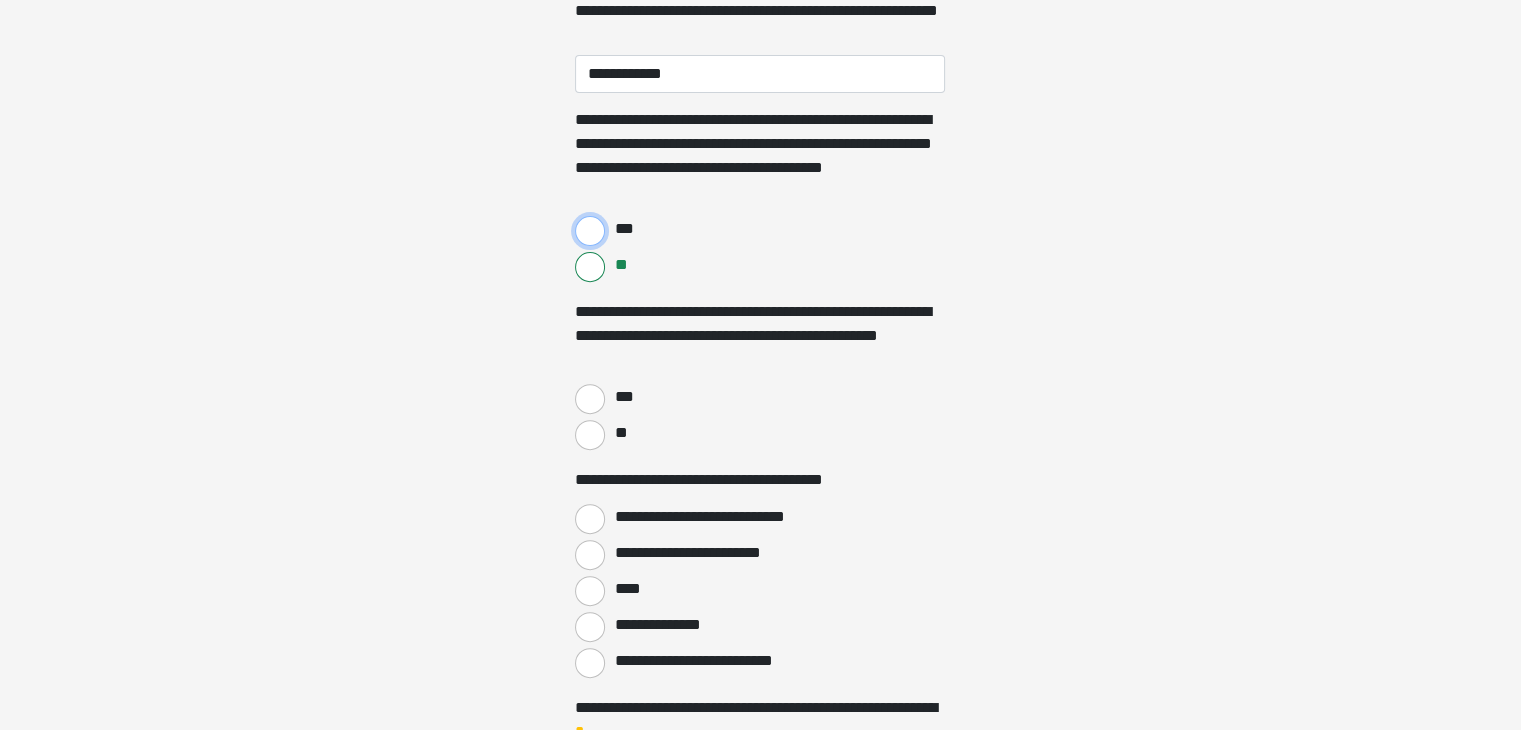 click on "***" at bounding box center (590, 231) 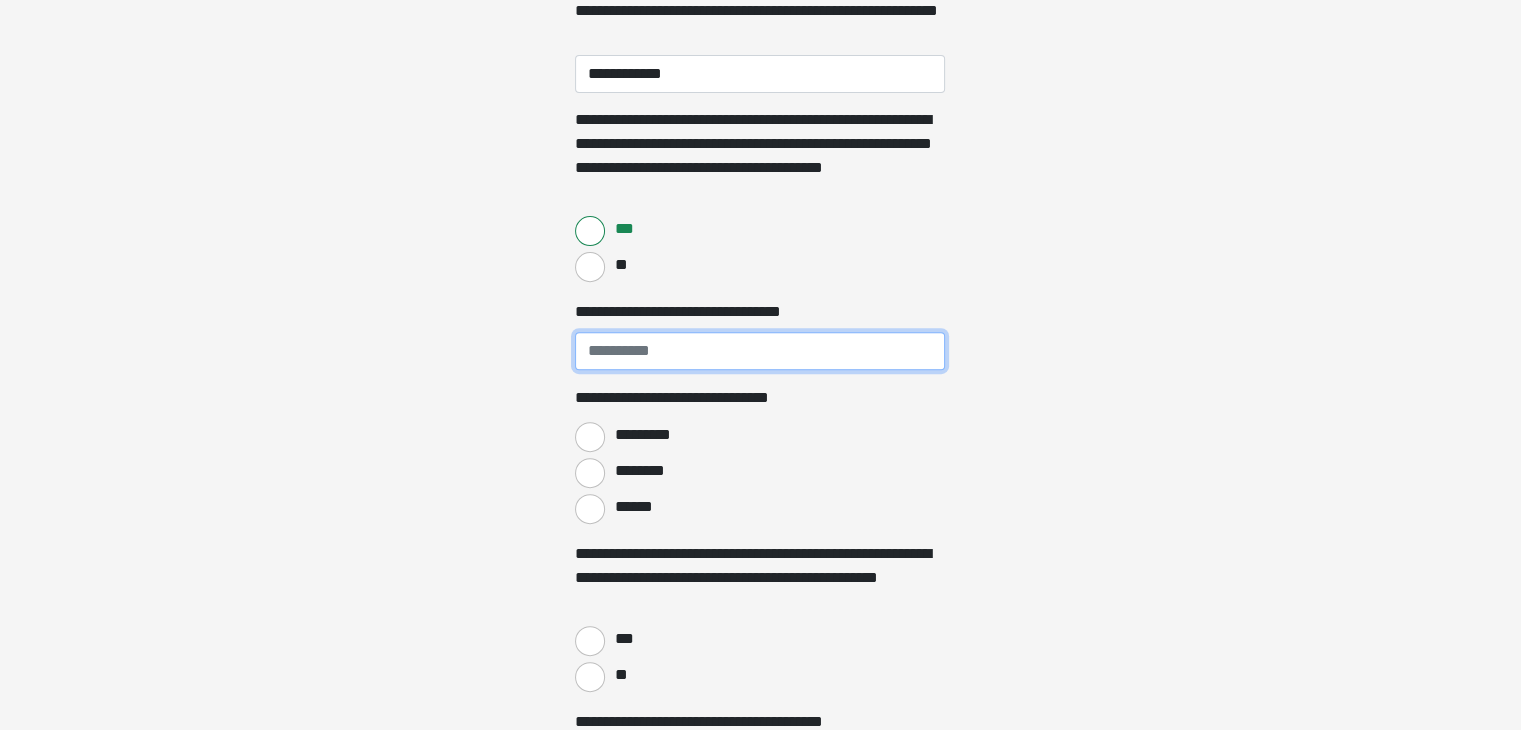 click on "**********" at bounding box center (760, 351) 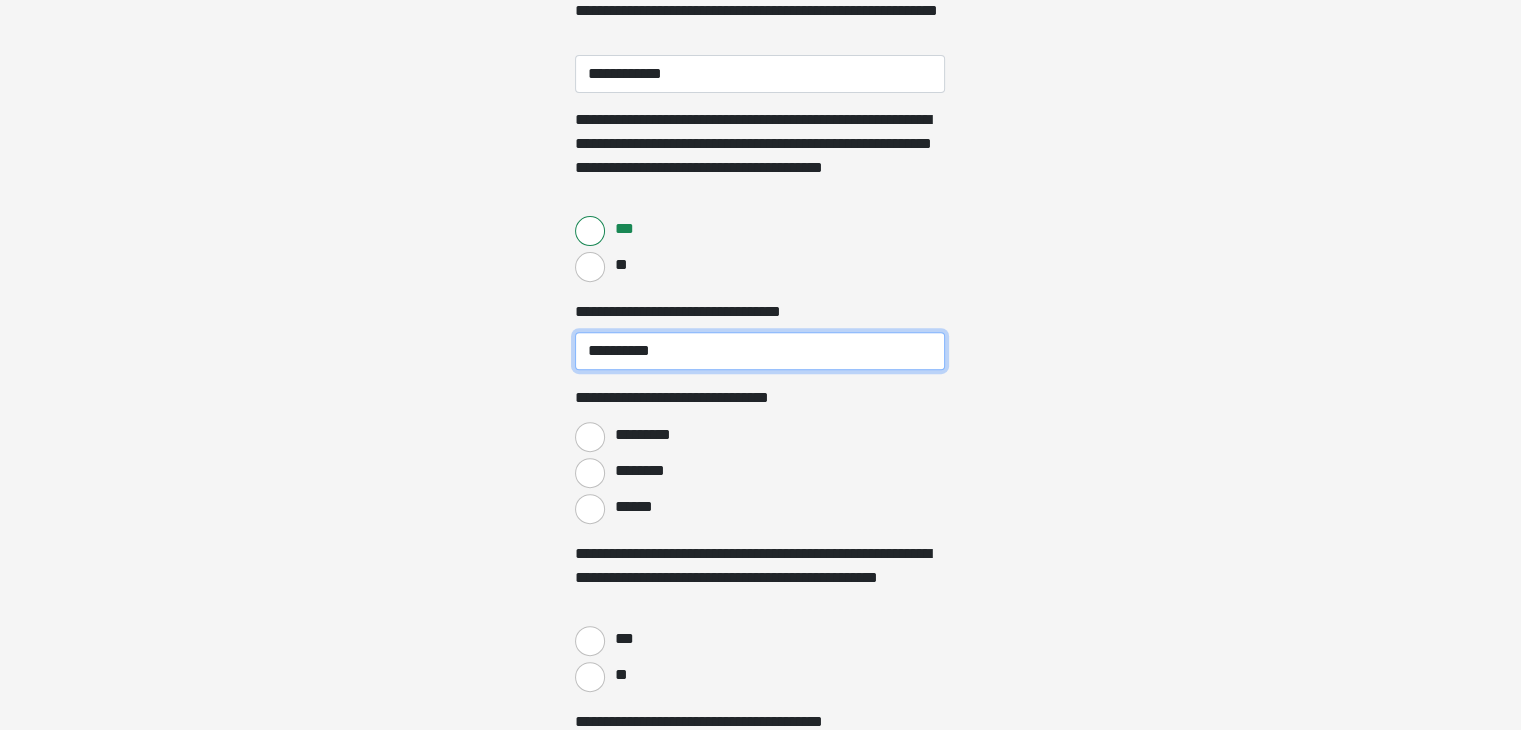 type on "**********" 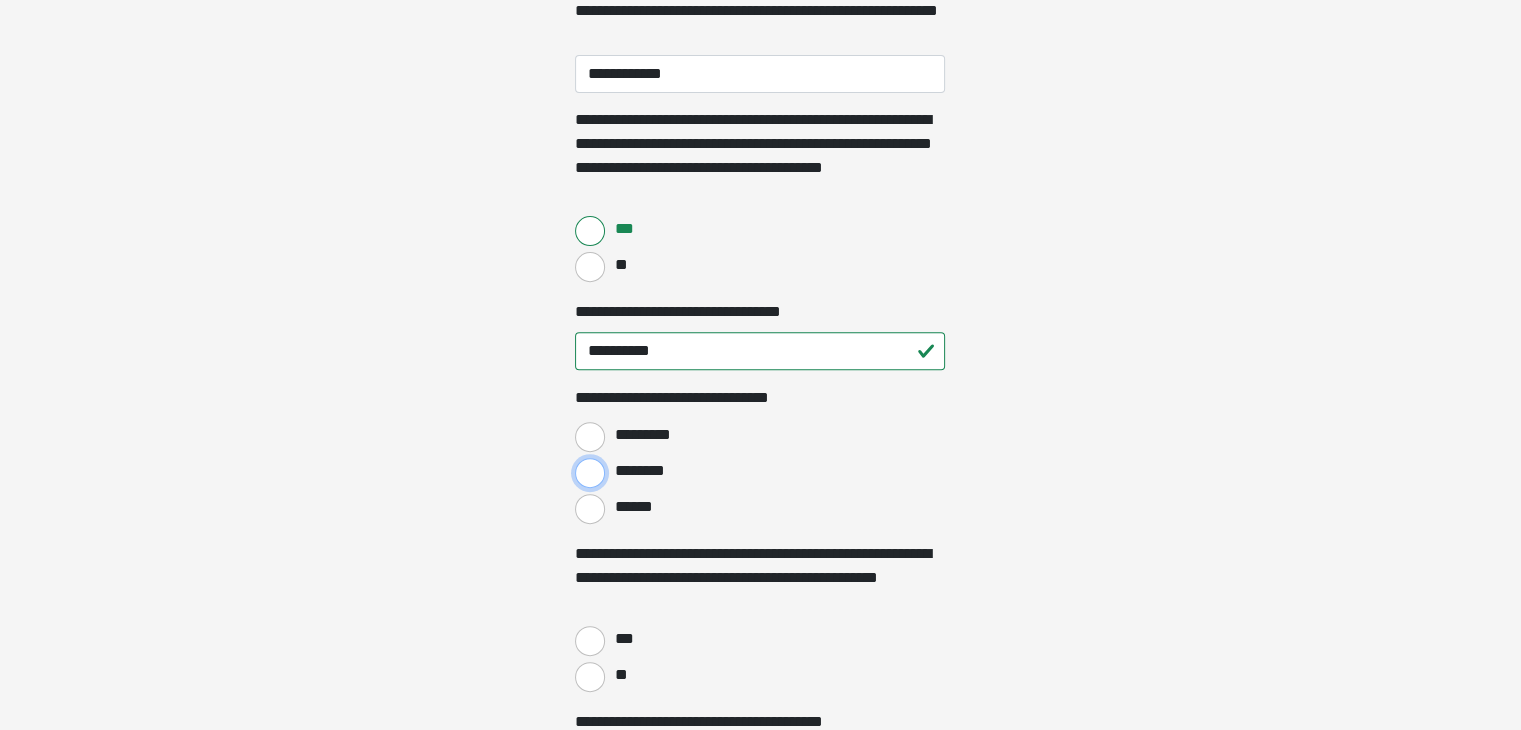 click on "********" at bounding box center (590, 473) 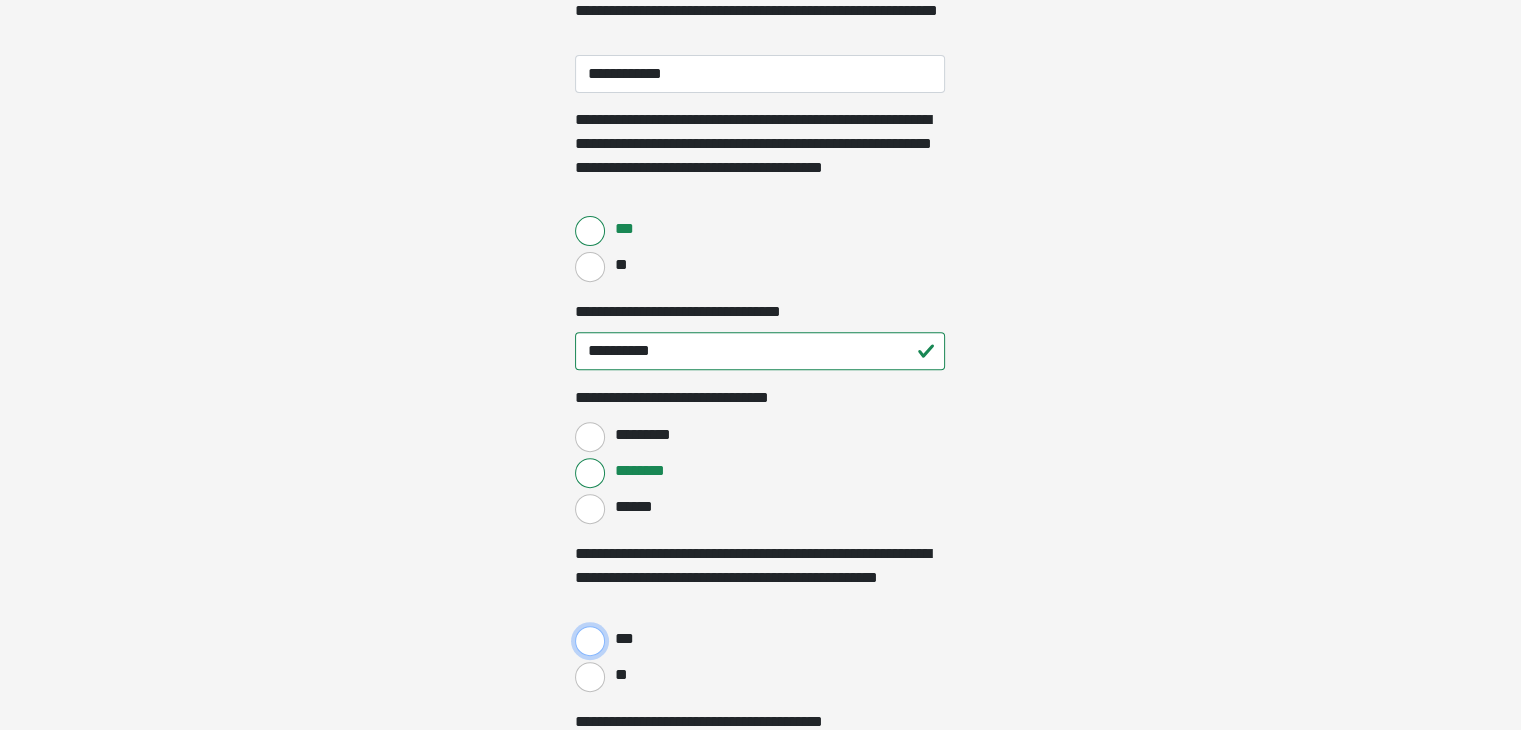 click on "***" at bounding box center [590, 641] 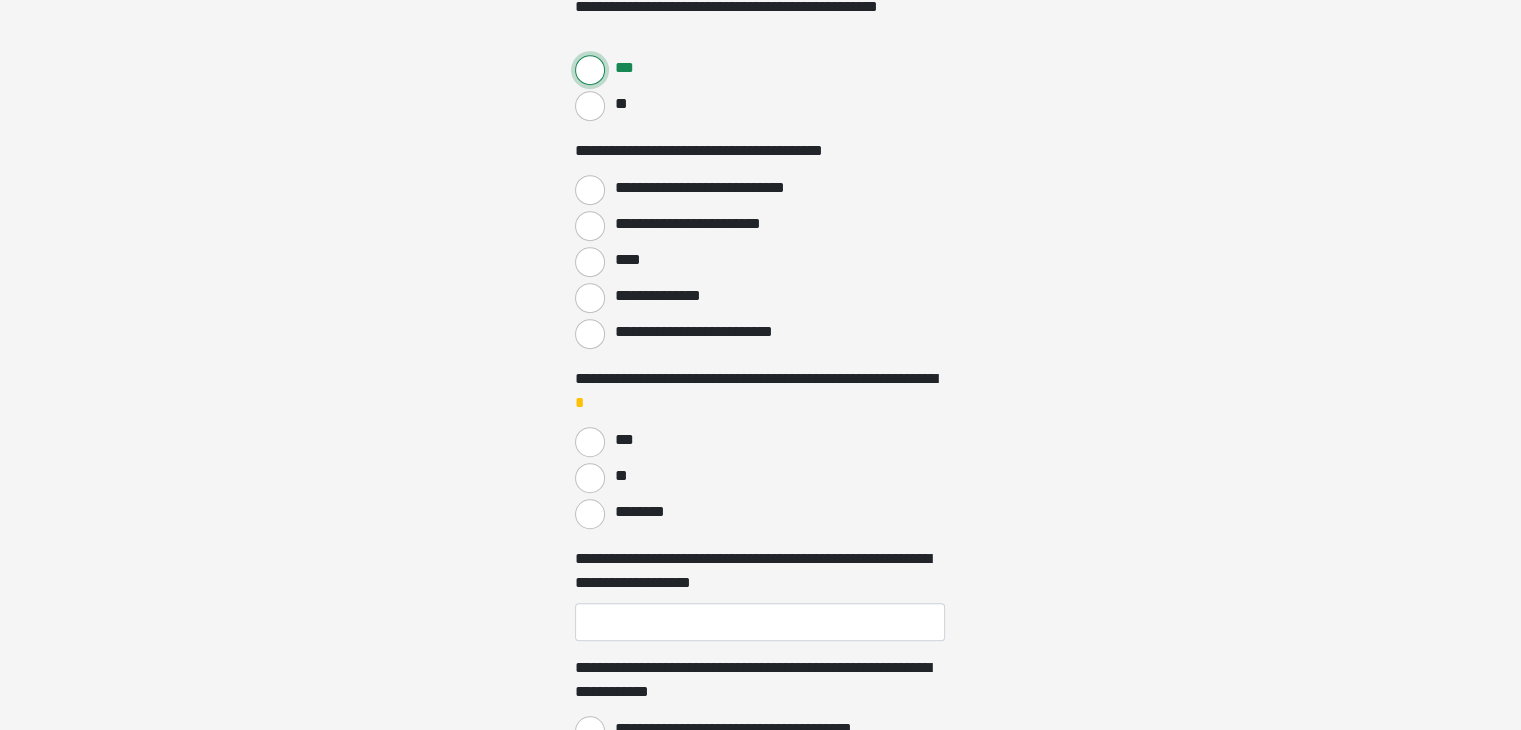 scroll, scrollTop: 1281, scrollLeft: 0, axis: vertical 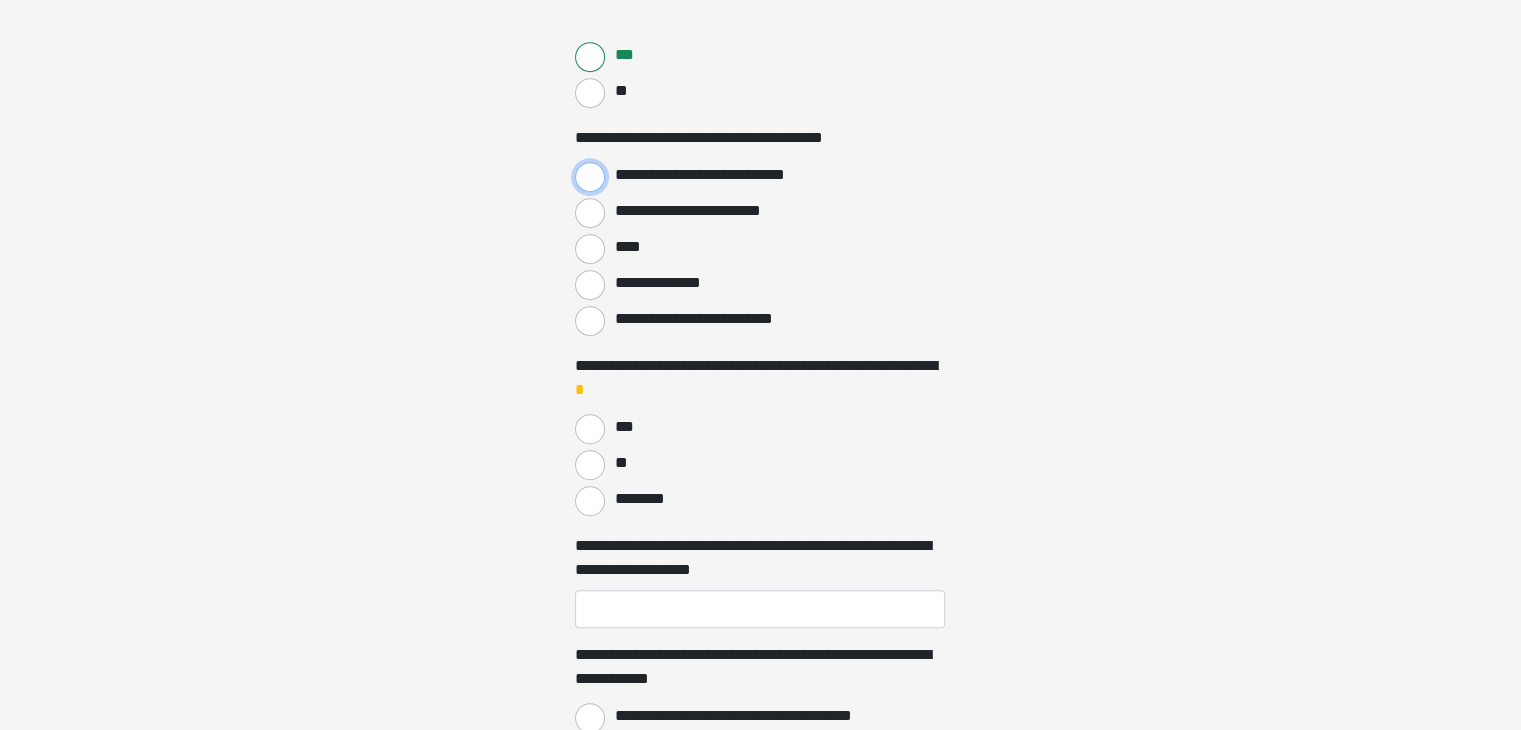 click on "**********" at bounding box center [590, 177] 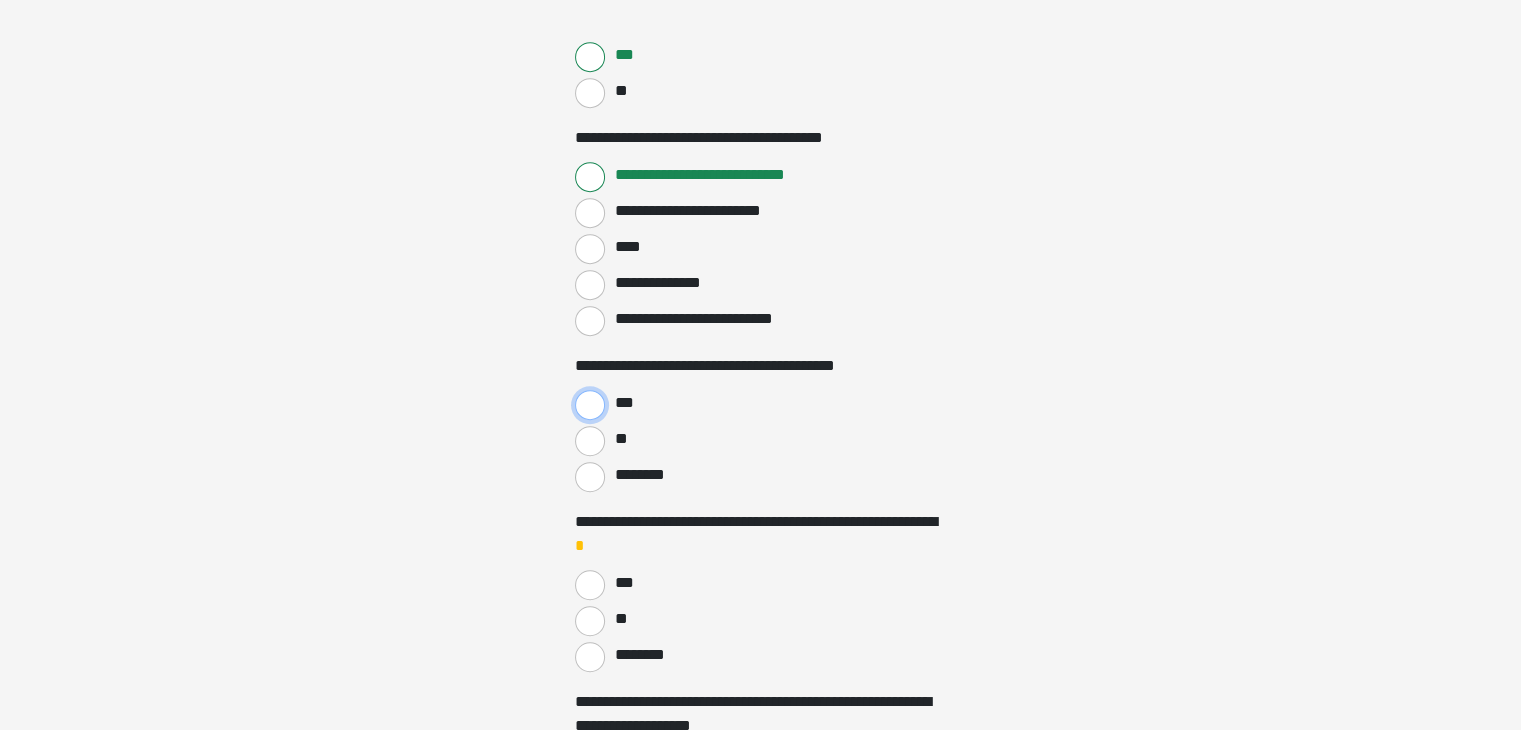 click on "***" at bounding box center (590, 405) 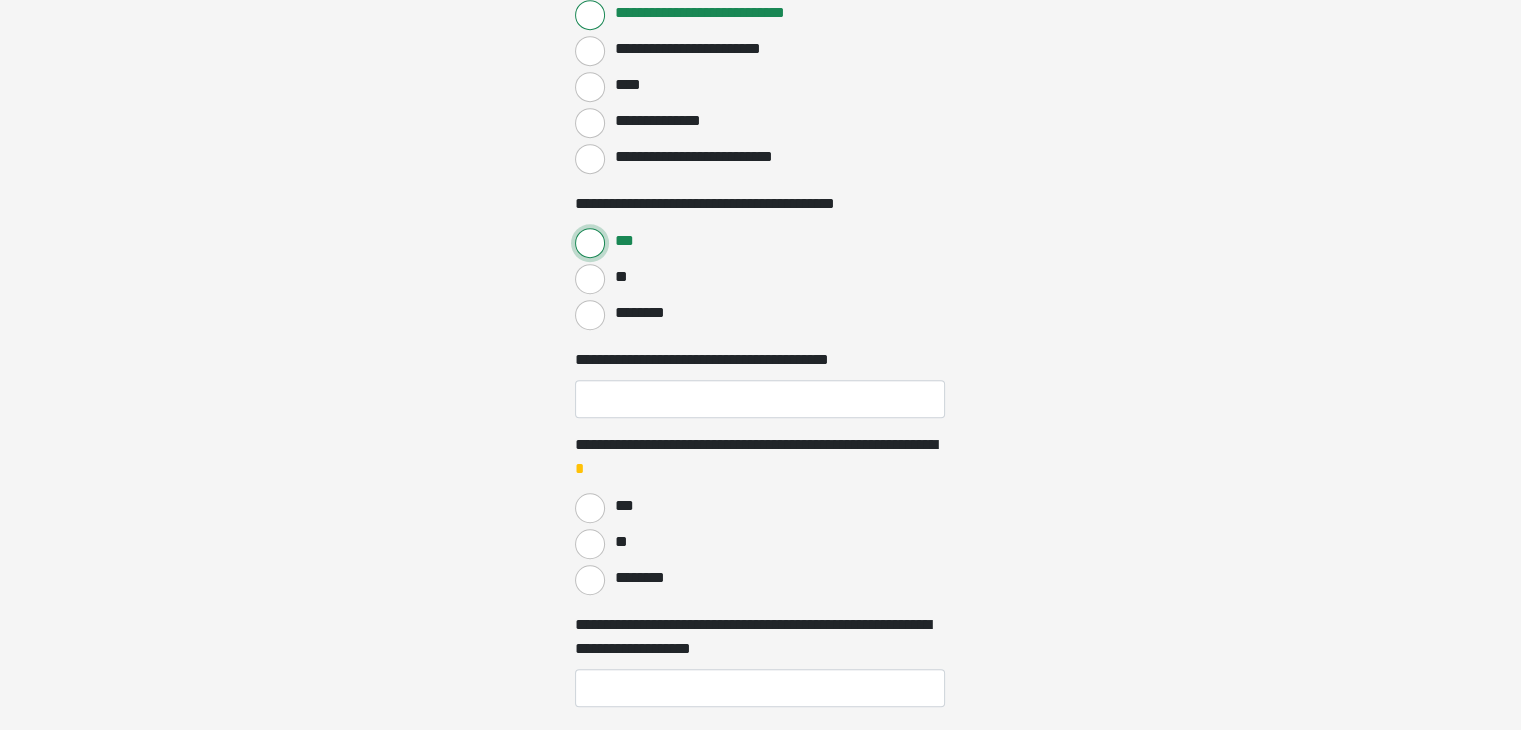 scroll, scrollTop: 1528, scrollLeft: 0, axis: vertical 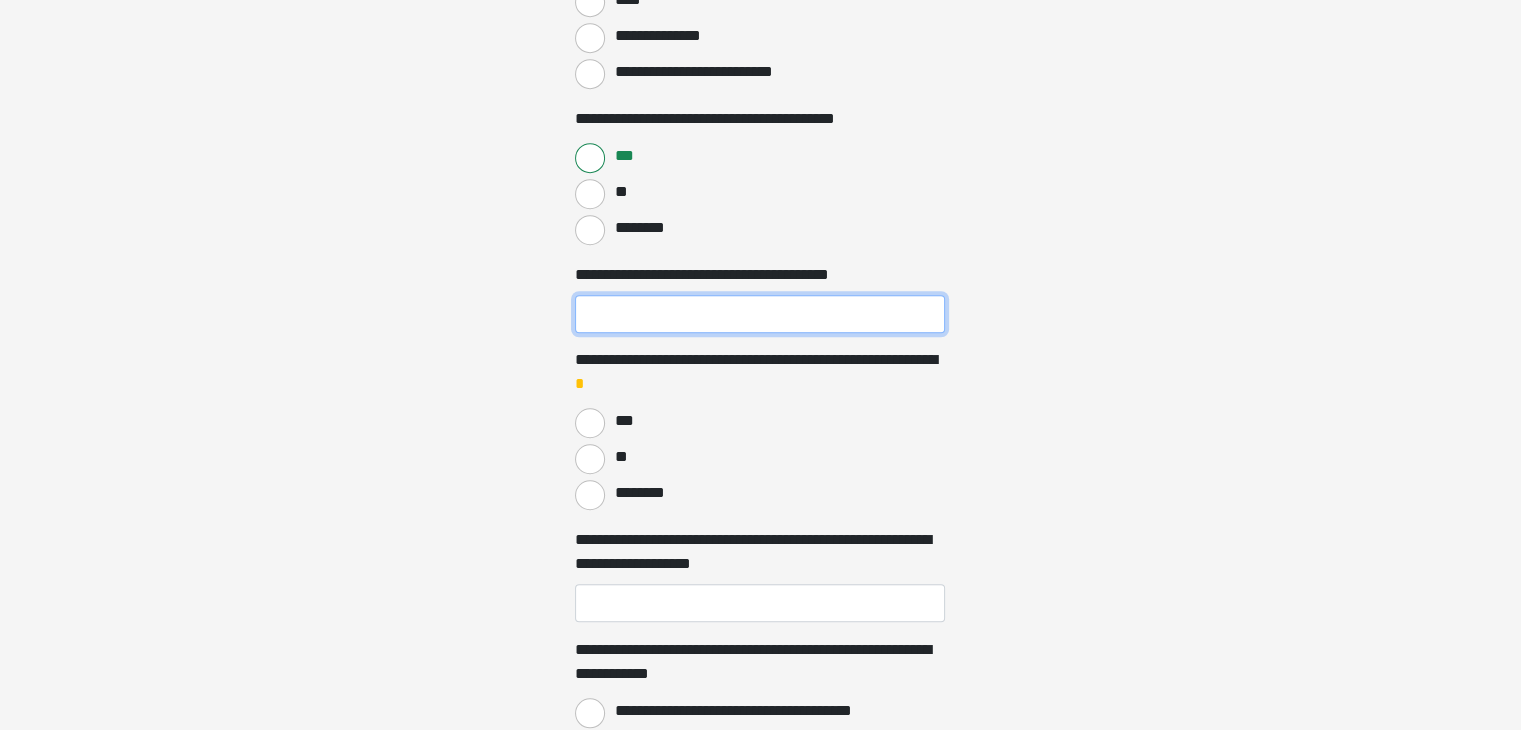 click on "**********" at bounding box center (760, 314) 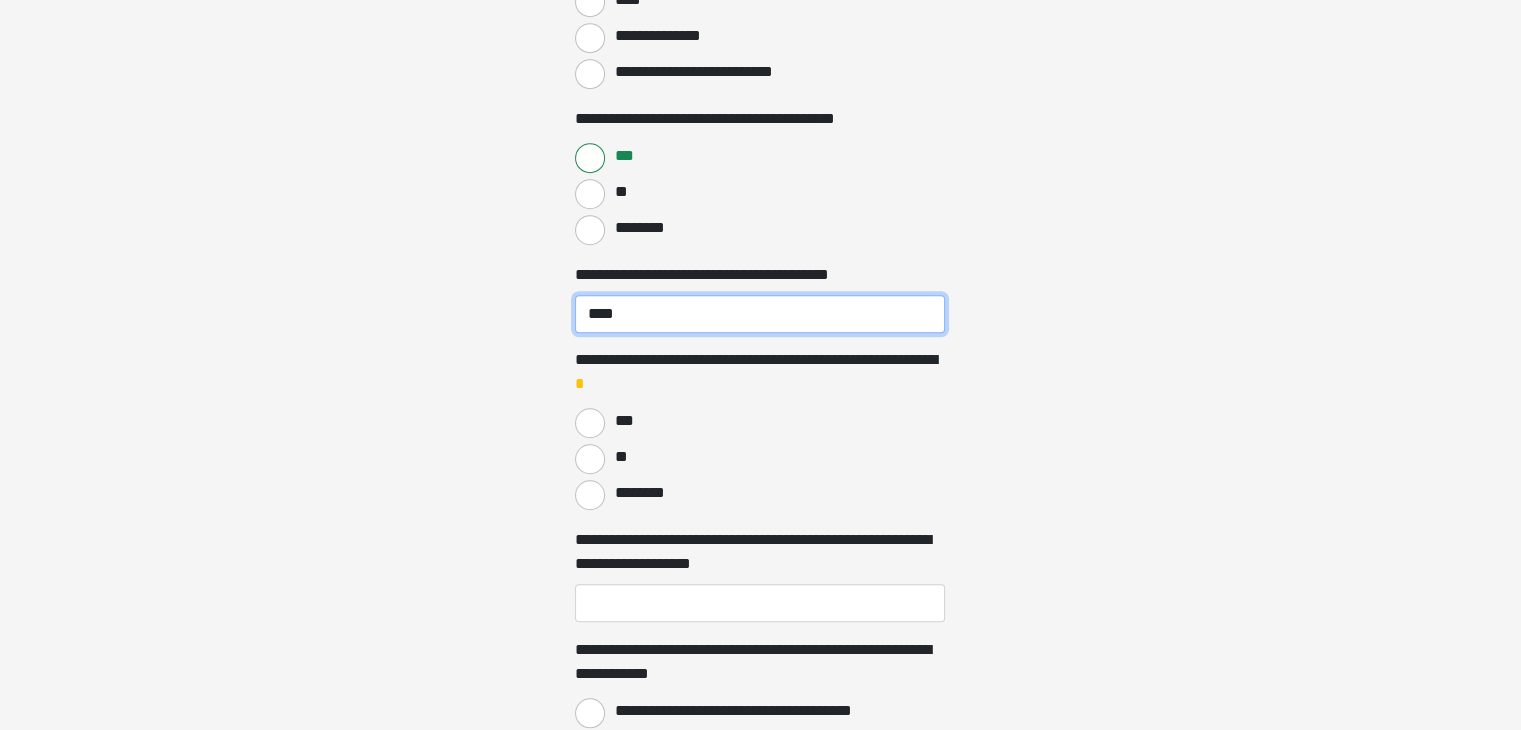 type on "****" 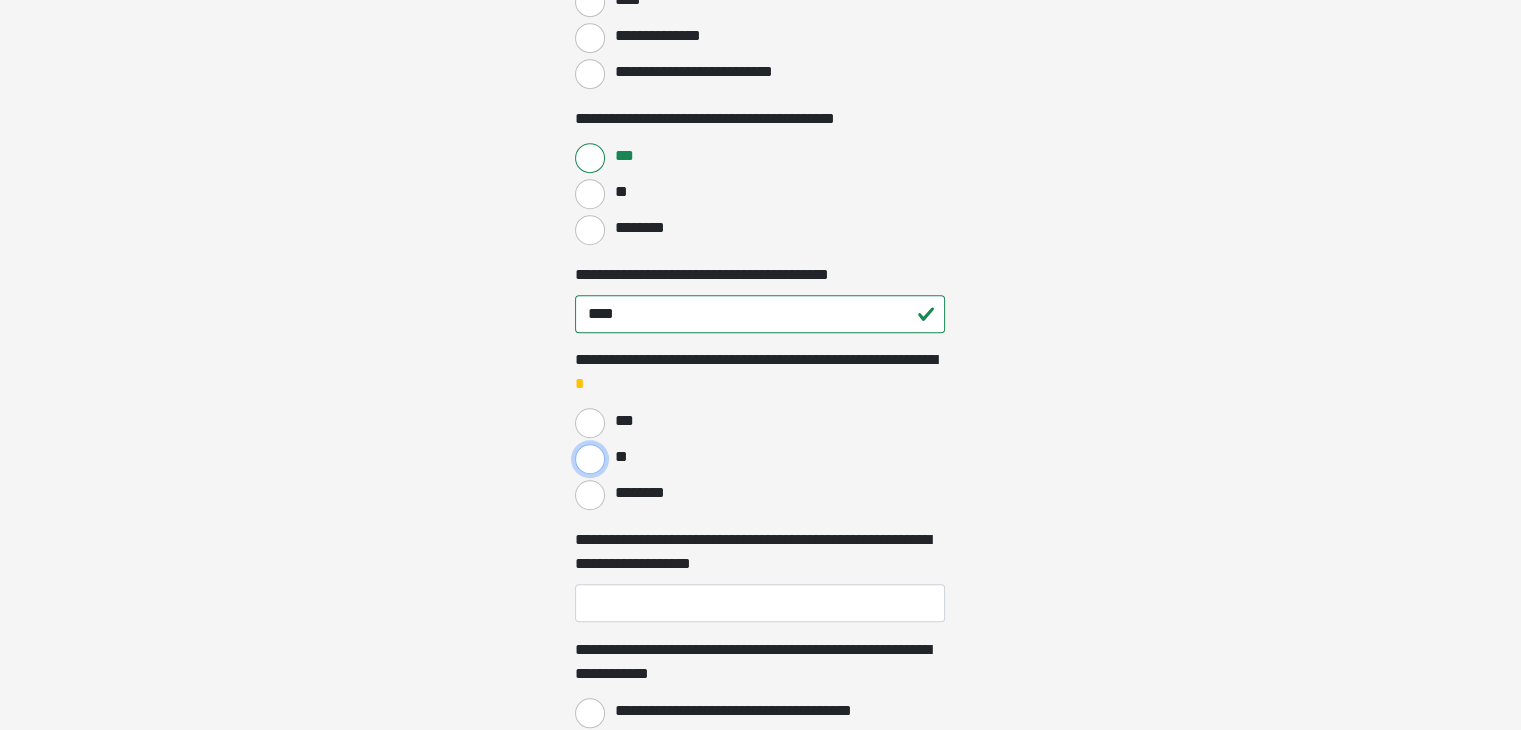 click on "**" at bounding box center [590, 459] 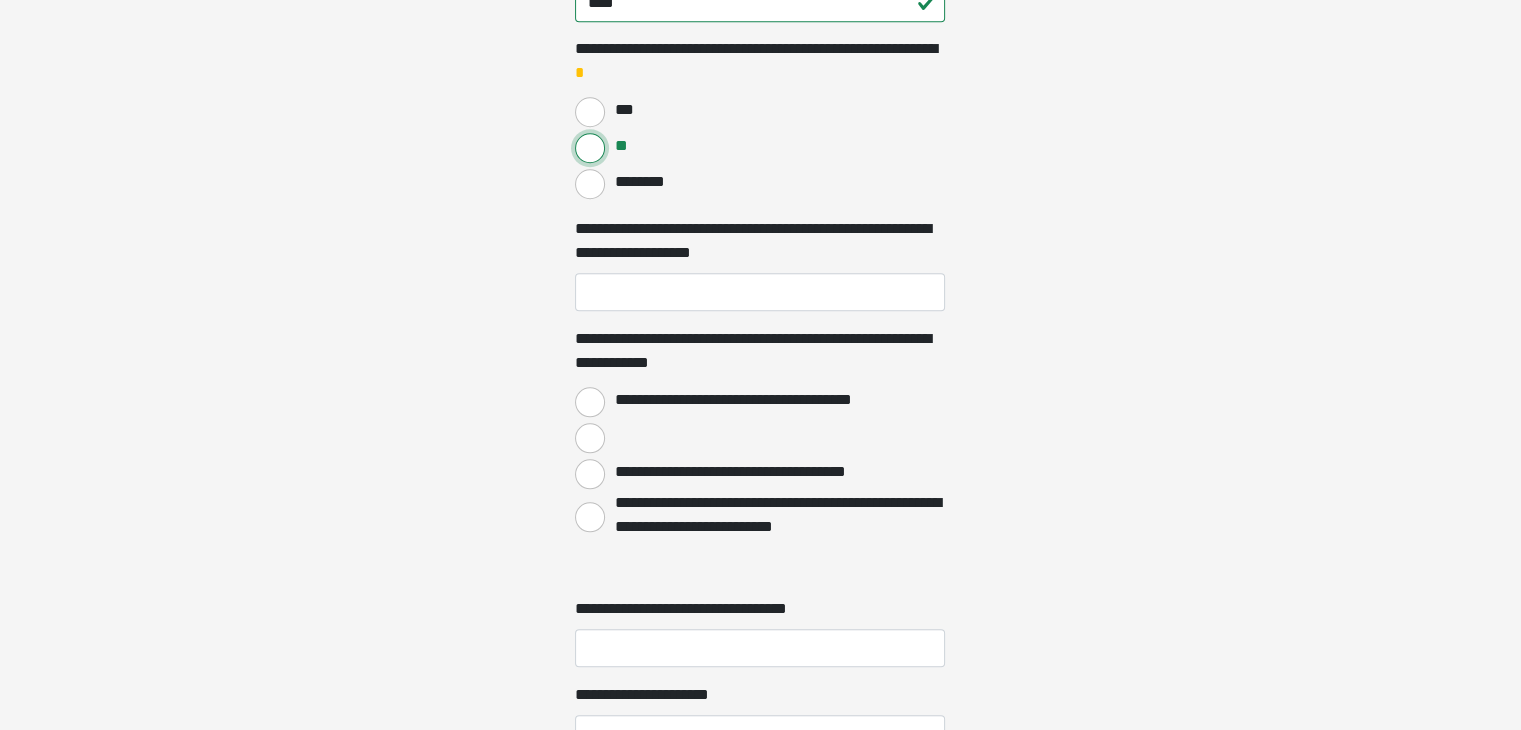 scroll, scrollTop: 1916, scrollLeft: 0, axis: vertical 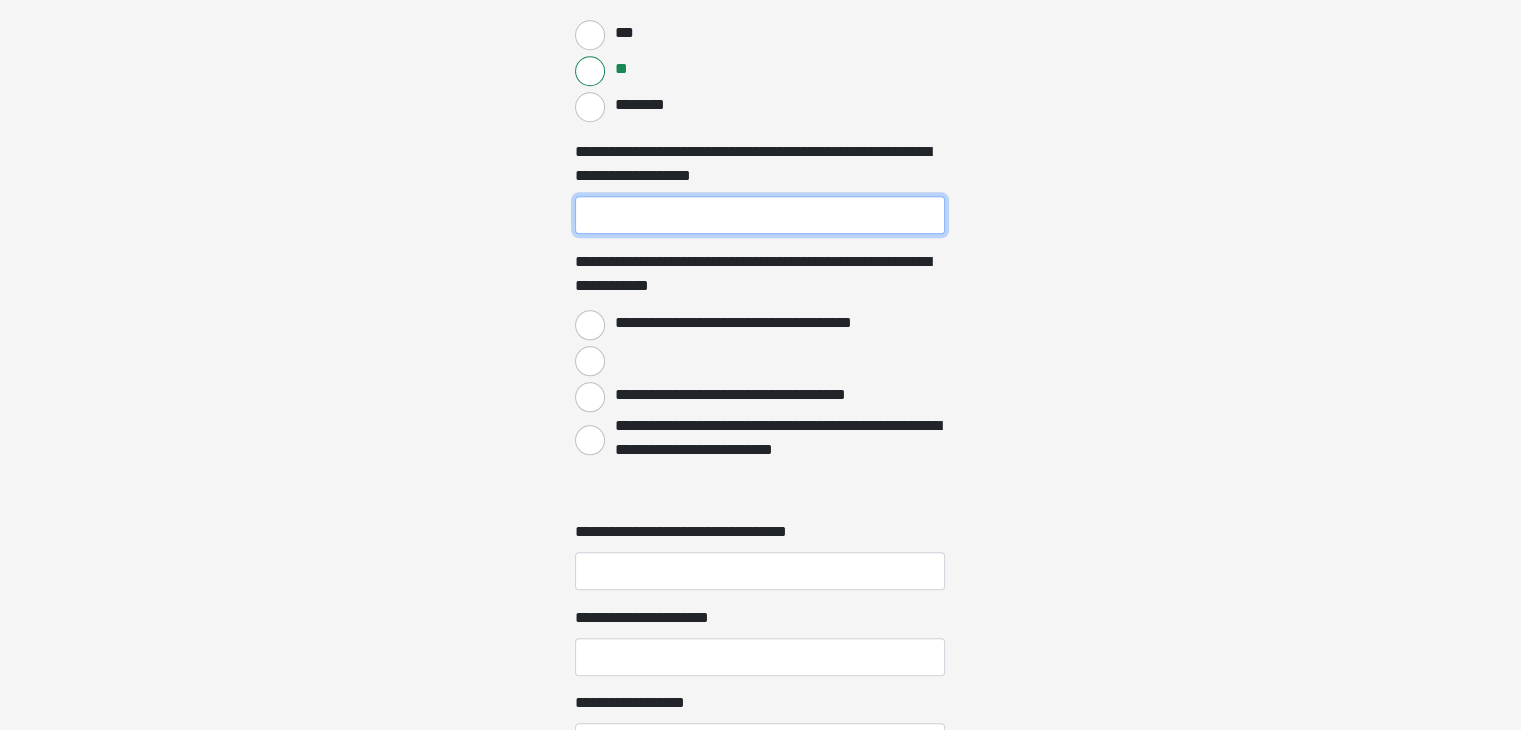 click on "**********" at bounding box center (760, 215) 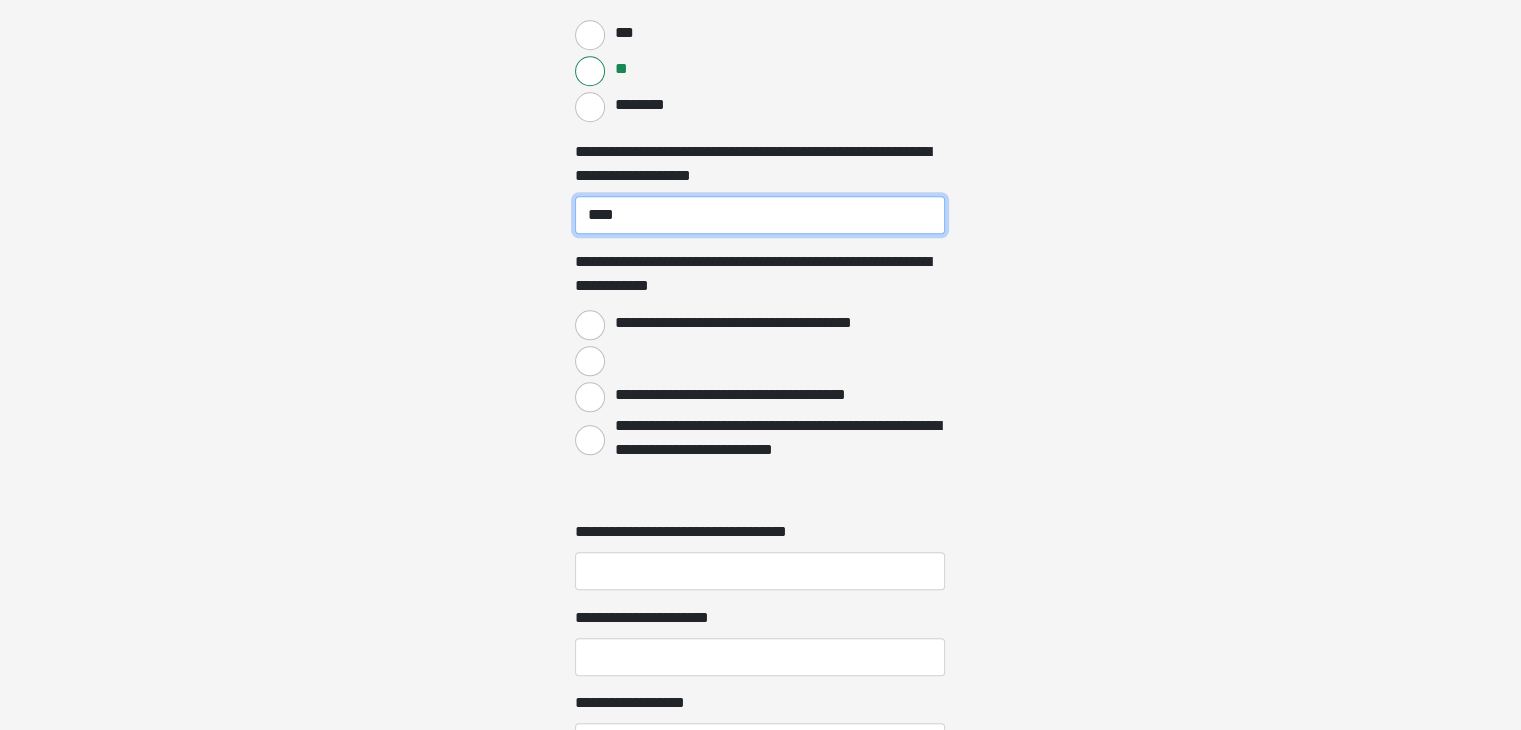 type on "****" 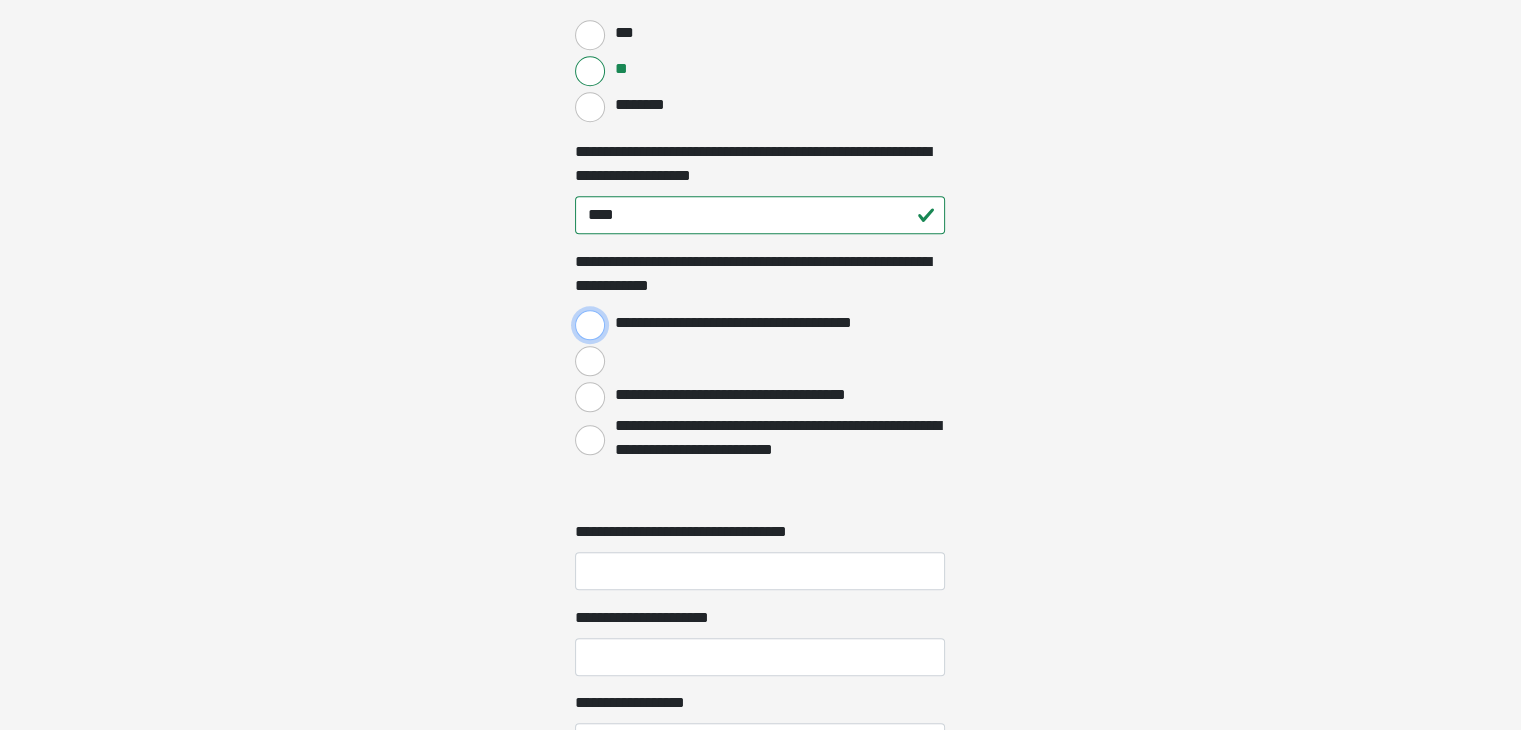 click on "**********" at bounding box center [590, 325] 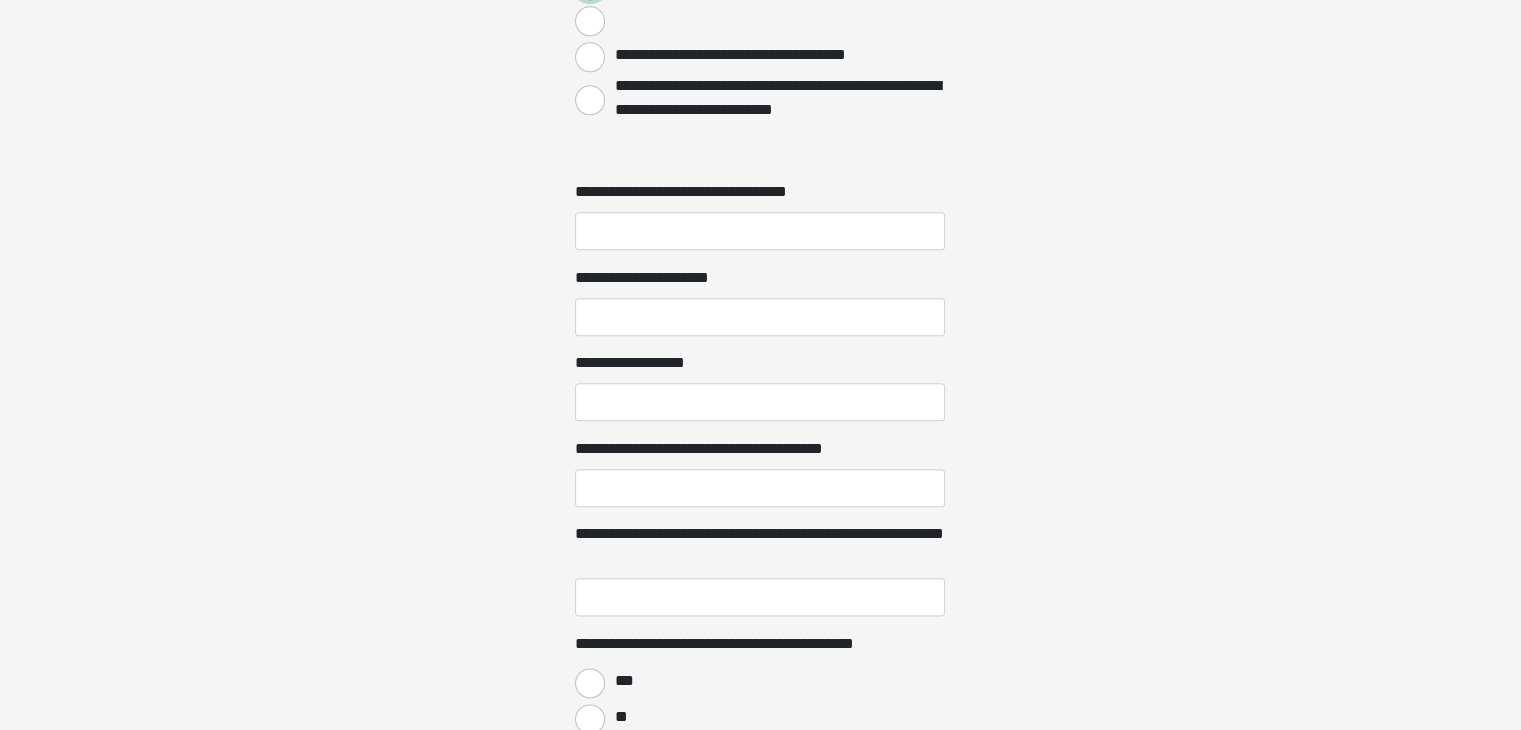 scroll, scrollTop: 2270, scrollLeft: 0, axis: vertical 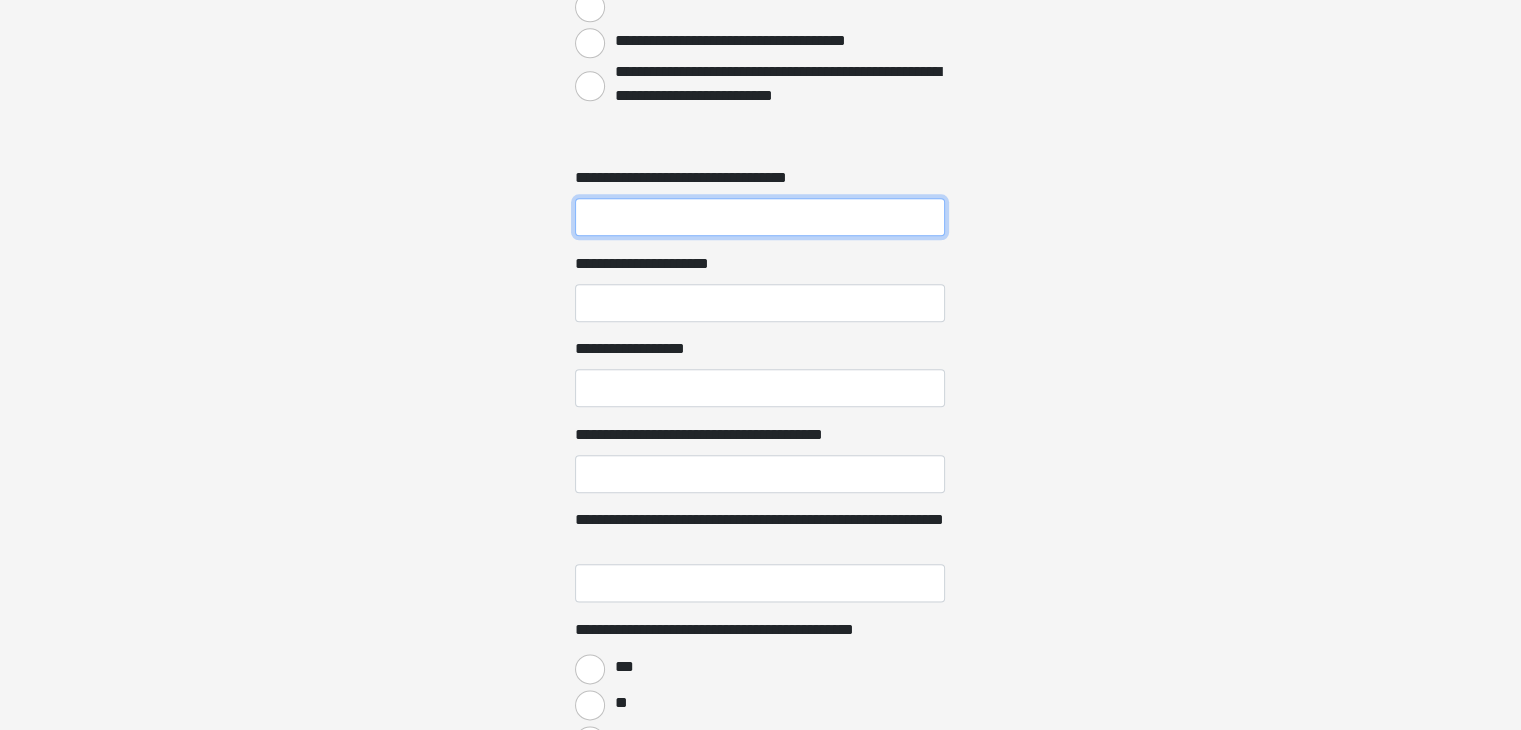 click on "**********" at bounding box center (760, 217) 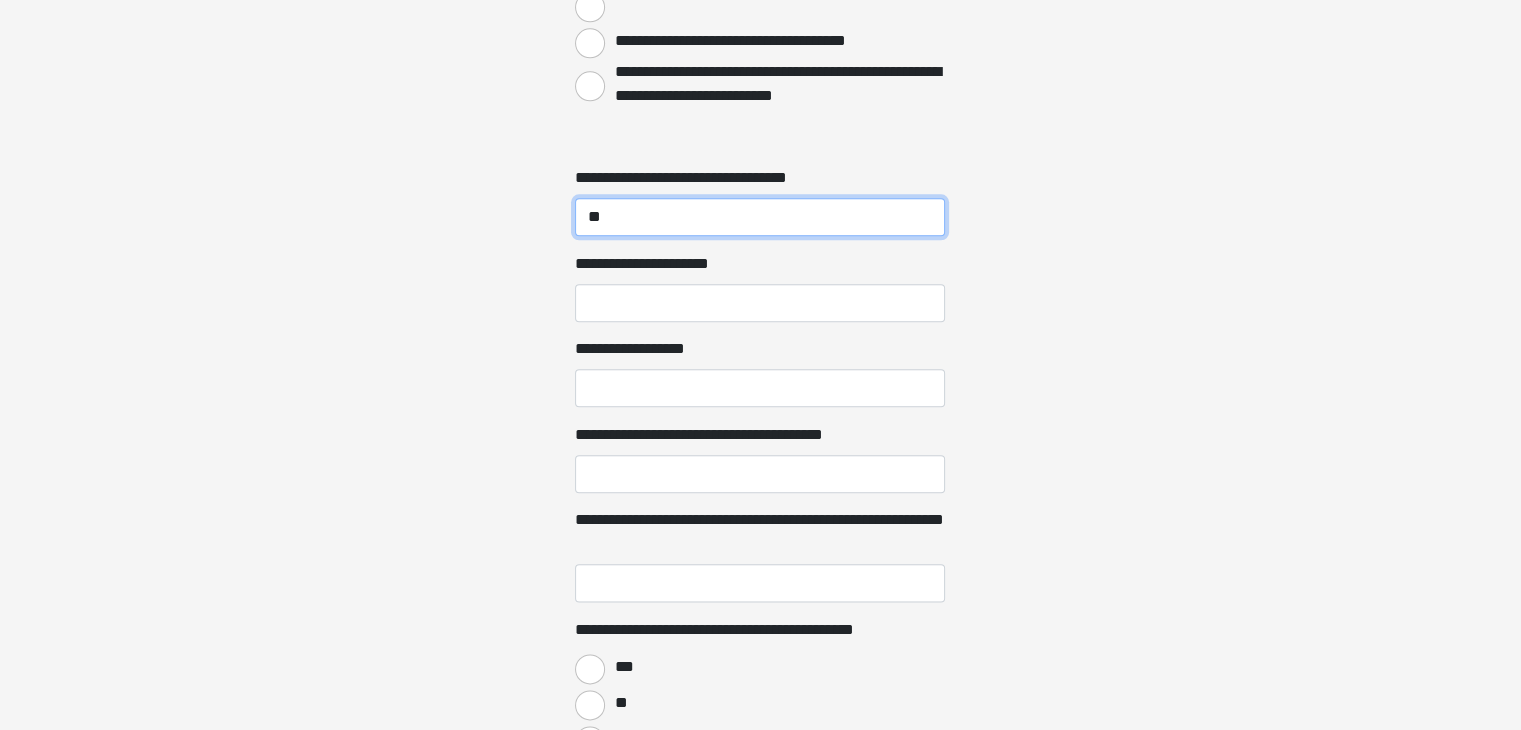 type on "**" 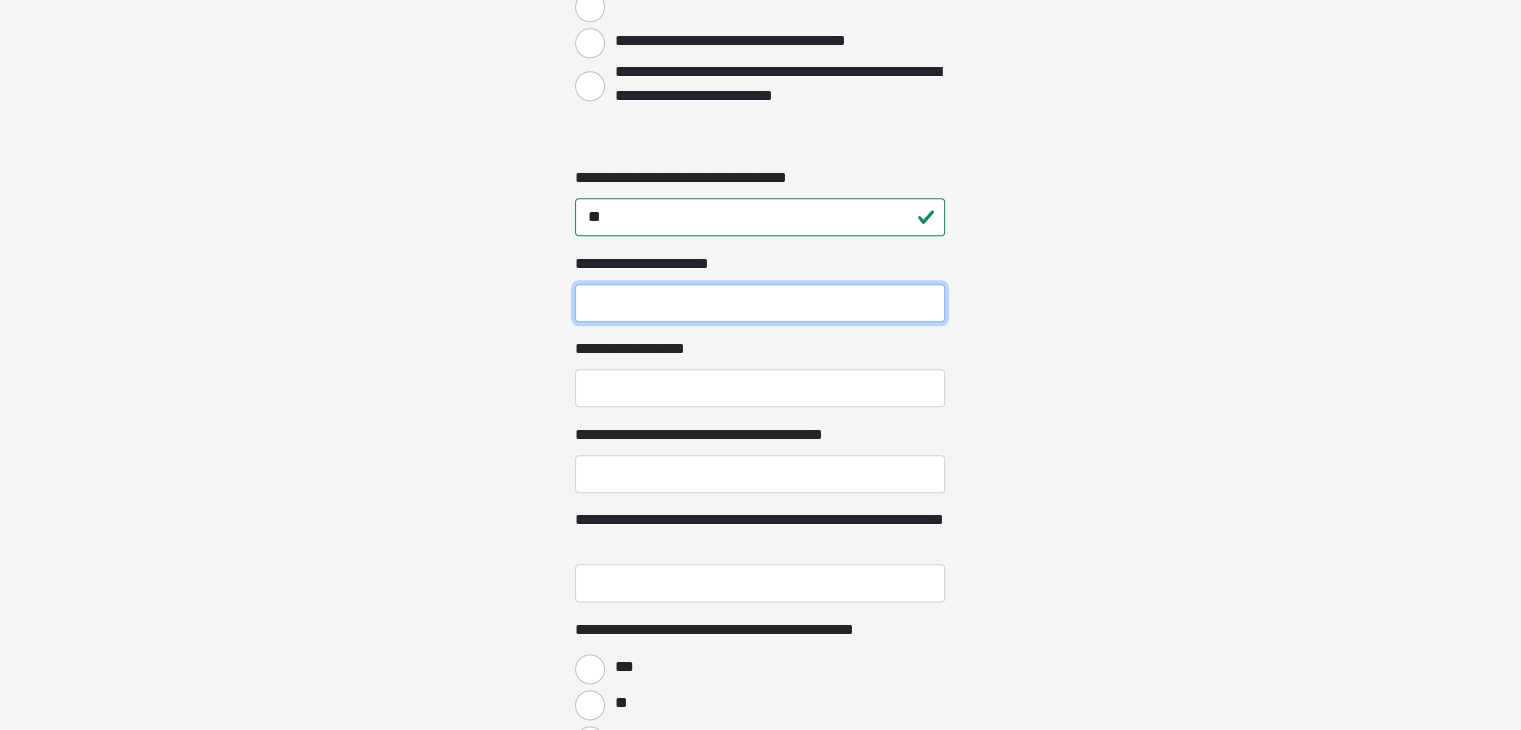 click on "**********" at bounding box center [760, 303] 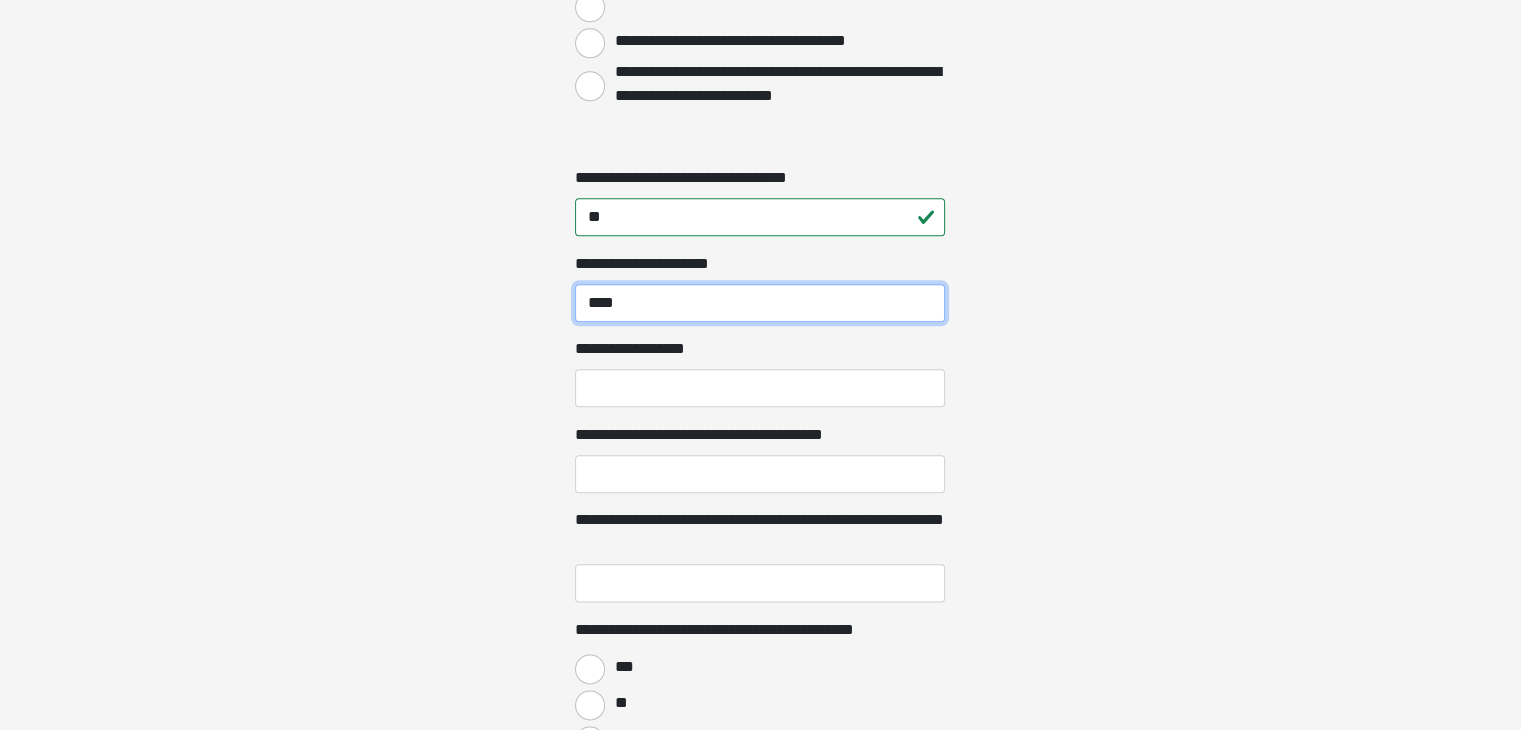 type on "****" 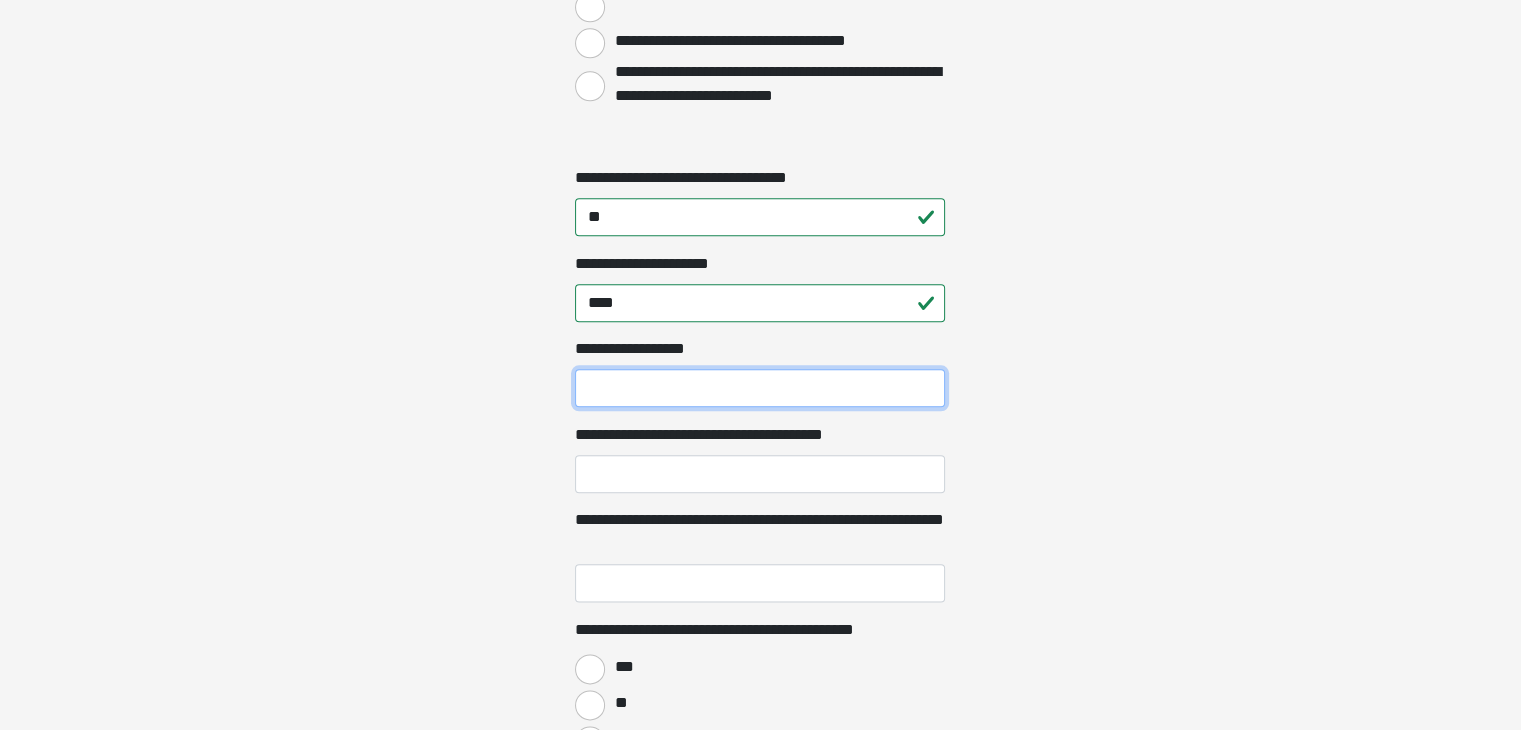 click on "**********" at bounding box center (760, 388) 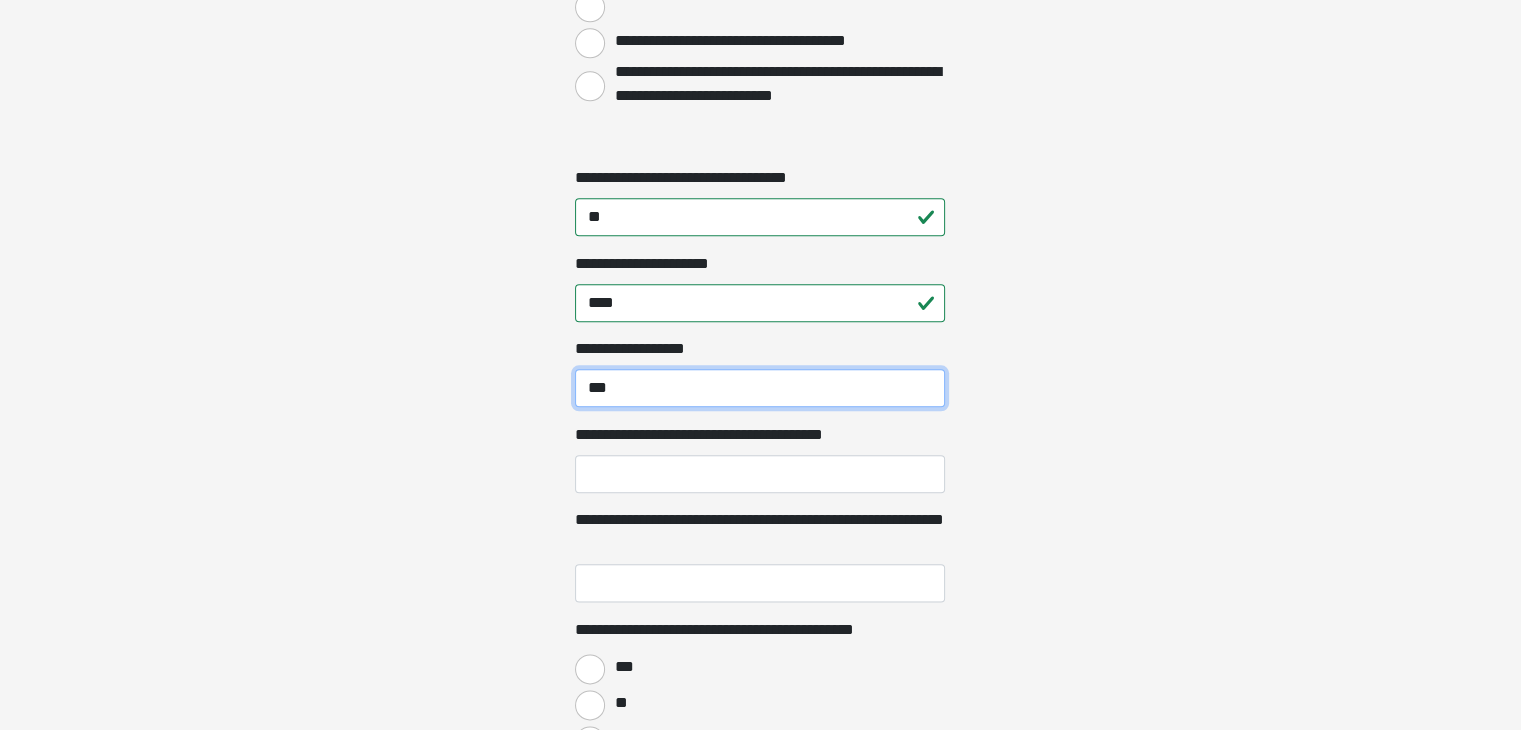 type on "***" 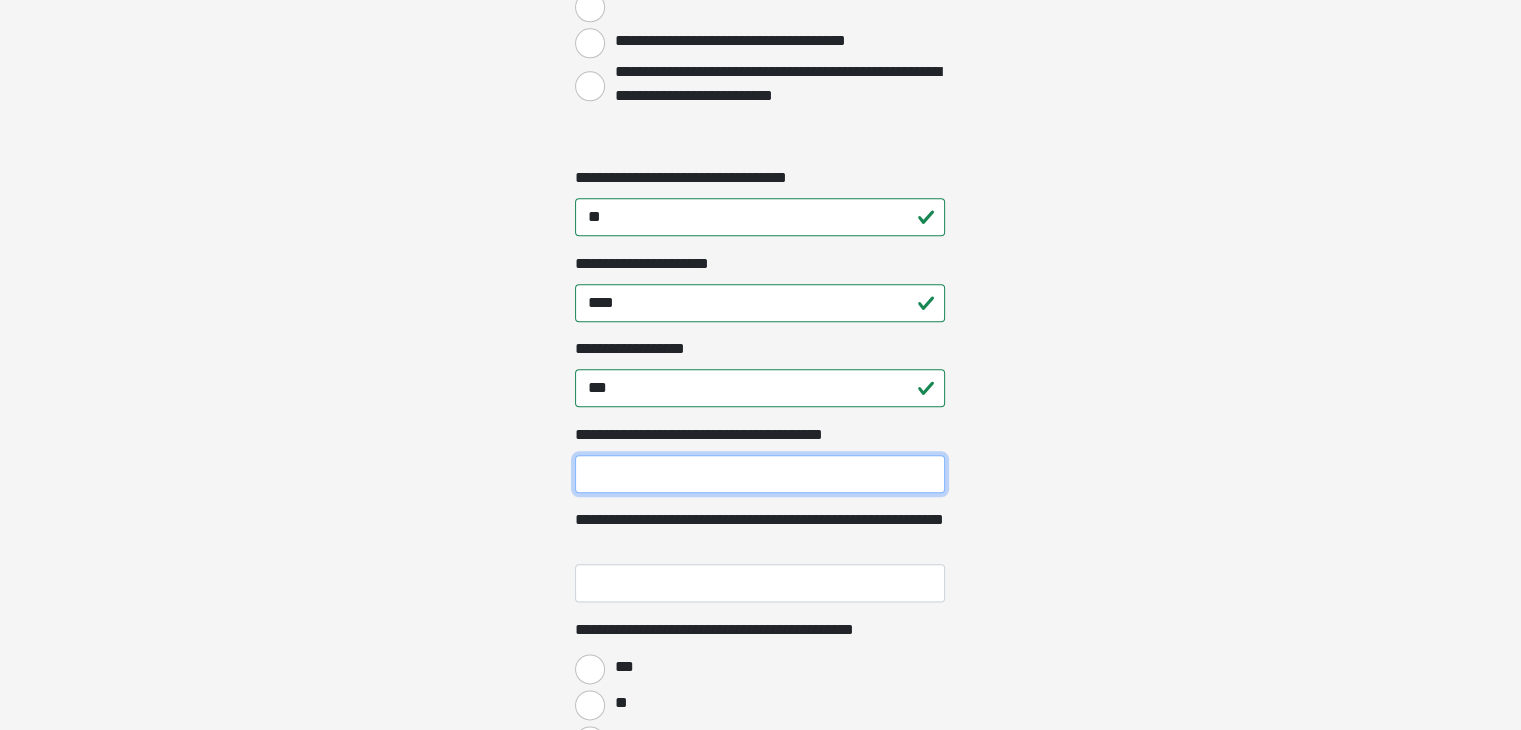 click on "**********" at bounding box center [760, 474] 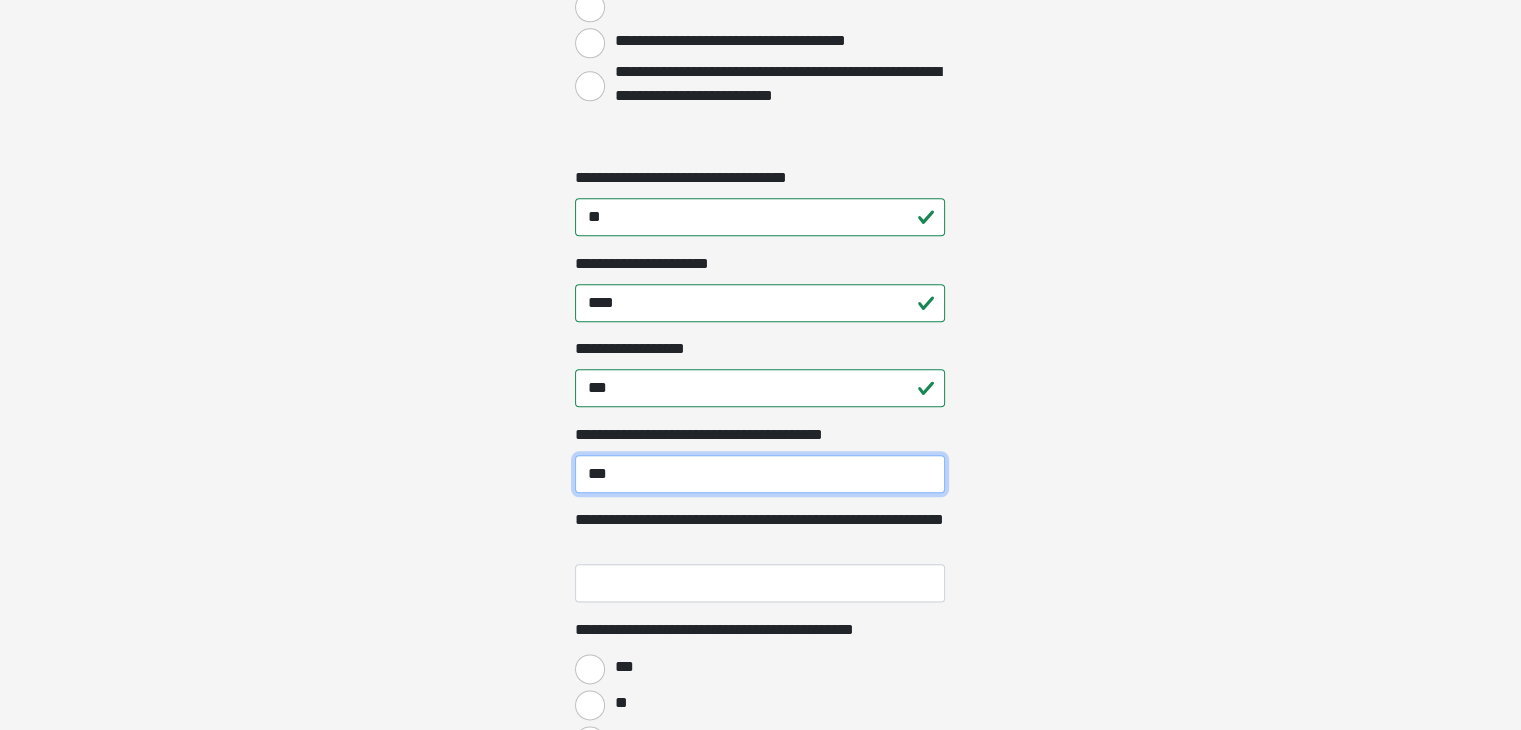 type on "***" 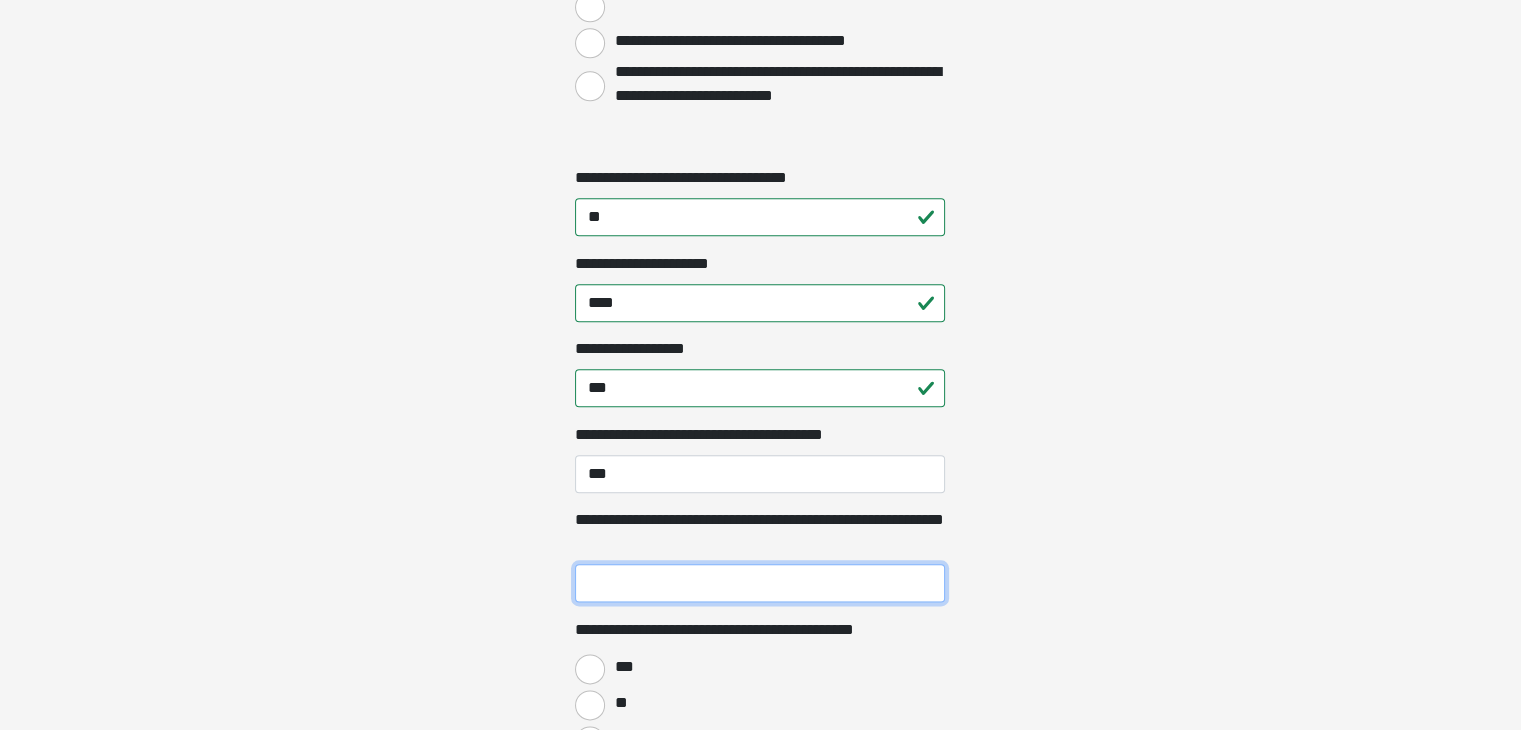 click on "**********" at bounding box center (760, 583) 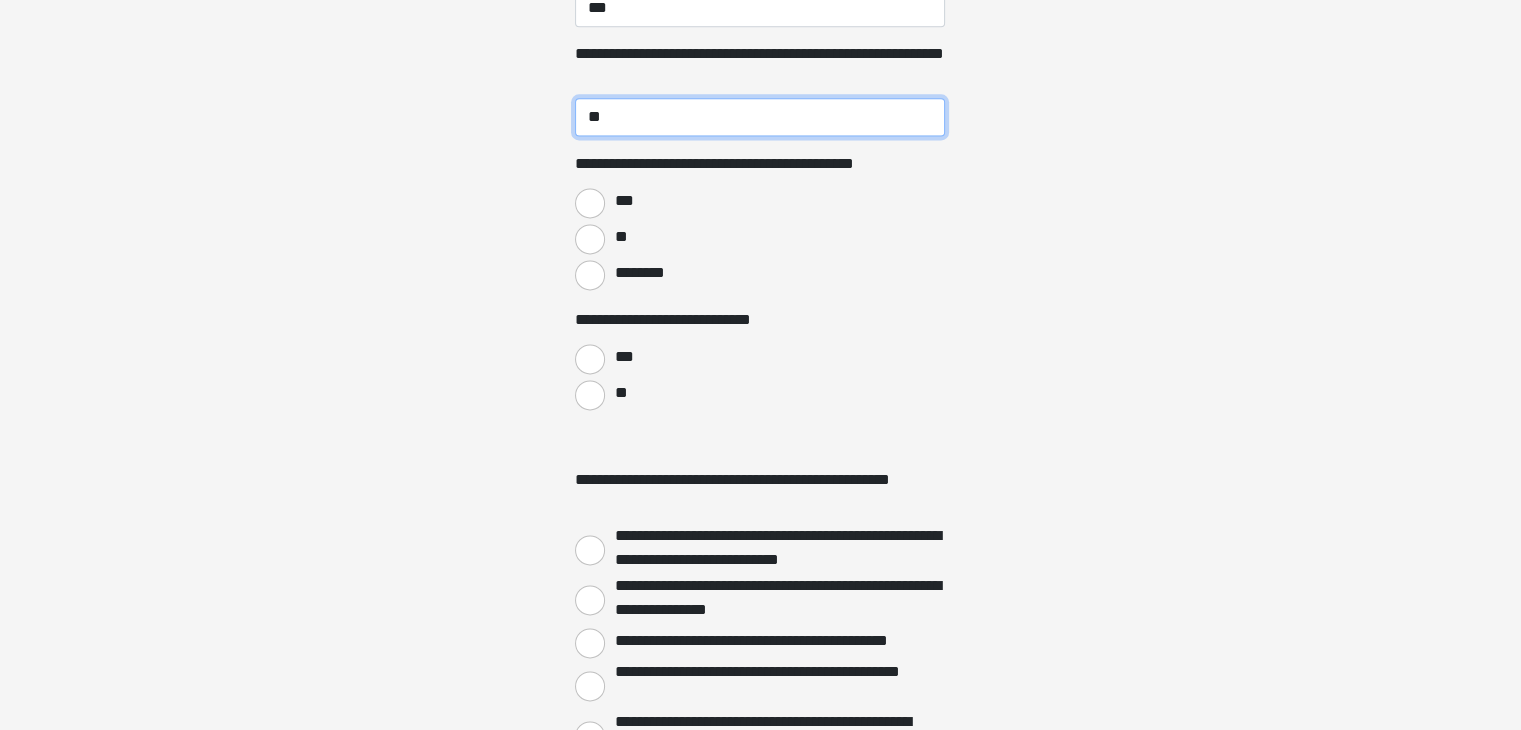 scroll, scrollTop: 2764, scrollLeft: 0, axis: vertical 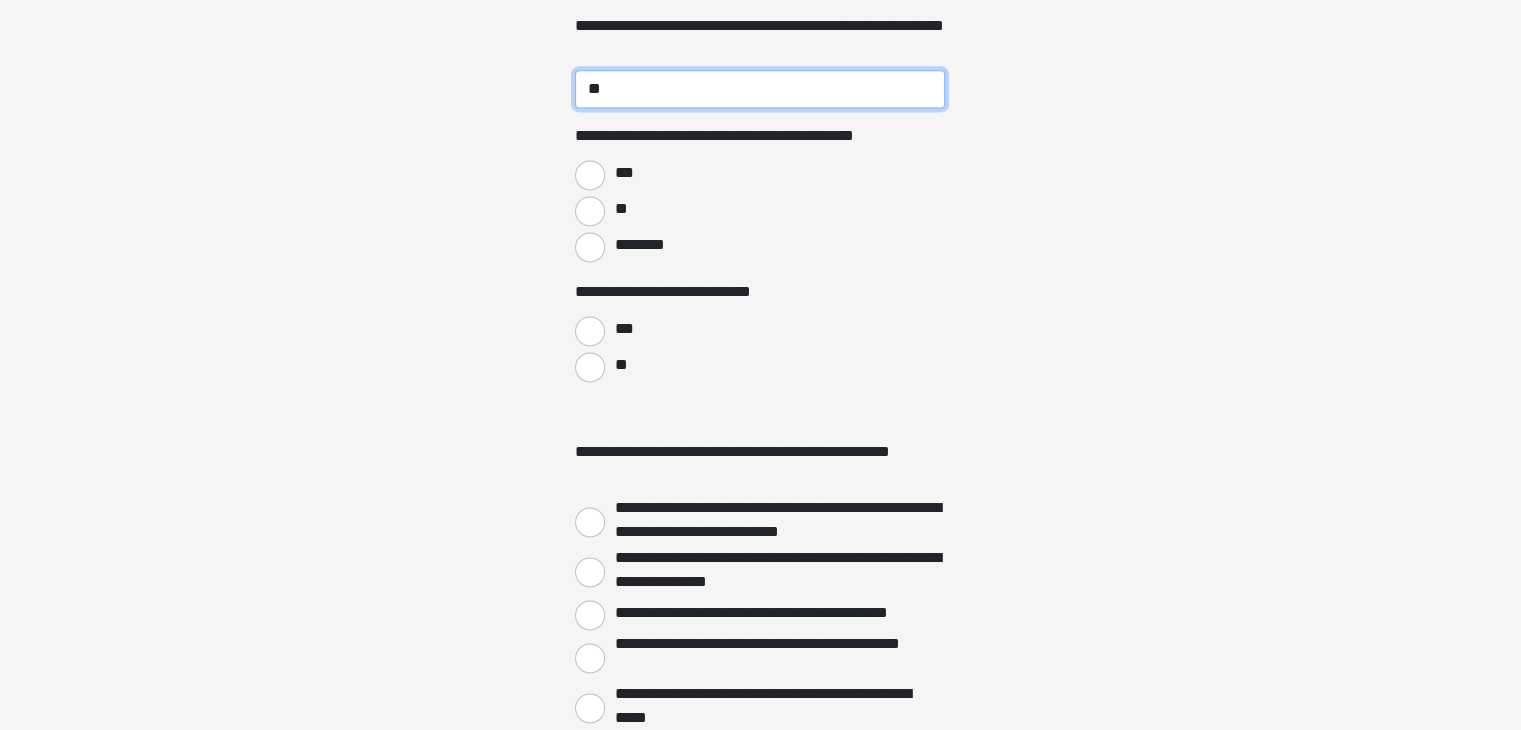 type on "**" 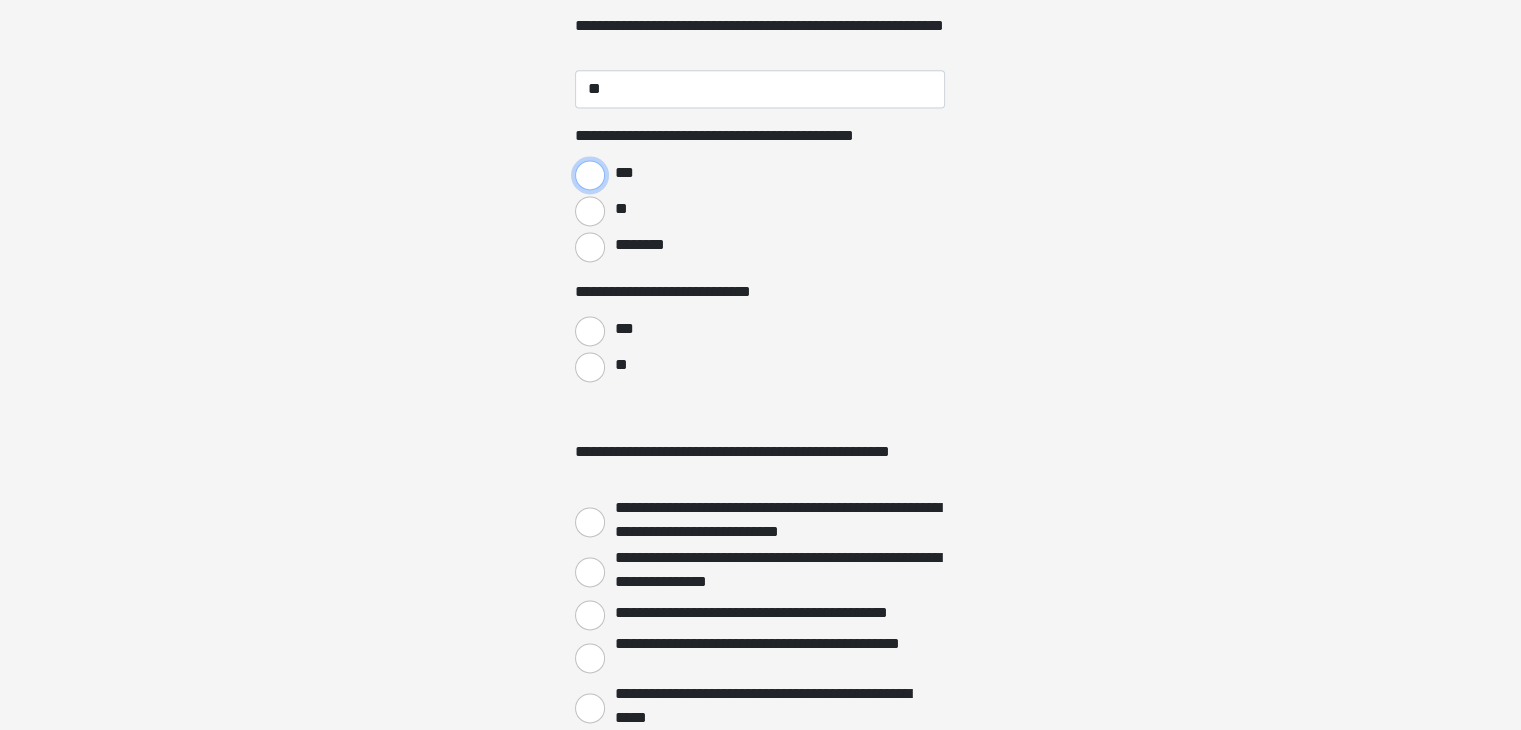 click on "***" at bounding box center (590, 175) 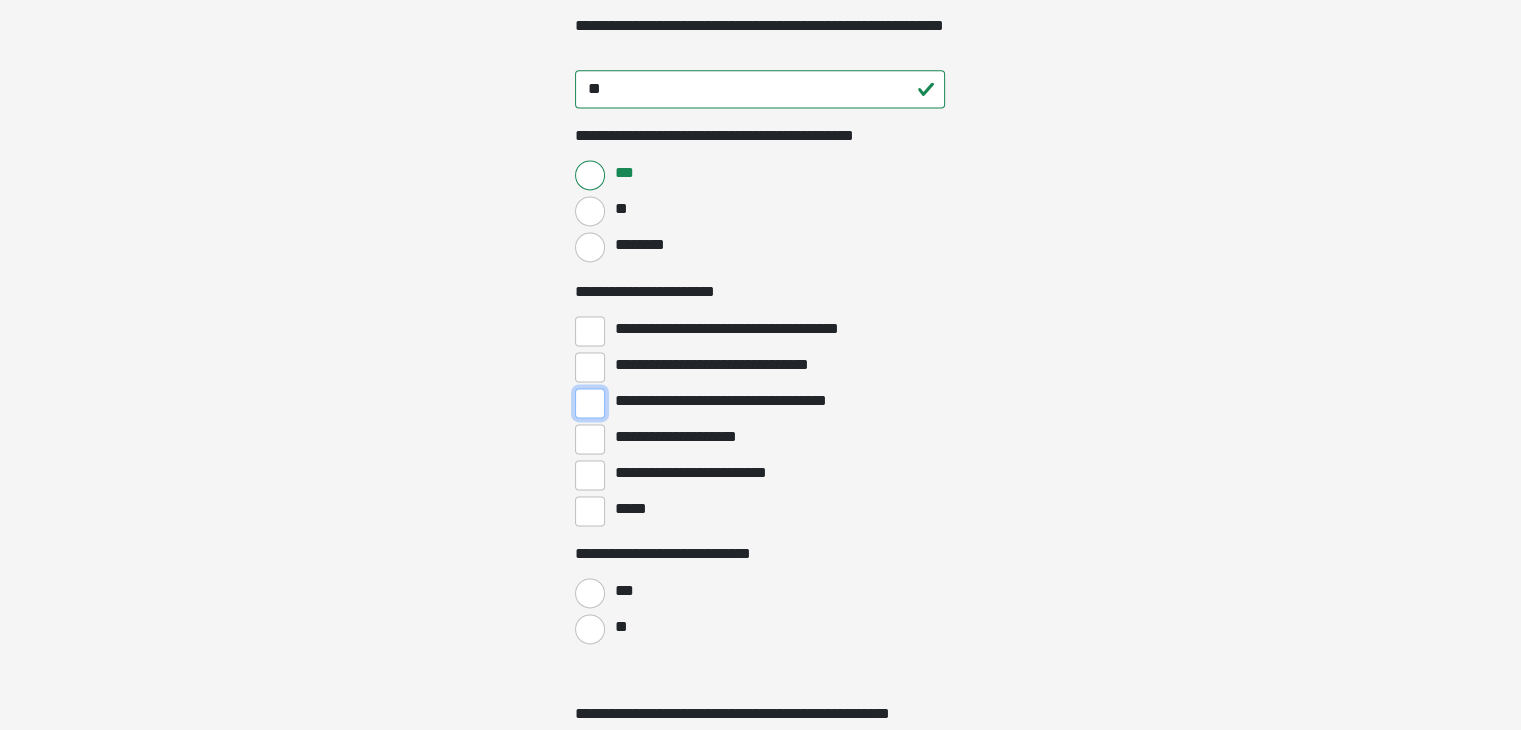 click on "**********" at bounding box center [590, 403] 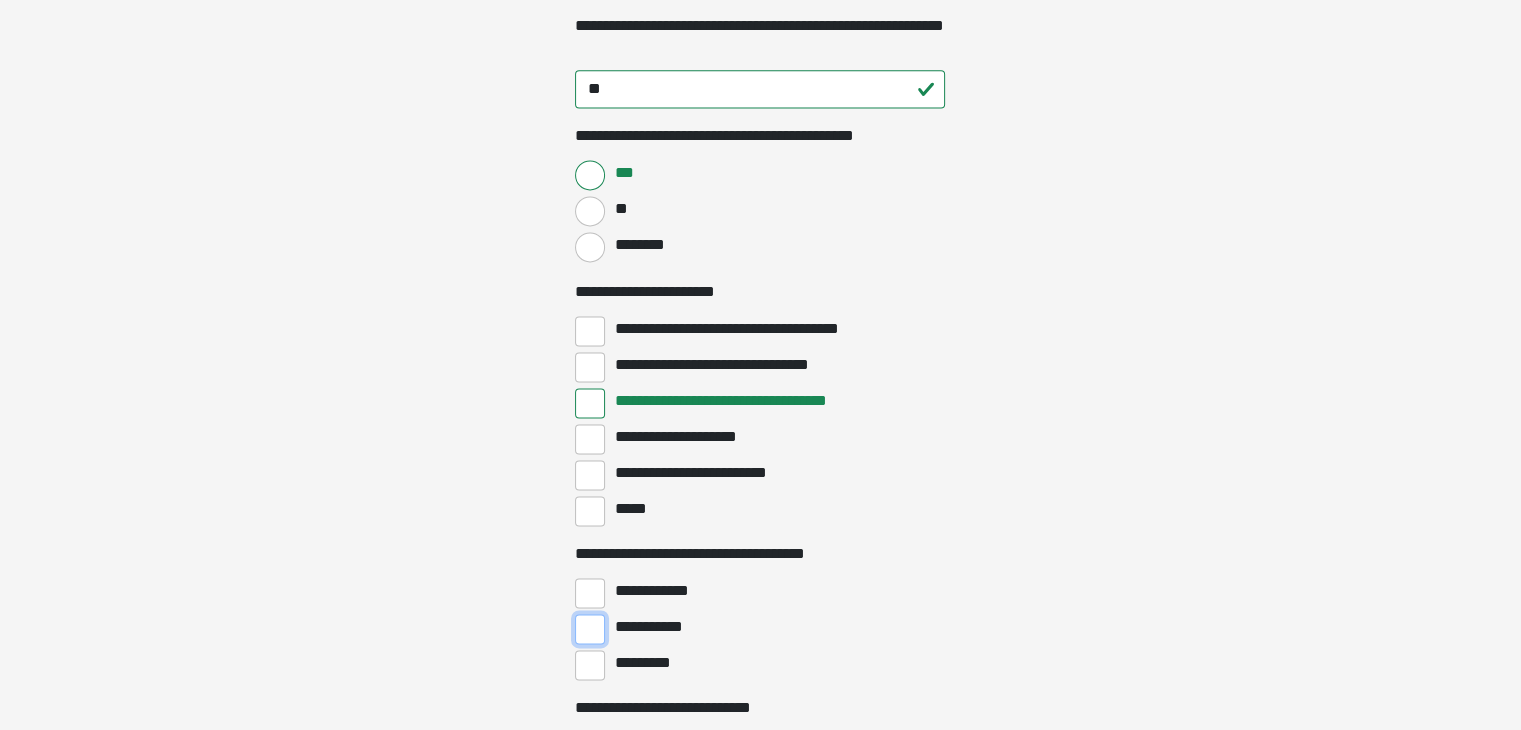 click on "**********" at bounding box center (590, 629) 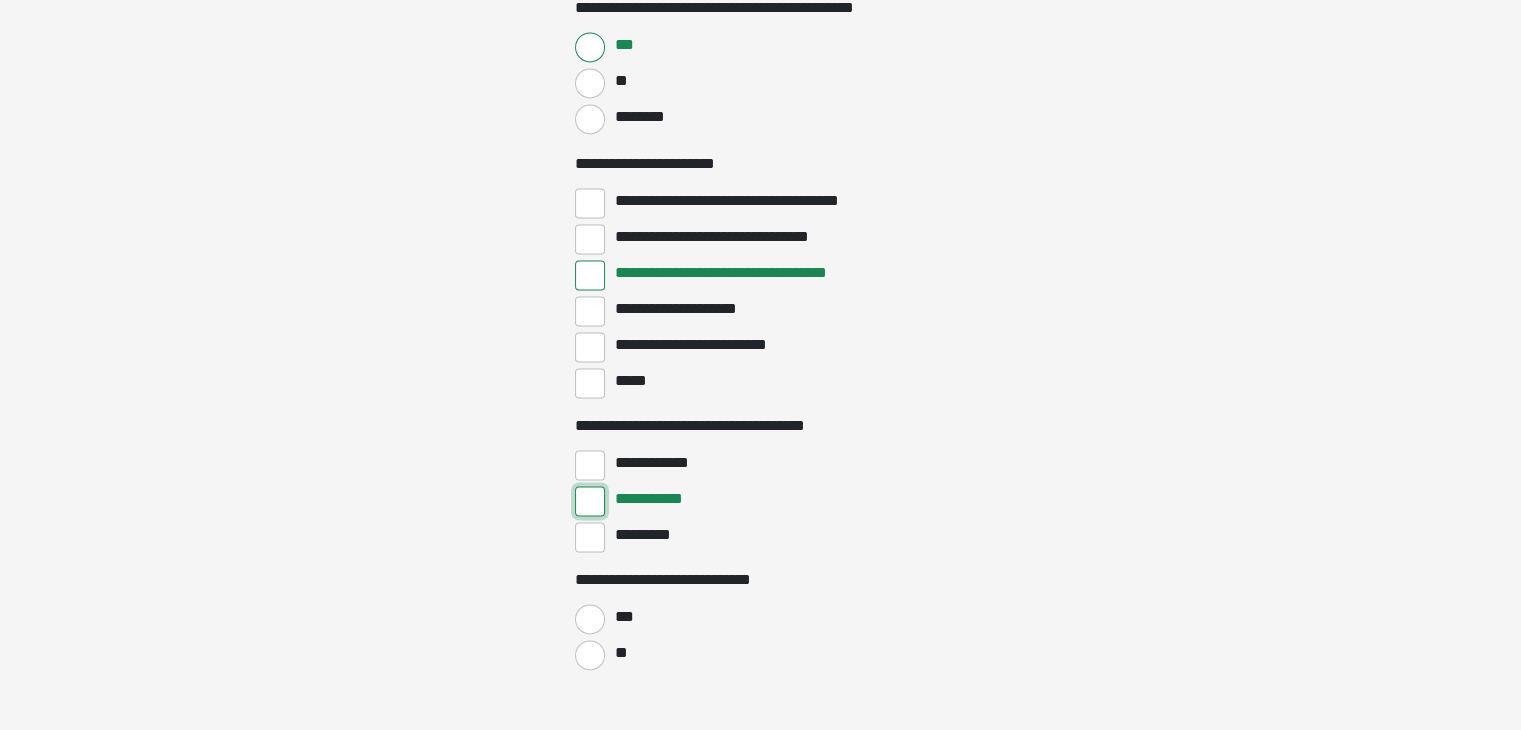 scroll, scrollTop: 2884, scrollLeft: 0, axis: vertical 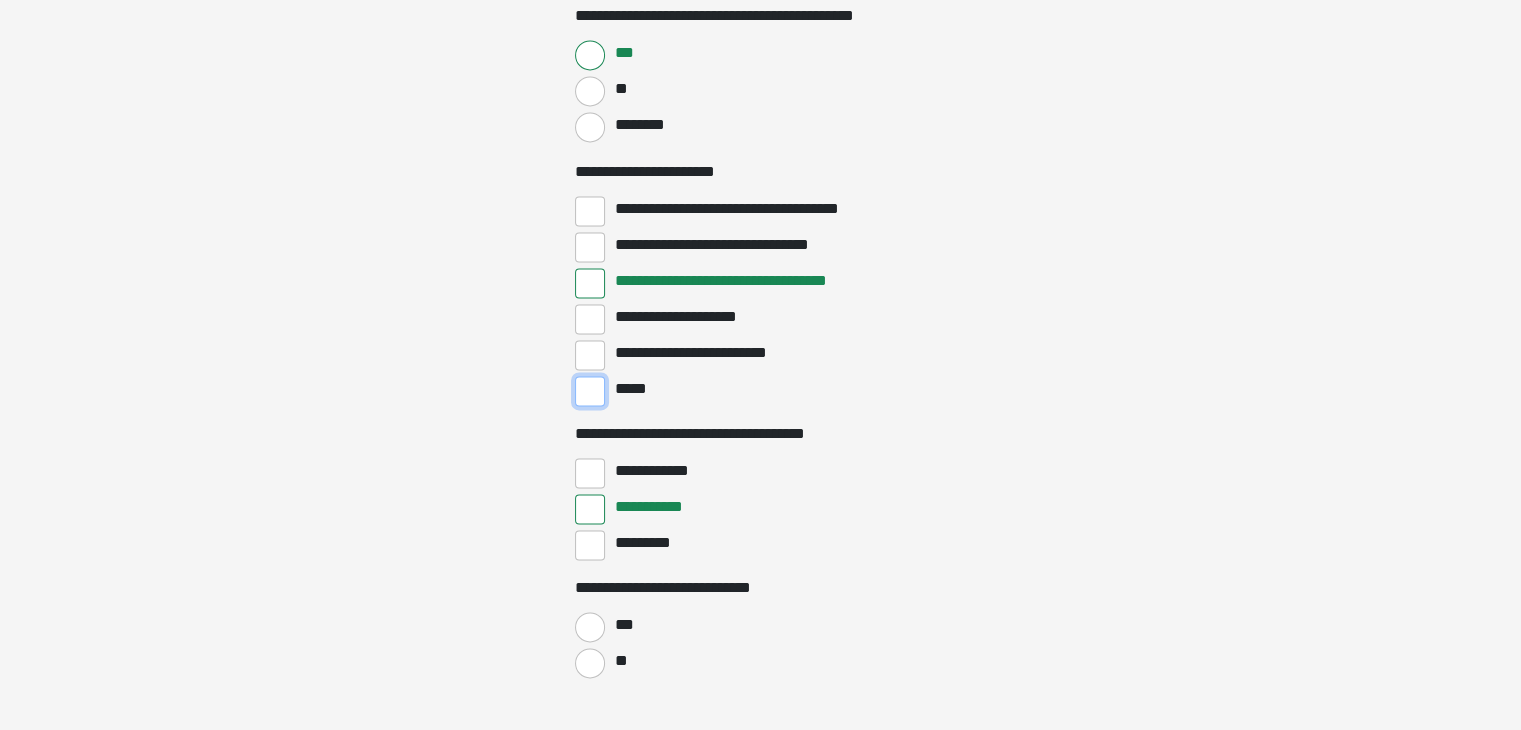 click on "*****" at bounding box center (590, 391) 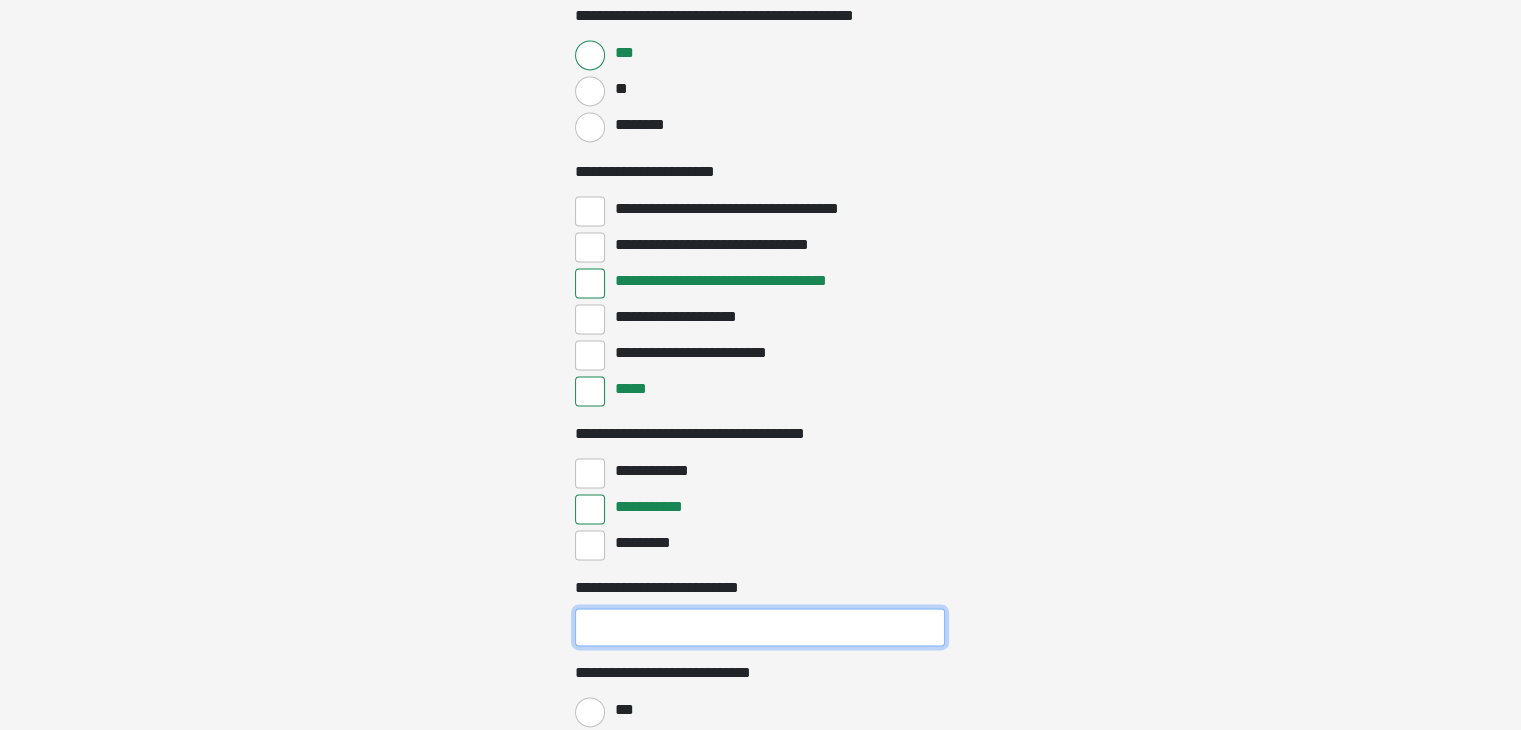 click on "**********" at bounding box center (760, 627) 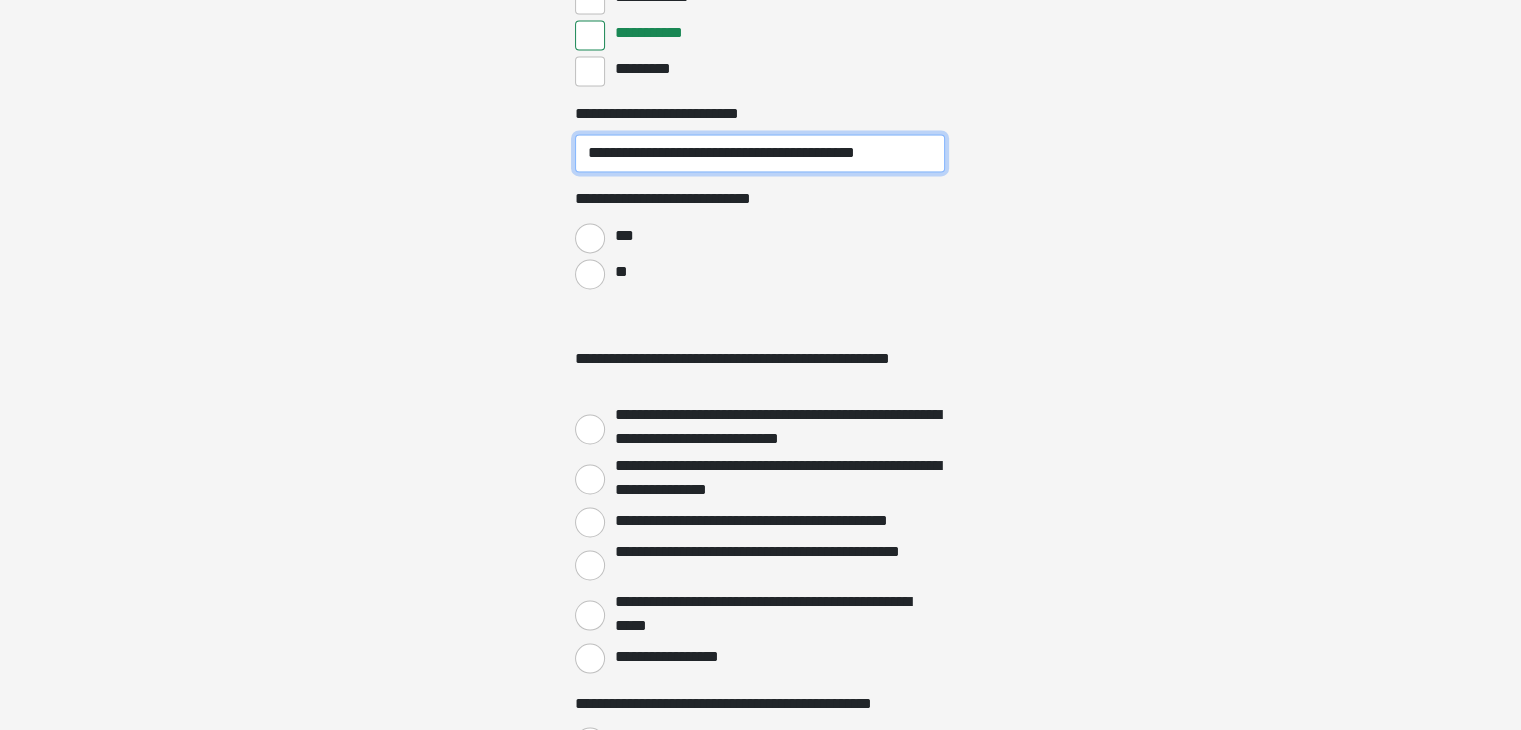 scroll, scrollTop: 3435, scrollLeft: 0, axis: vertical 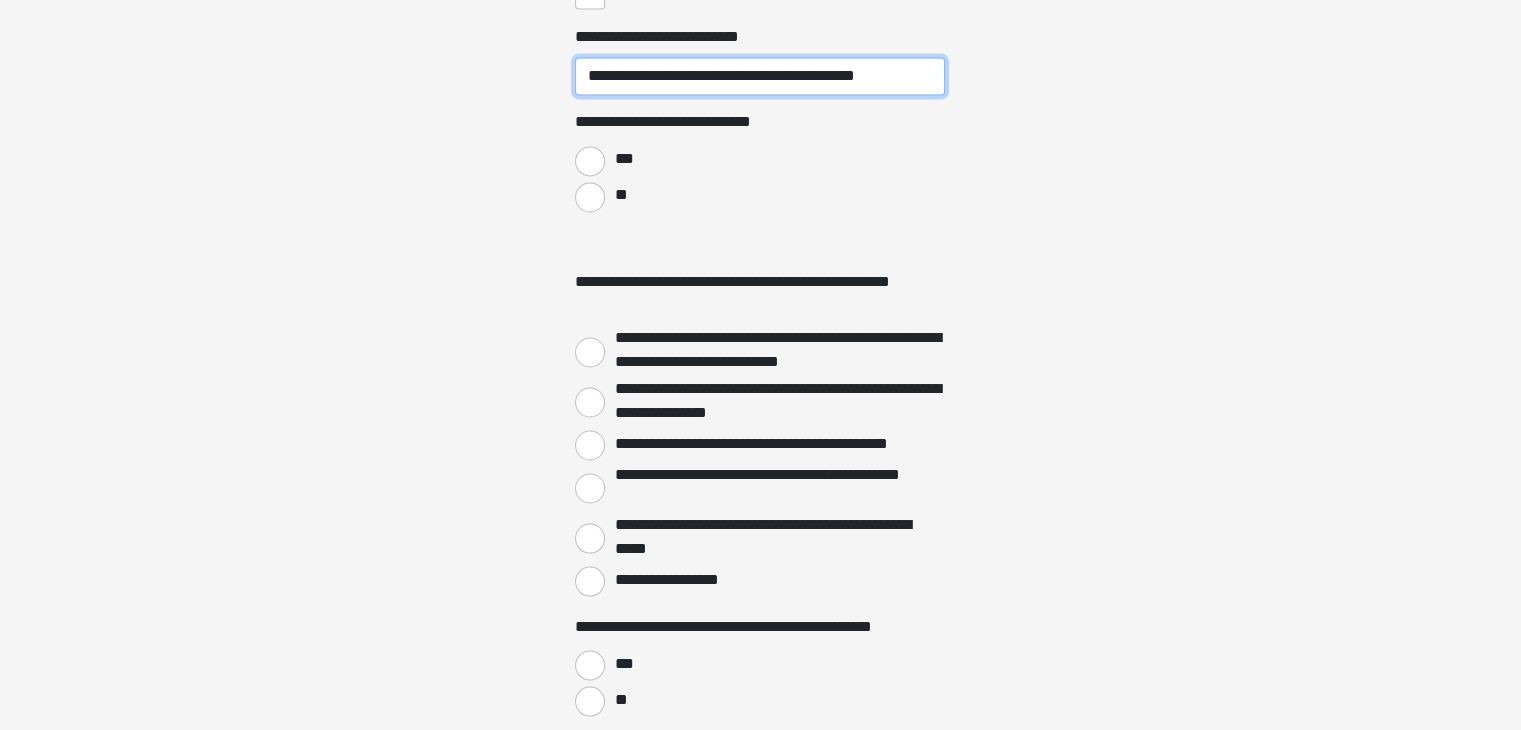 type on "**********" 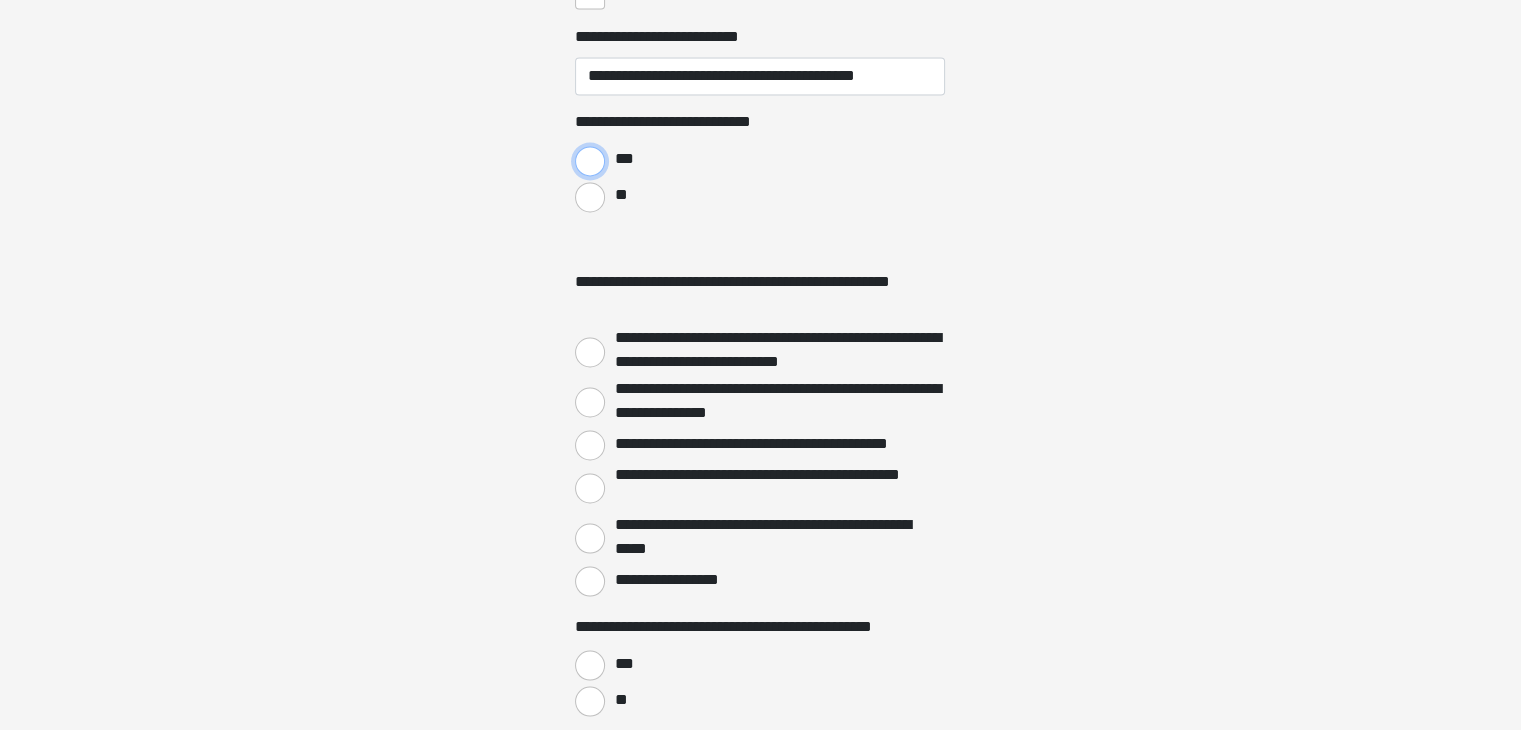 click on "***" at bounding box center (590, 161) 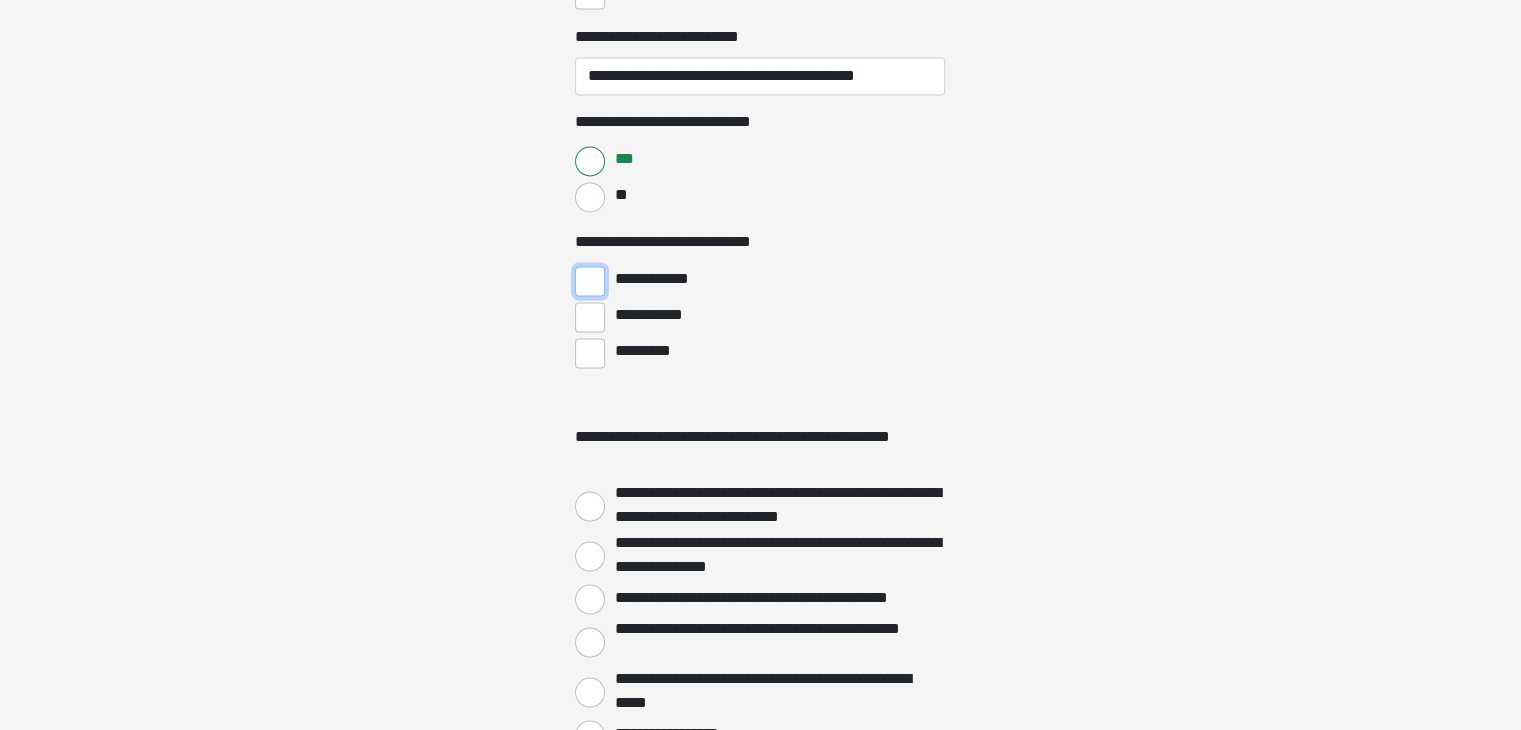click on "**********" at bounding box center [590, 281] 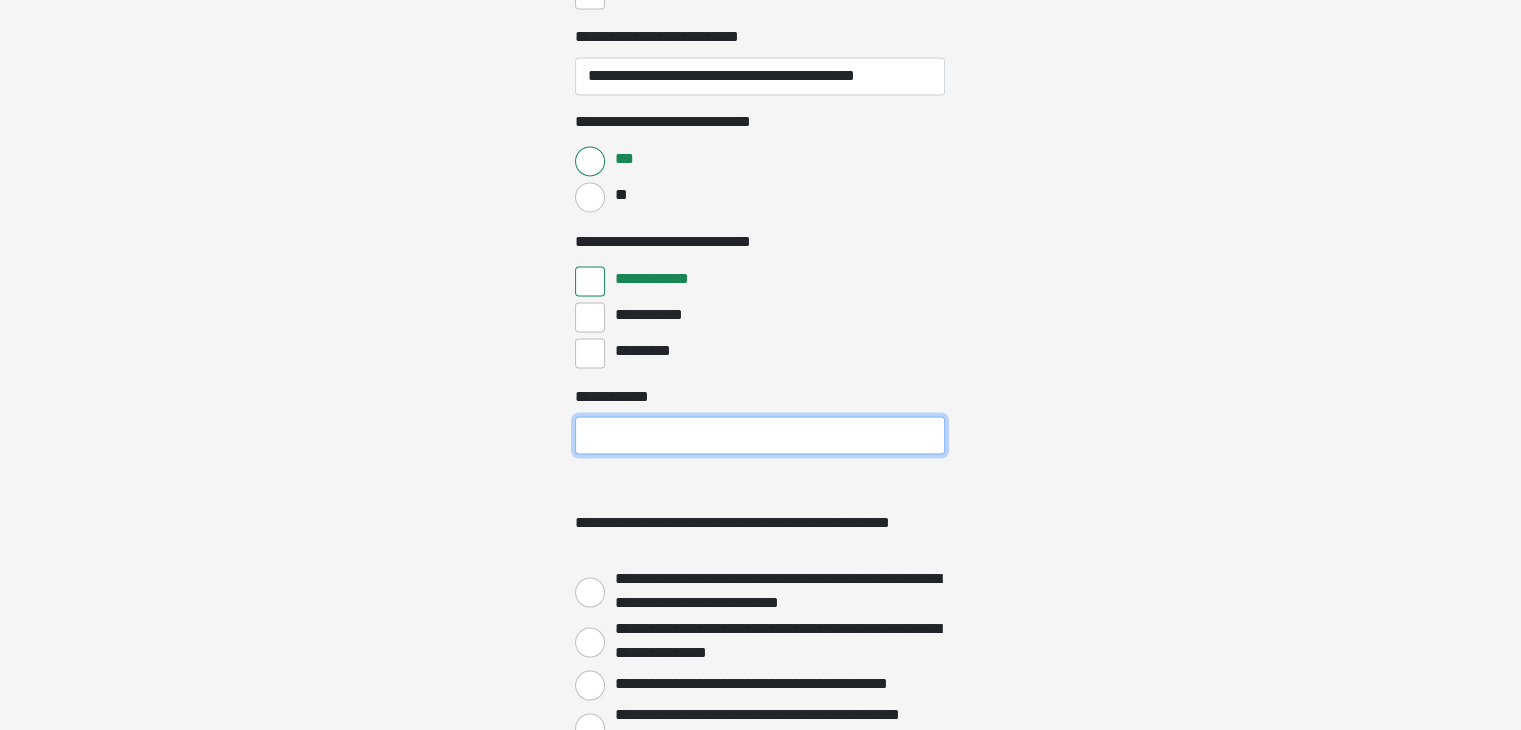 click on "**********" at bounding box center (760, 435) 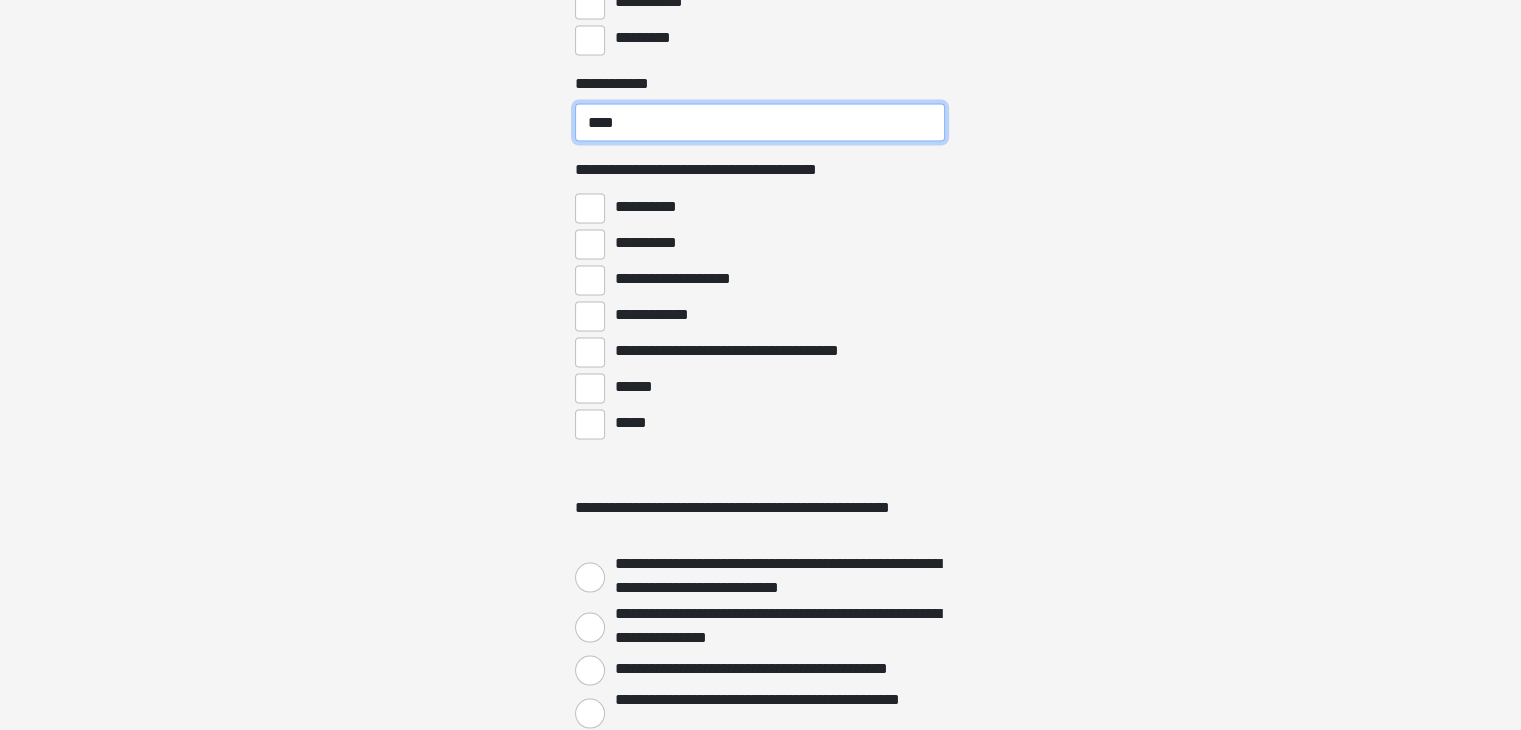scroll, scrollTop: 3756, scrollLeft: 0, axis: vertical 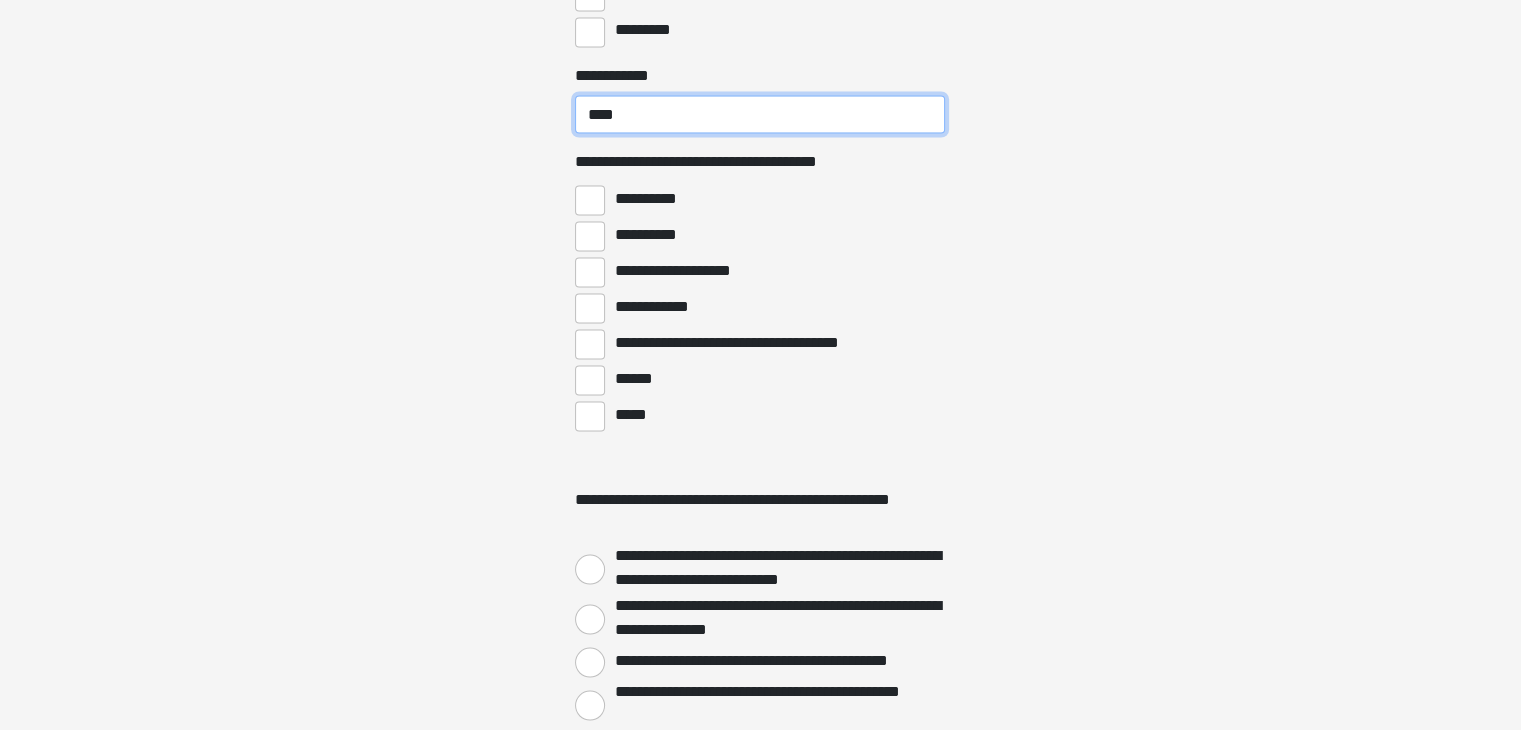 type on "****" 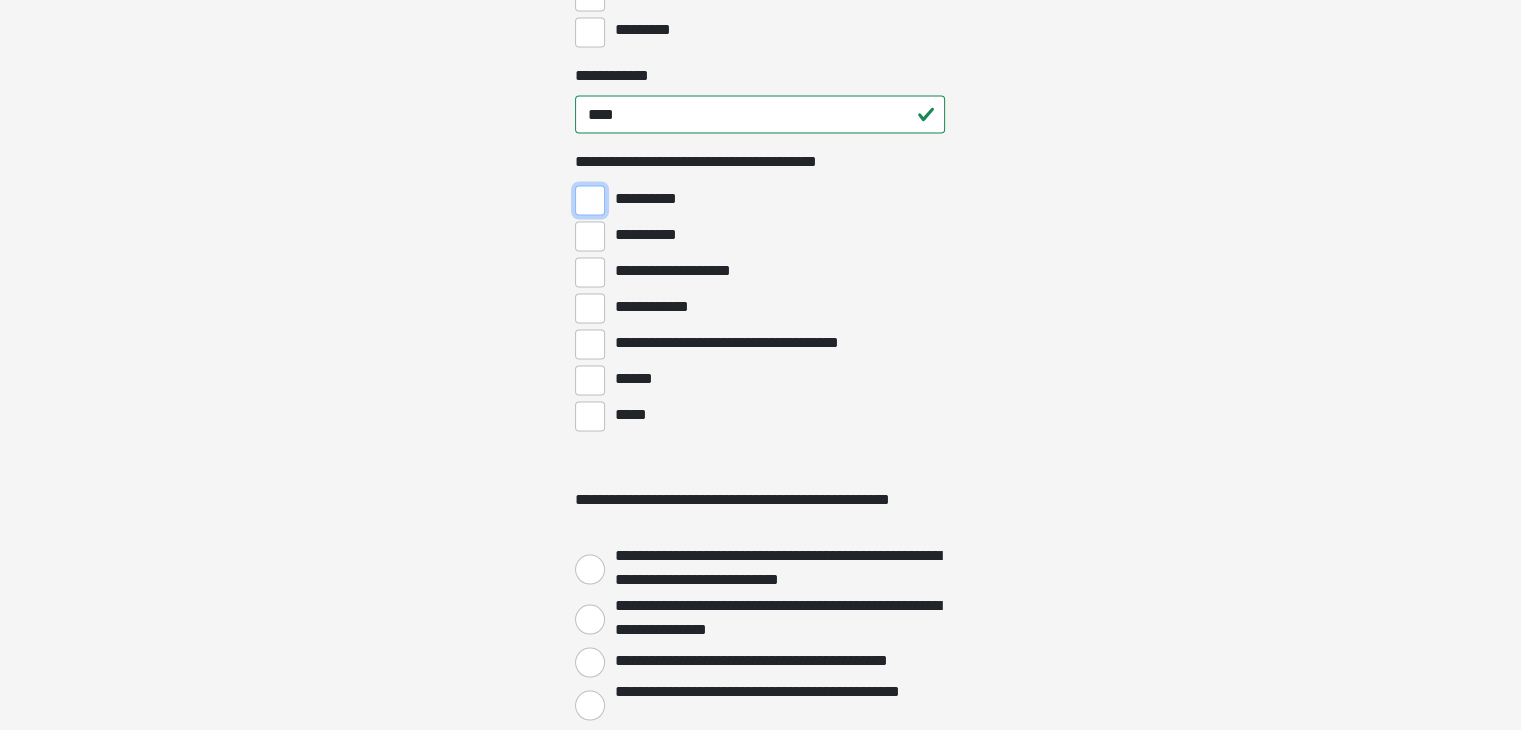 click on "**********" at bounding box center [590, 200] 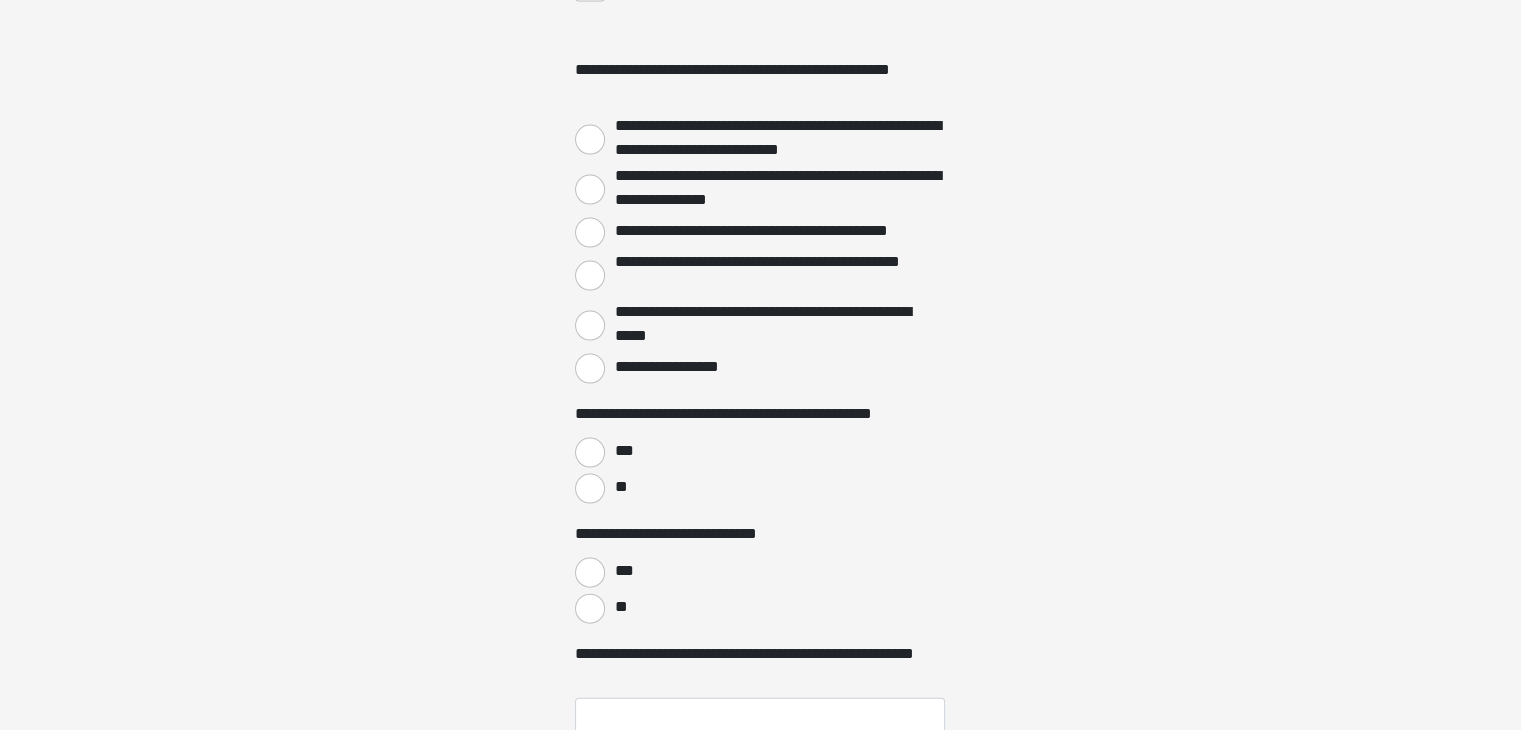 scroll, scrollTop: 4177, scrollLeft: 0, axis: vertical 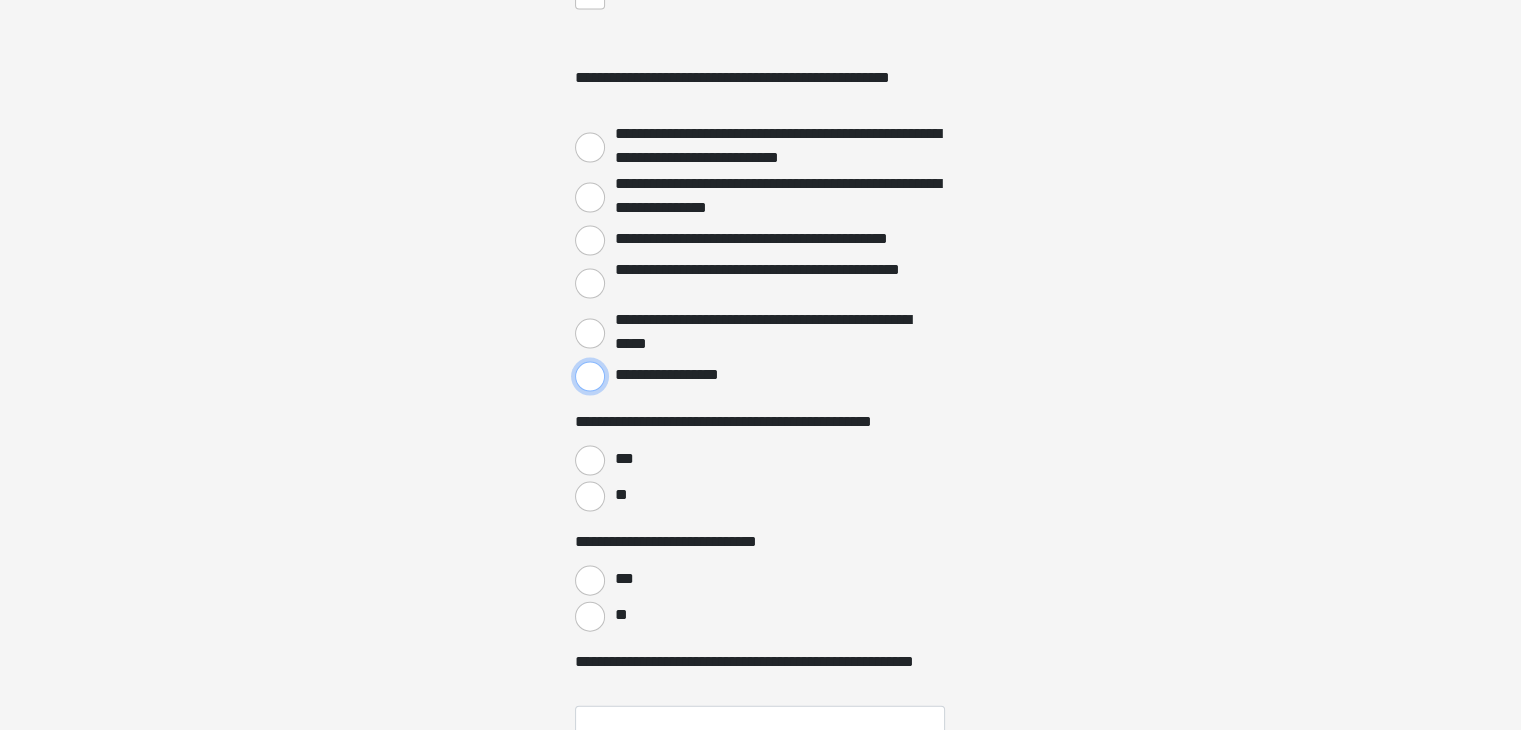 click on "**********" at bounding box center [590, 377] 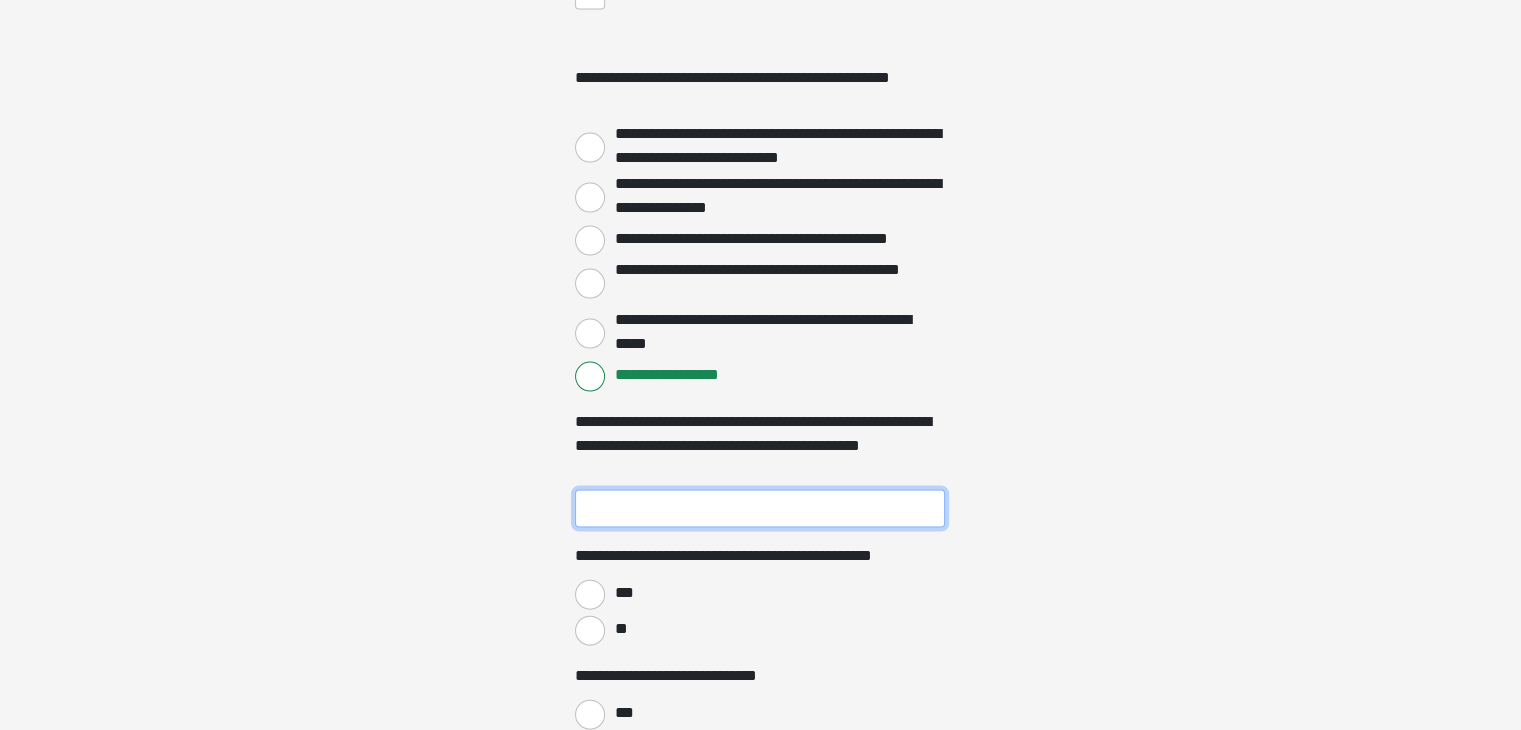 click on "**********" at bounding box center [760, 509] 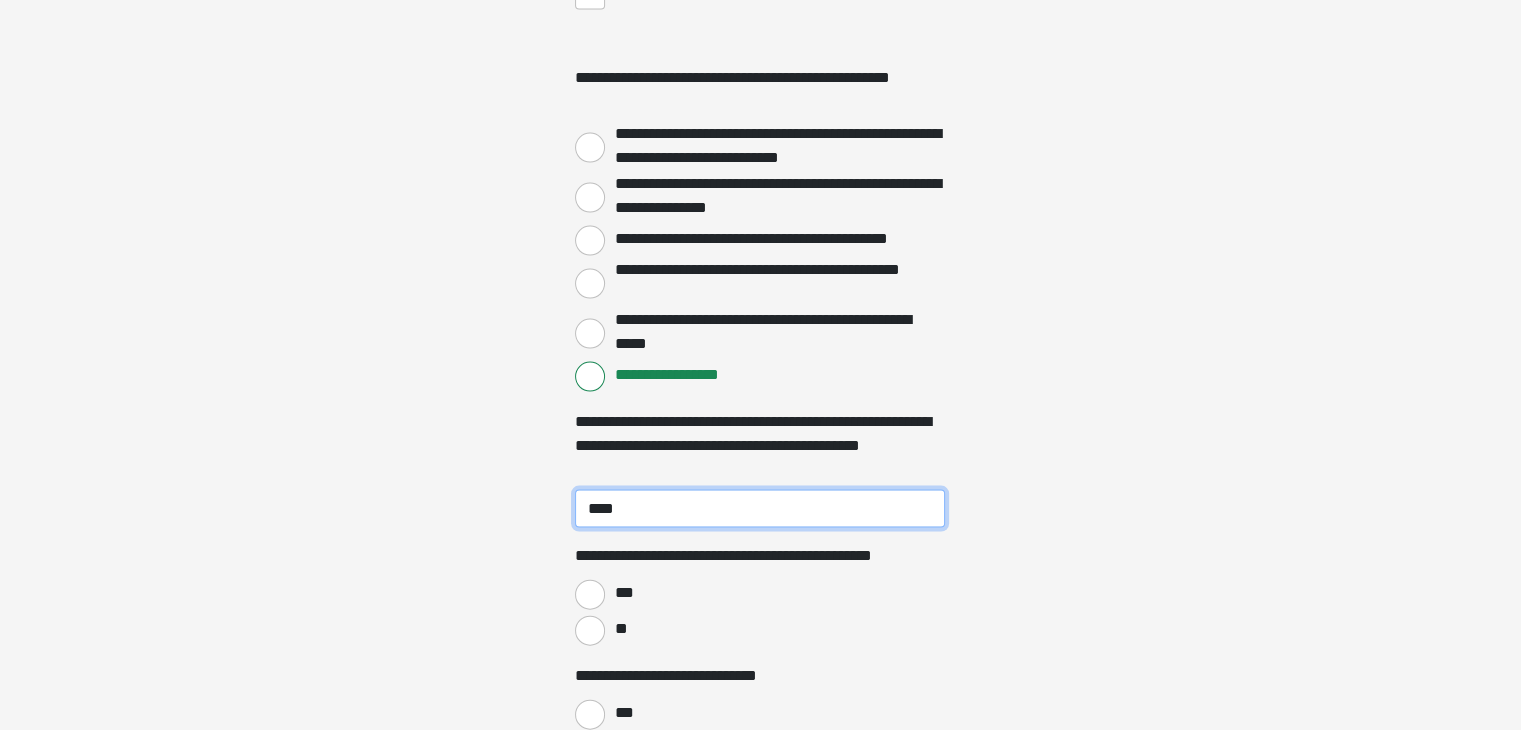type on "****" 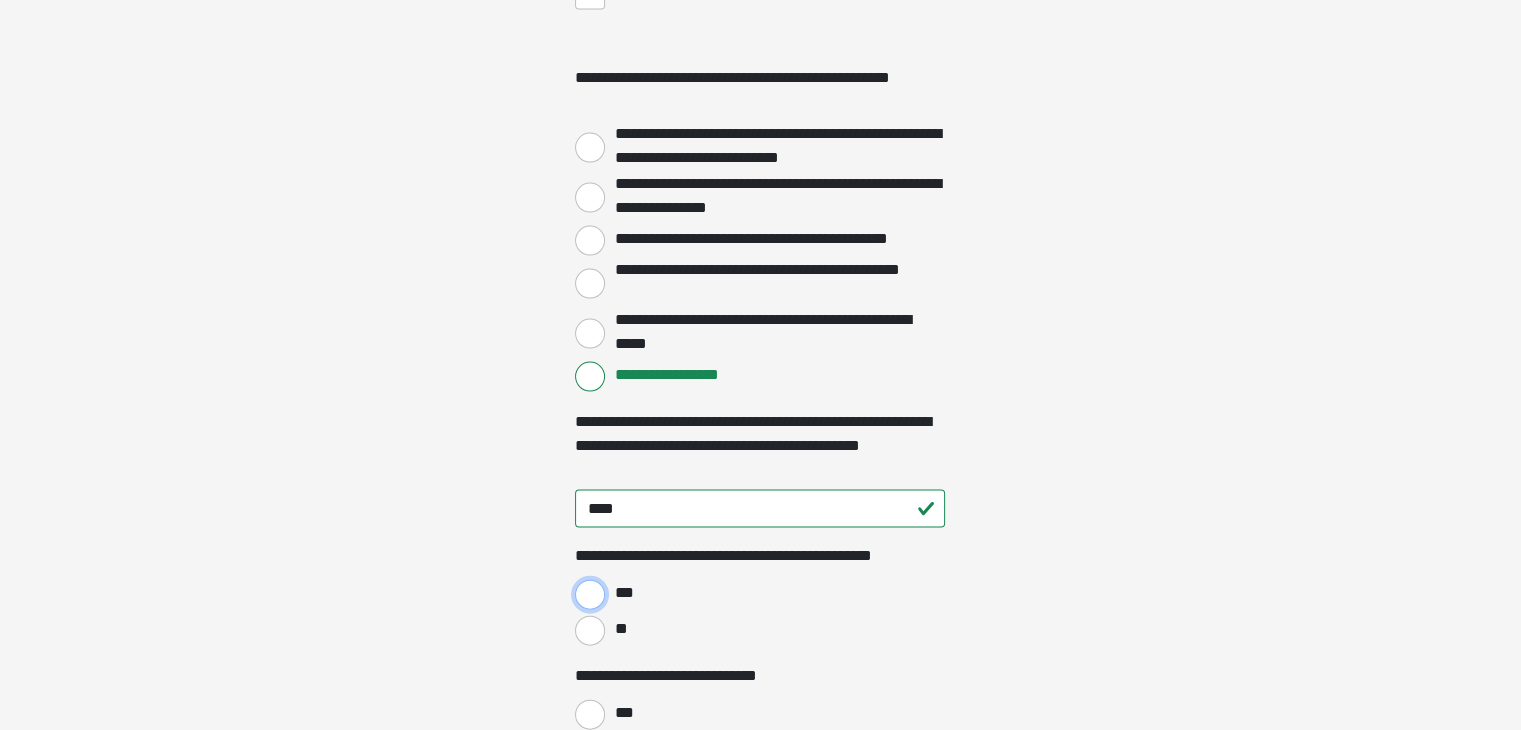 click on "***" at bounding box center (590, 595) 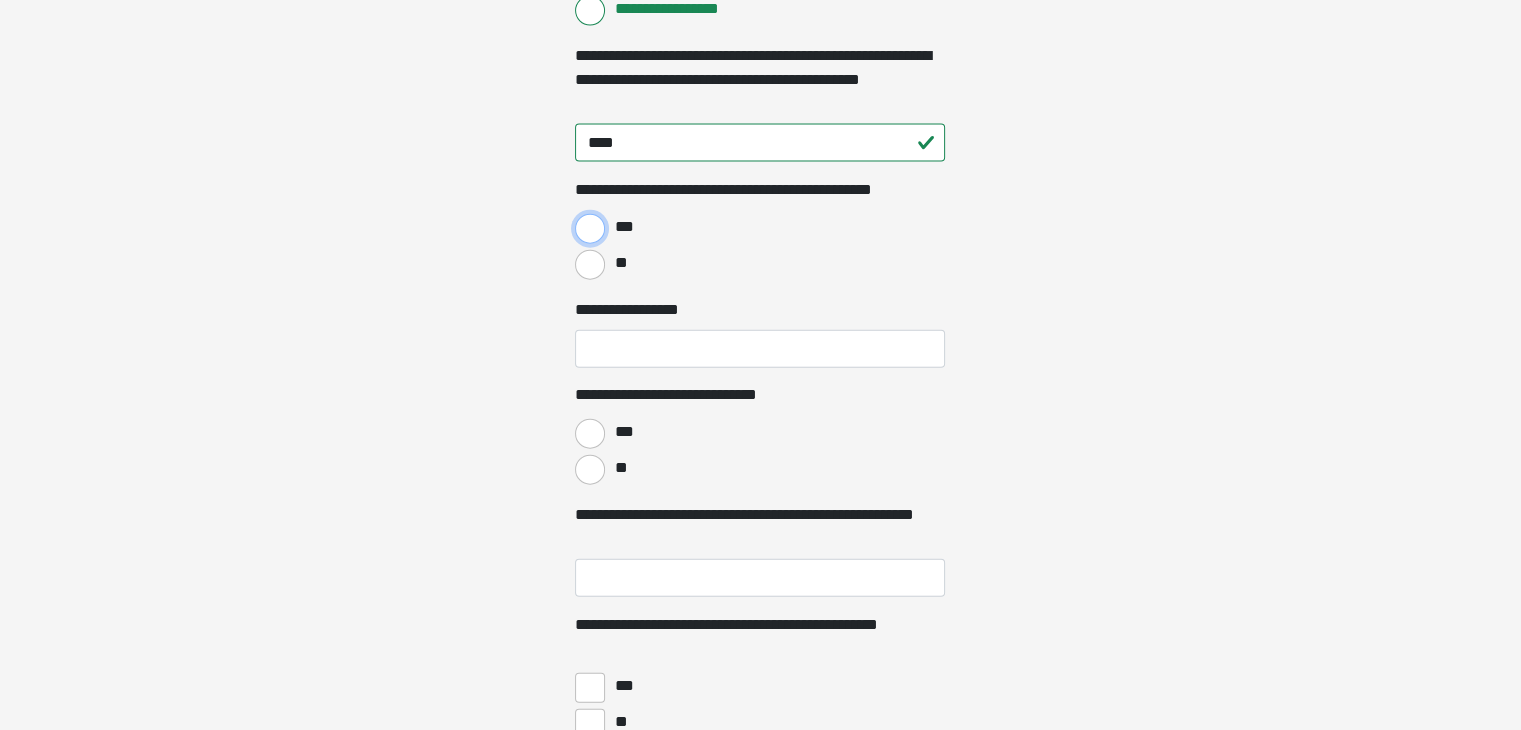 scroll, scrollTop: 4560, scrollLeft: 0, axis: vertical 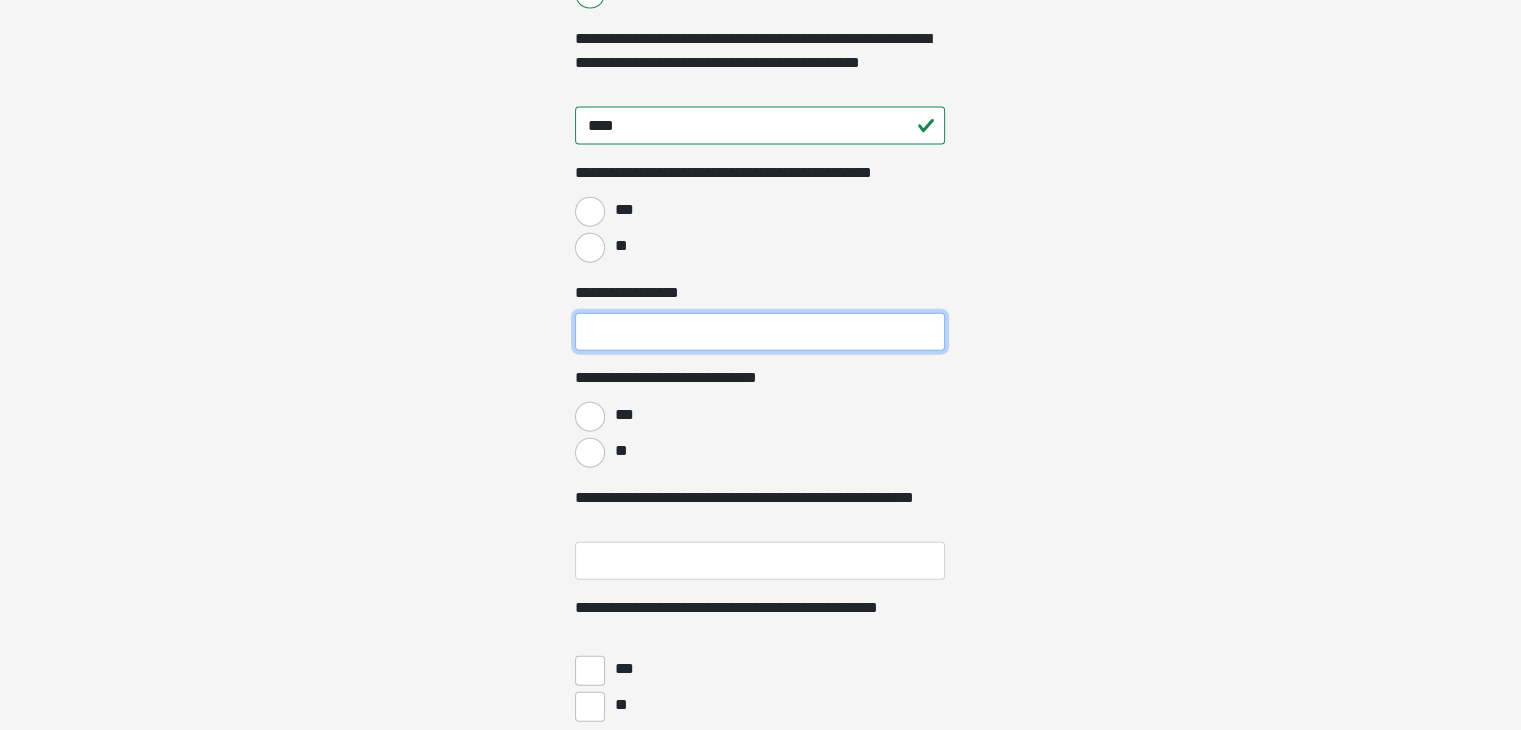 click on "**********" at bounding box center [760, 332] 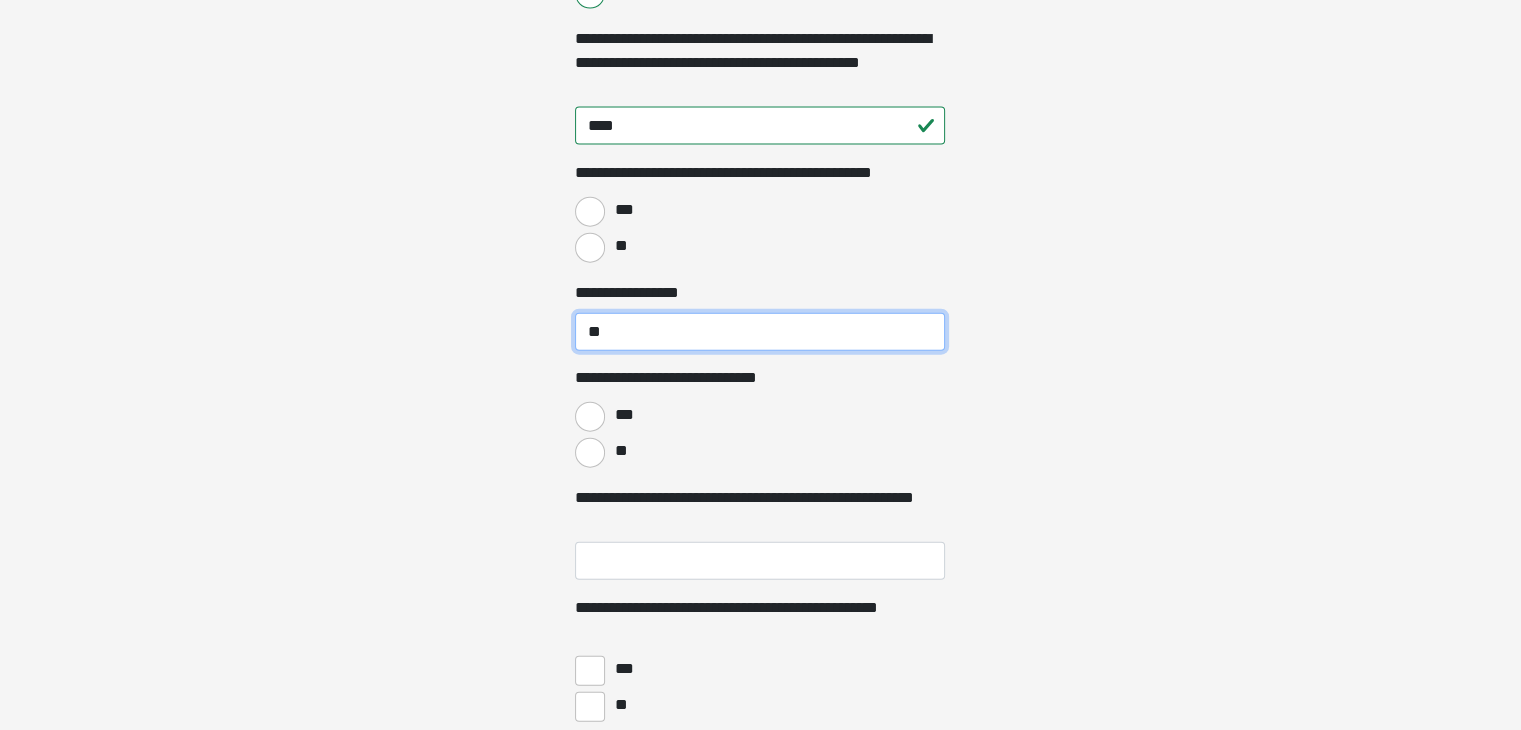 type on "**" 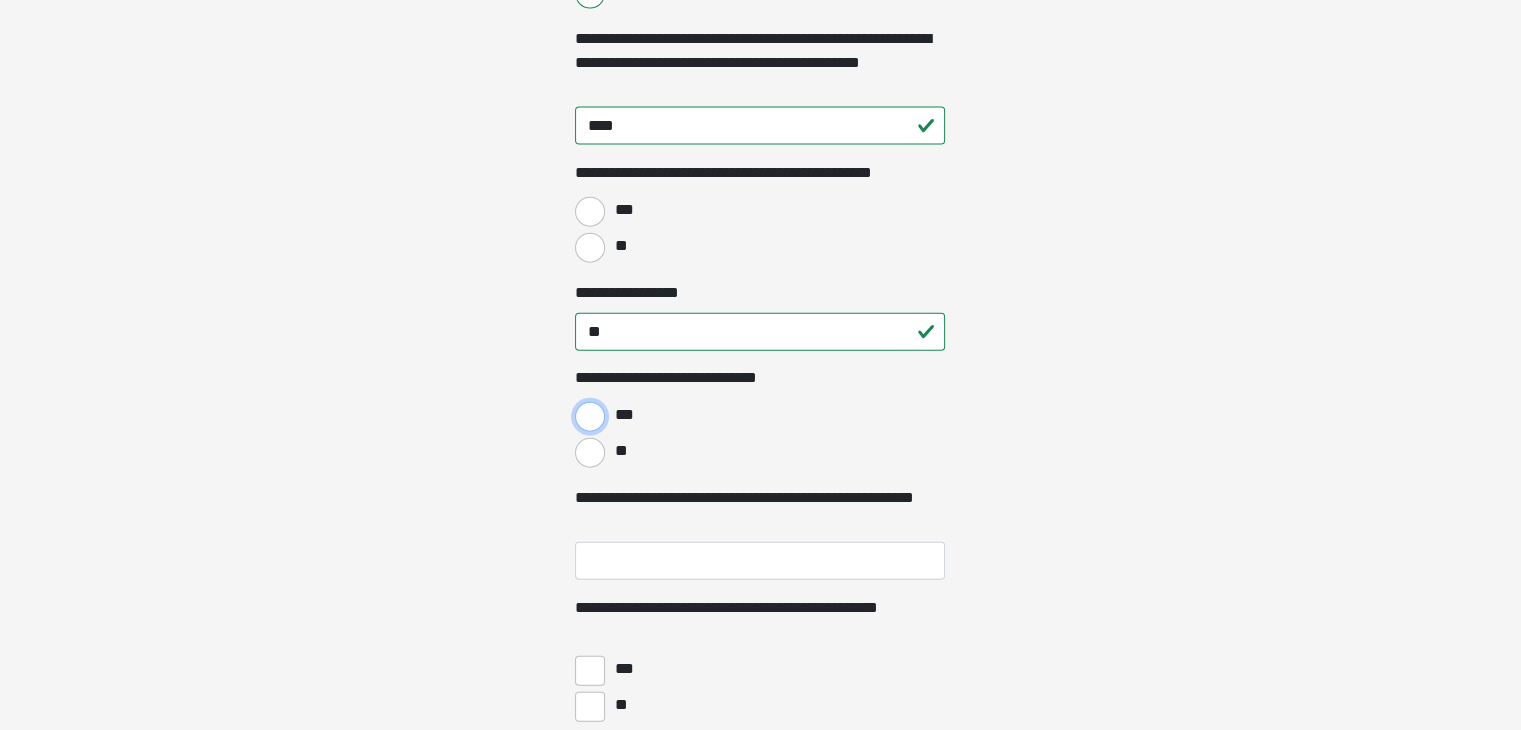 click on "***" at bounding box center (590, 417) 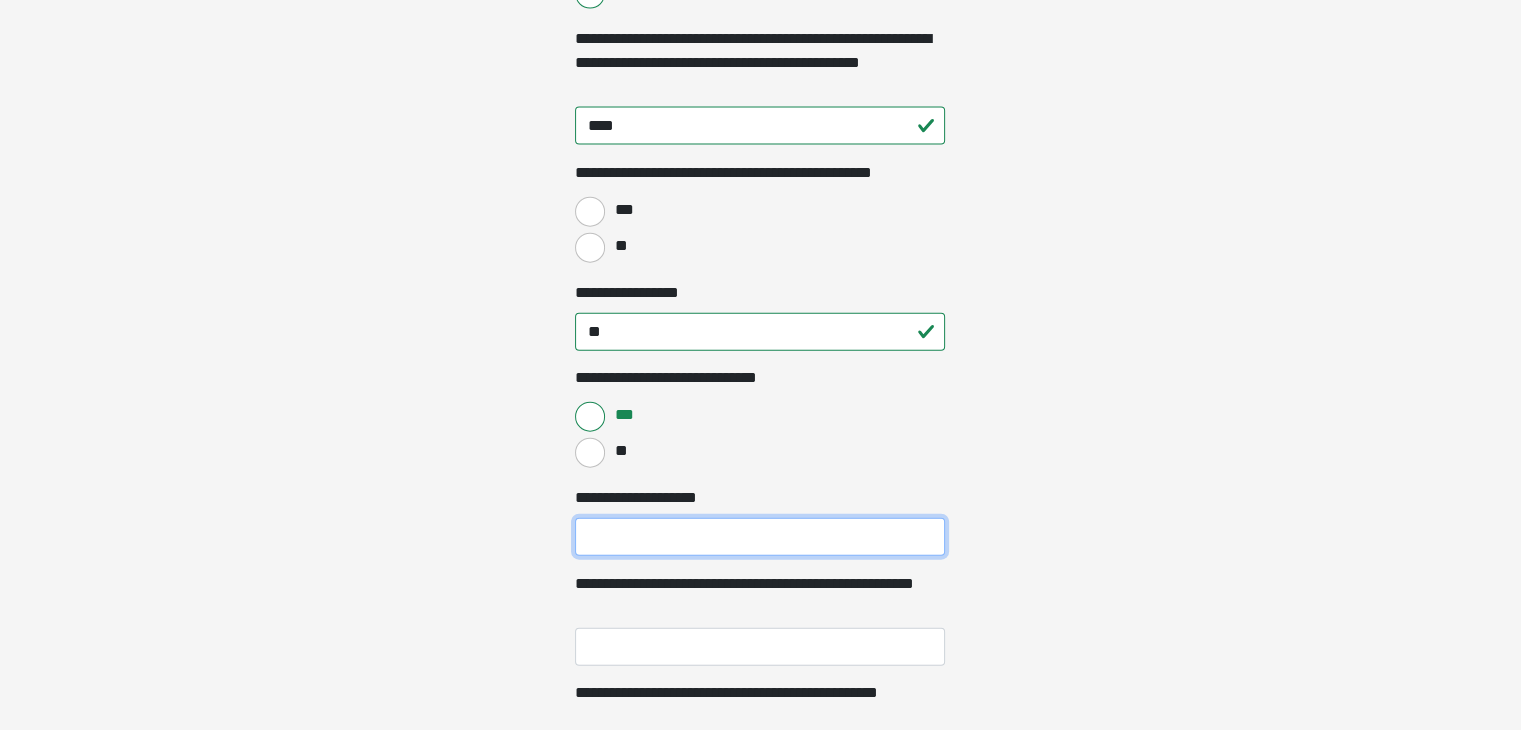 click on "**********" at bounding box center [760, 537] 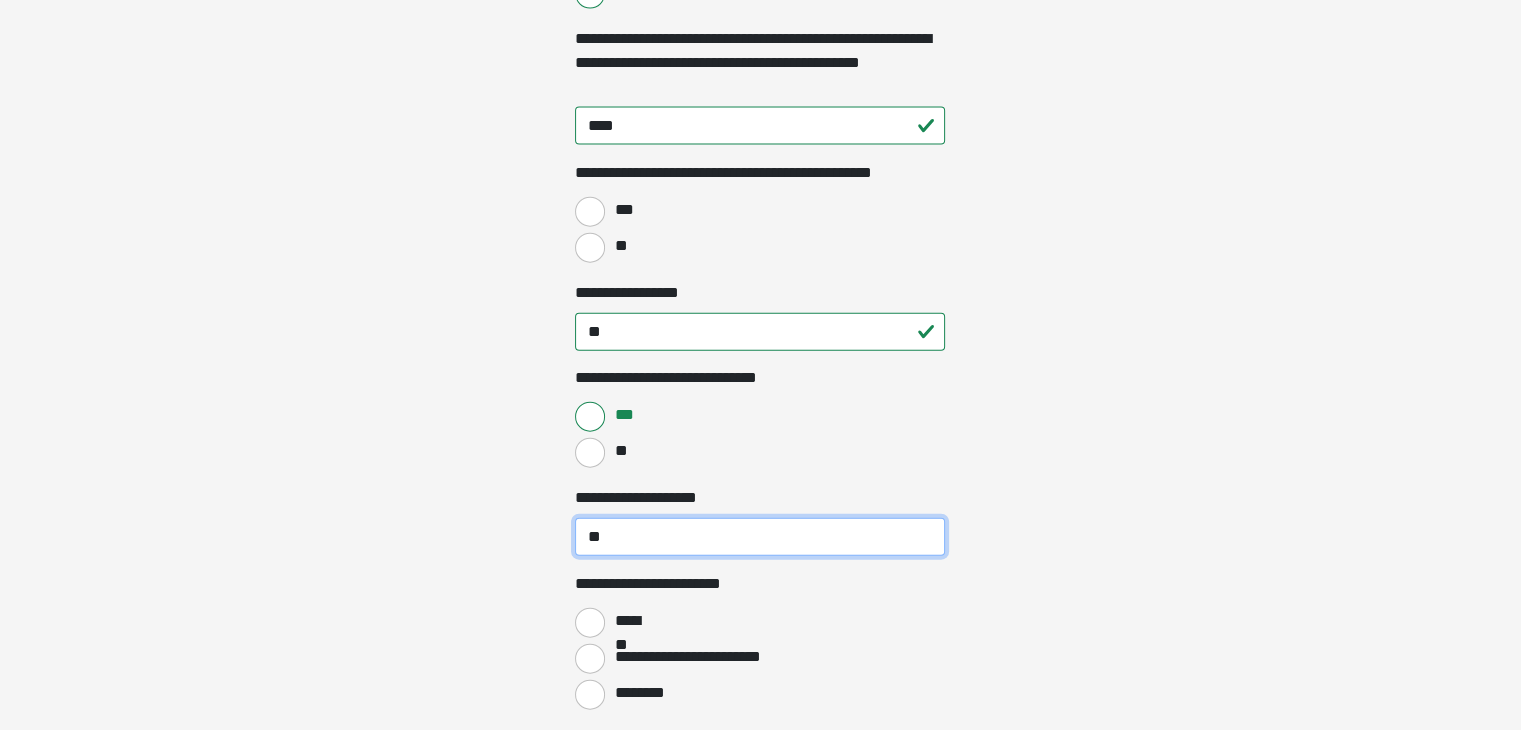 scroll, scrollTop: 4610, scrollLeft: 0, axis: vertical 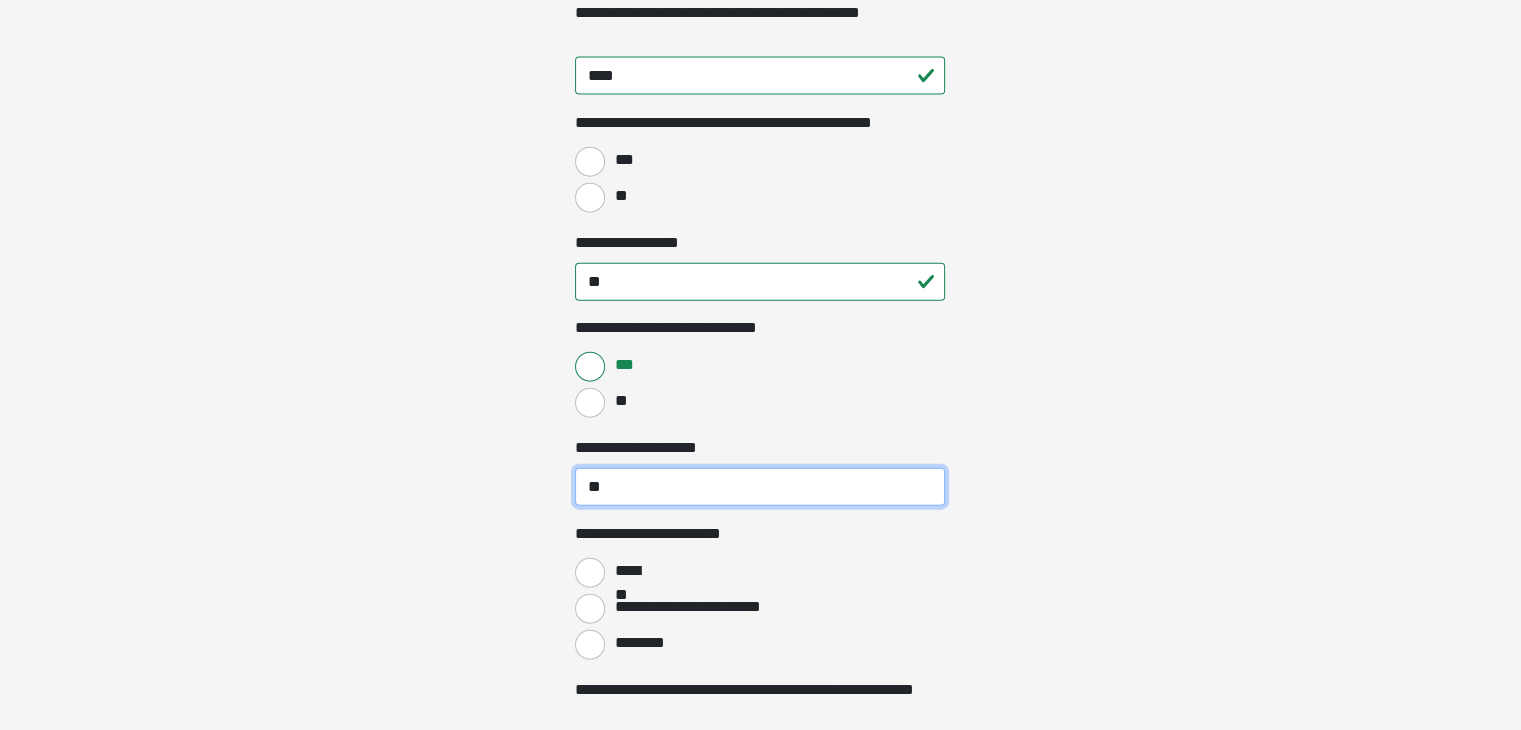 type on "**" 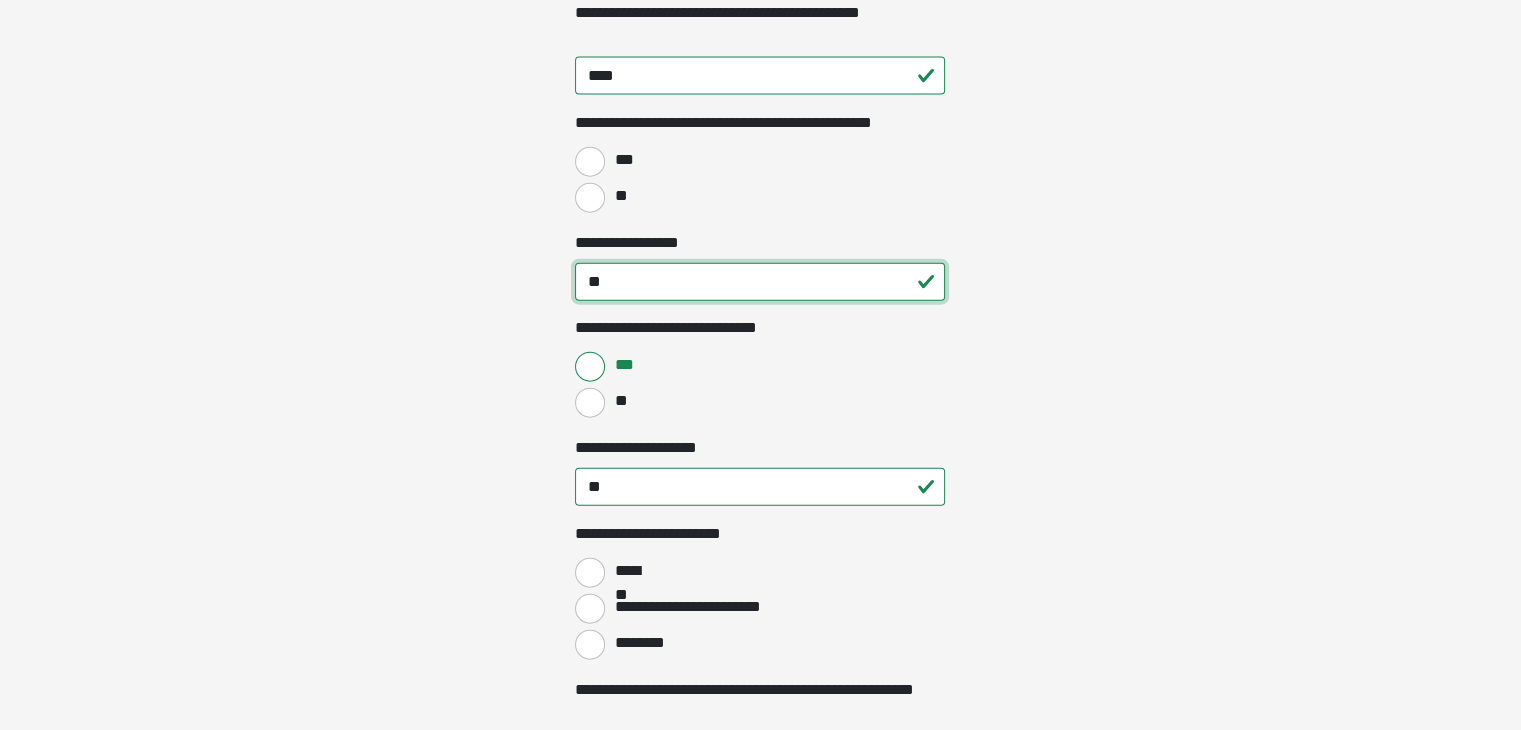 click on "**" at bounding box center [760, 282] 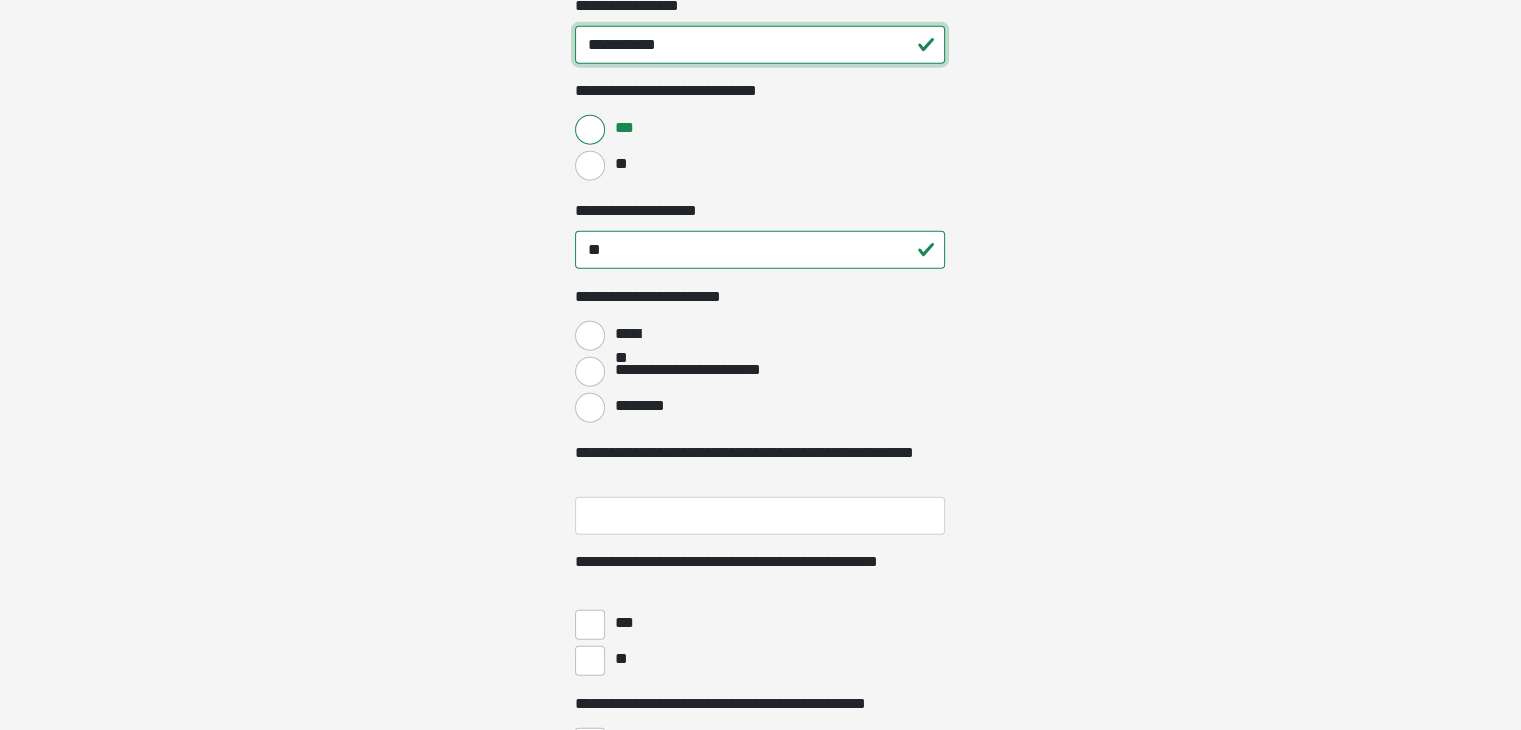 scroll, scrollTop: 4970, scrollLeft: 0, axis: vertical 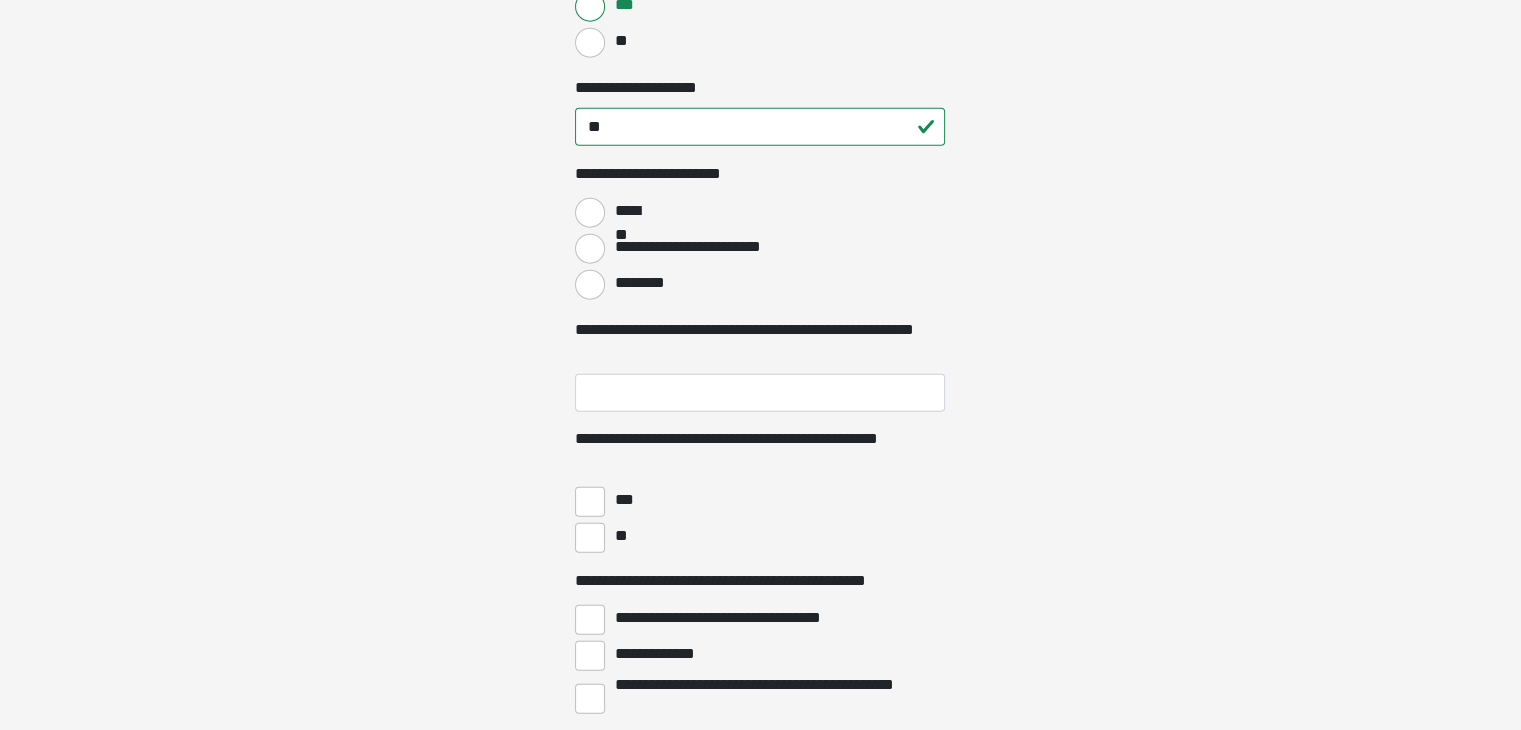 type on "**********" 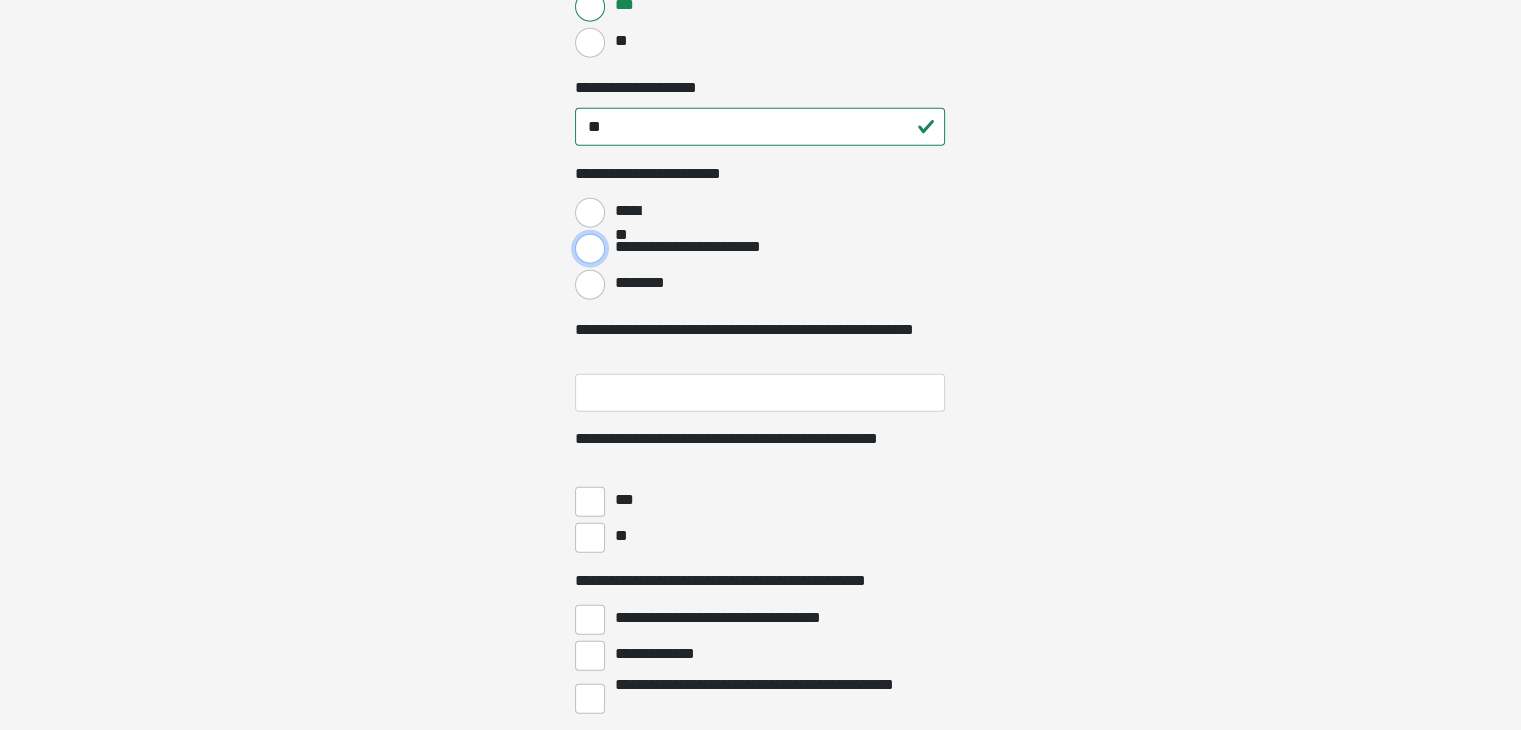 click on "**********" at bounding box center (590, 249) 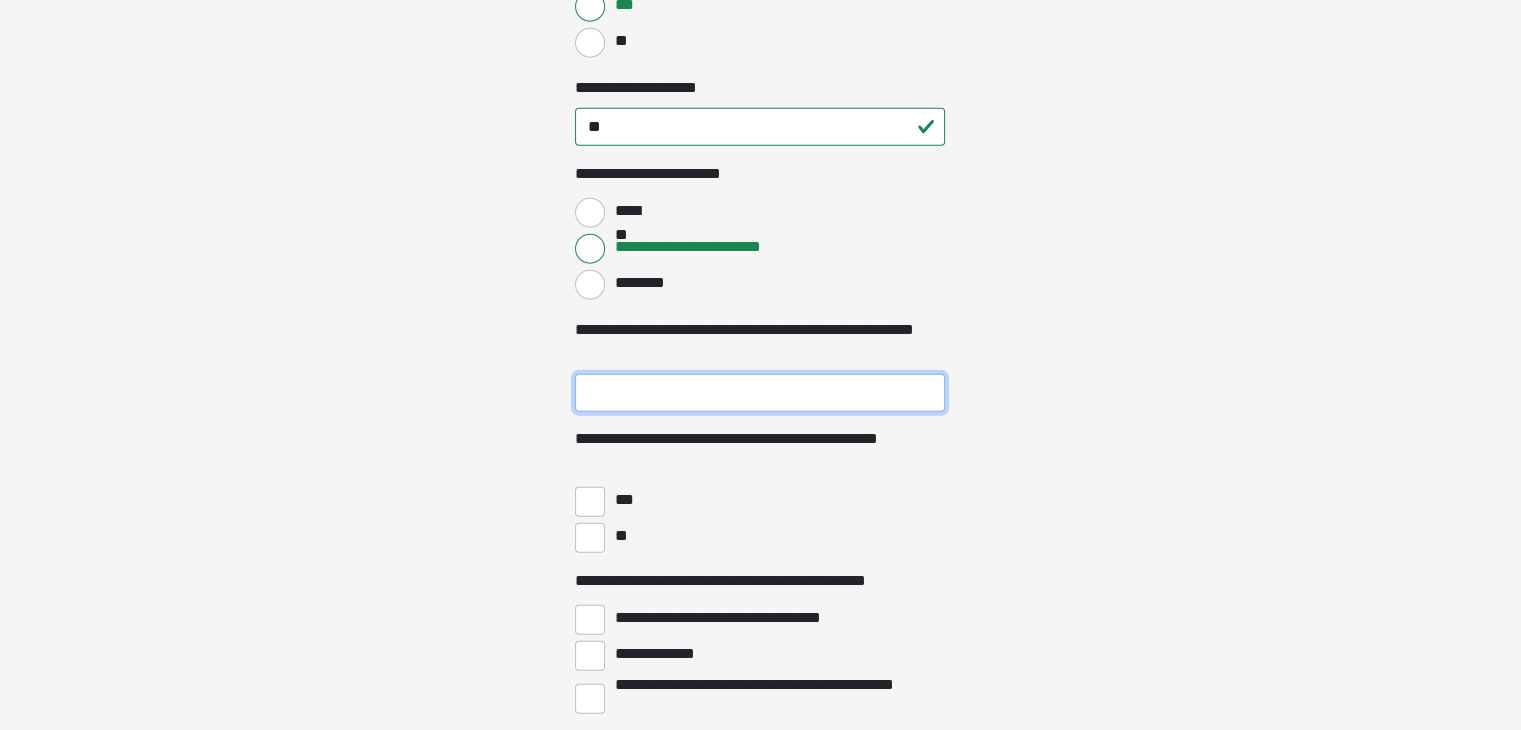 click on "**********" at bounding box center [760, 393] 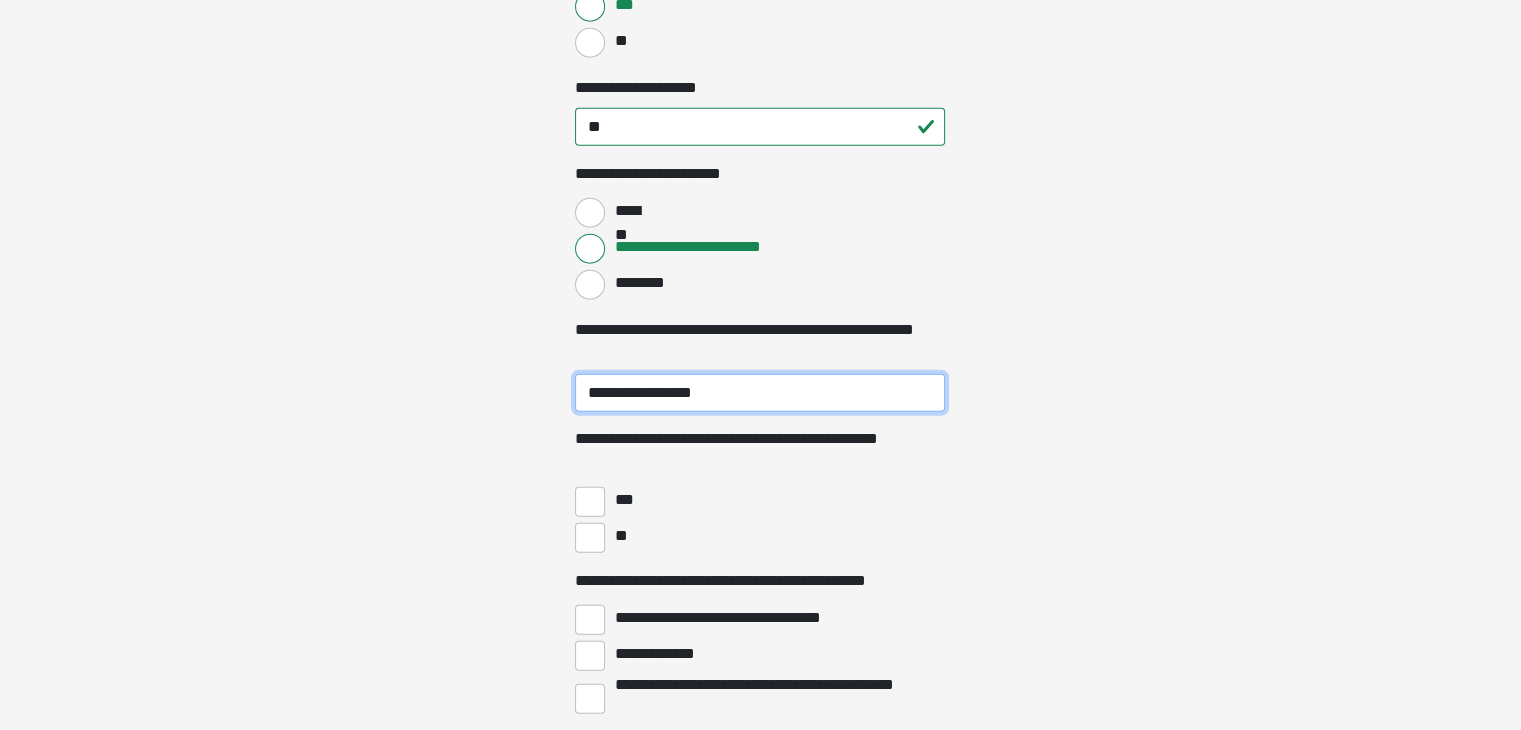 type on "**********" 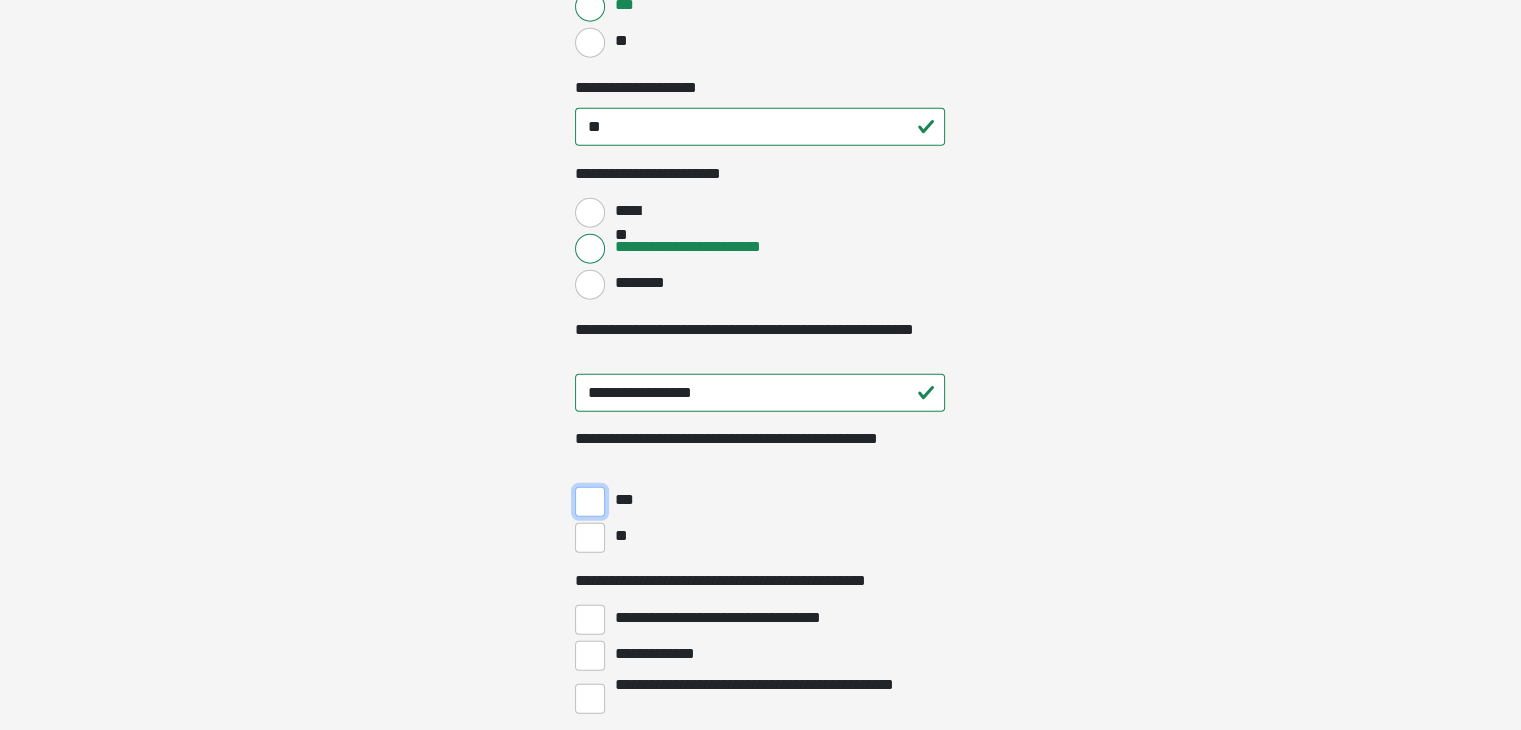 click on "***" at bounding box center (590, 502) 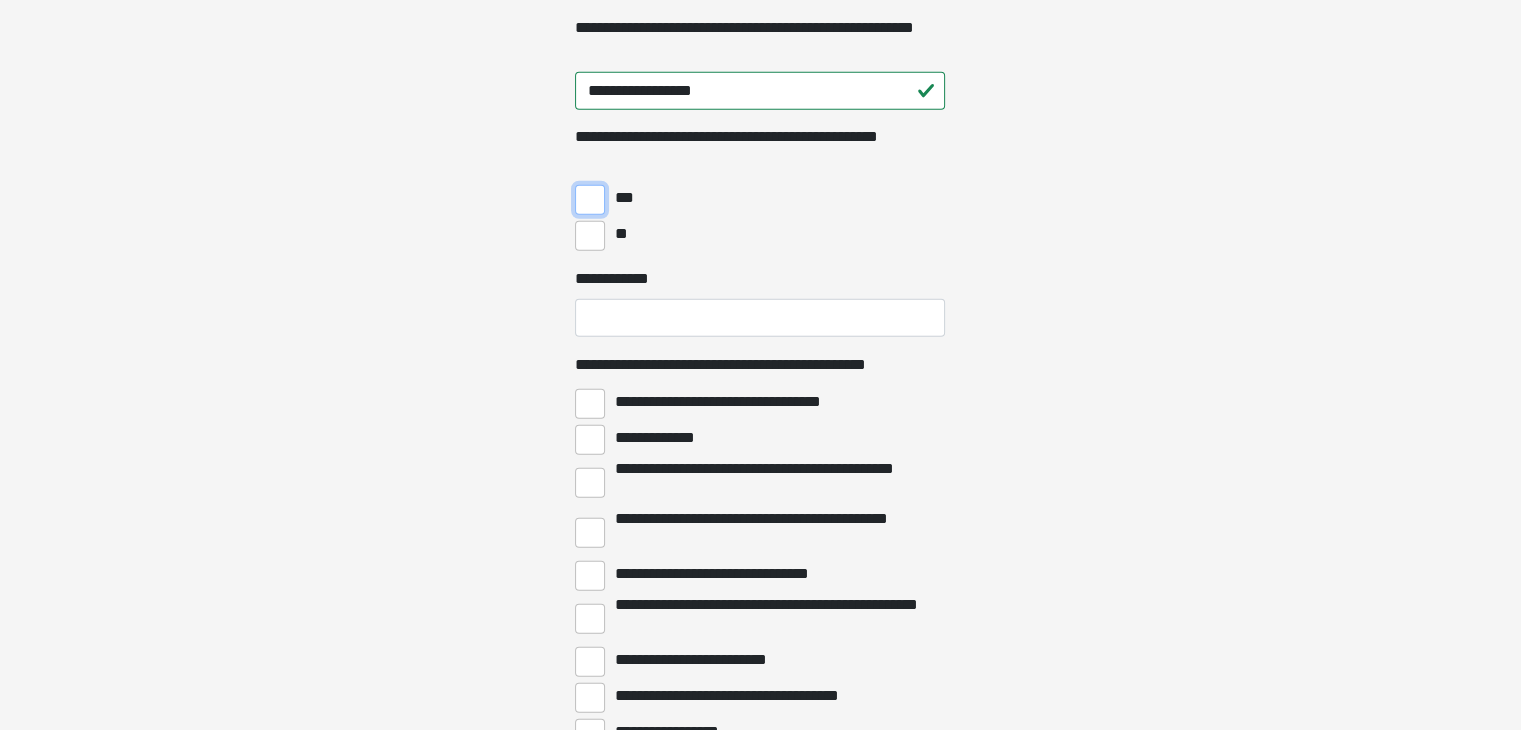 scroll, scrollTop: 5298, scrollLeft: 0, axis: vertical 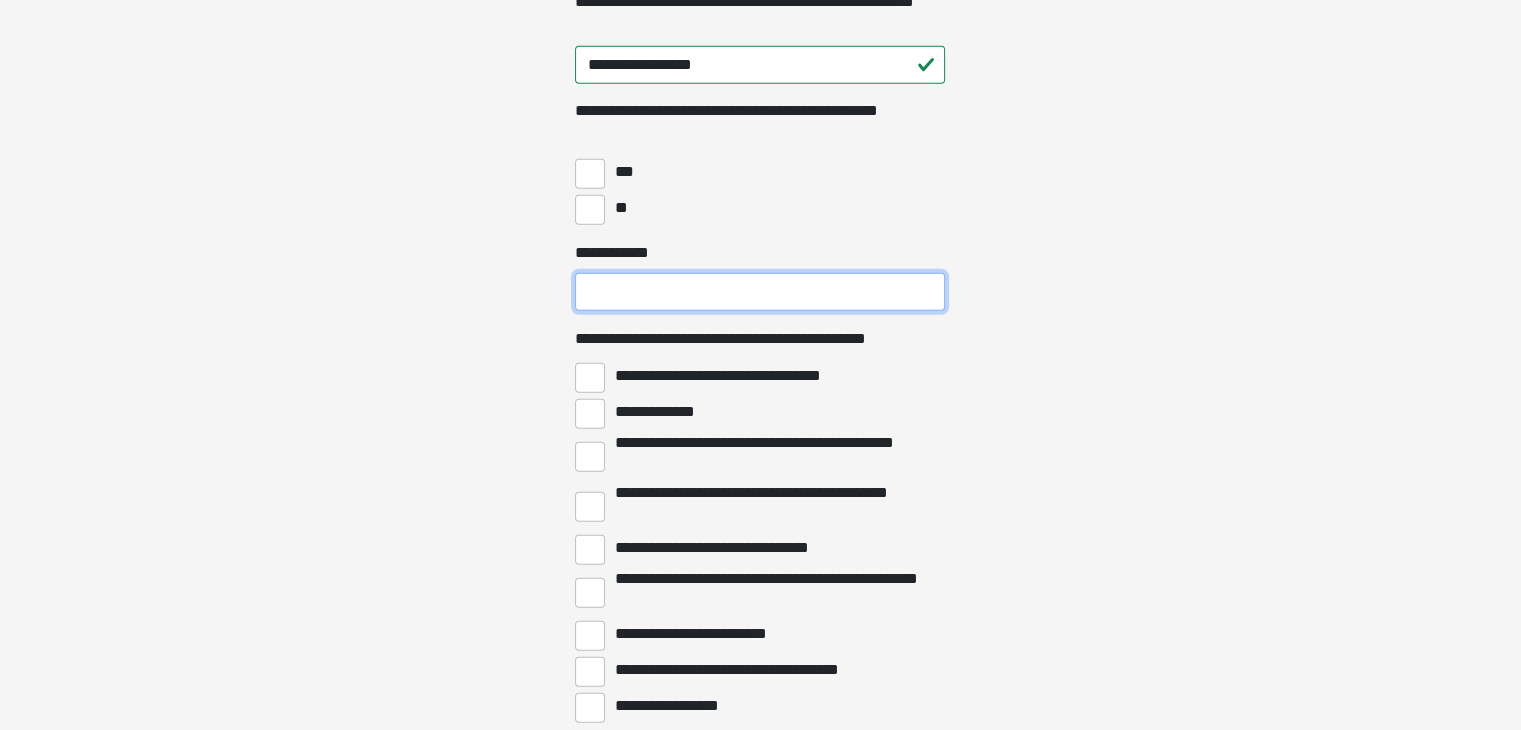 click on "**********" at bounding box center (760, 292) 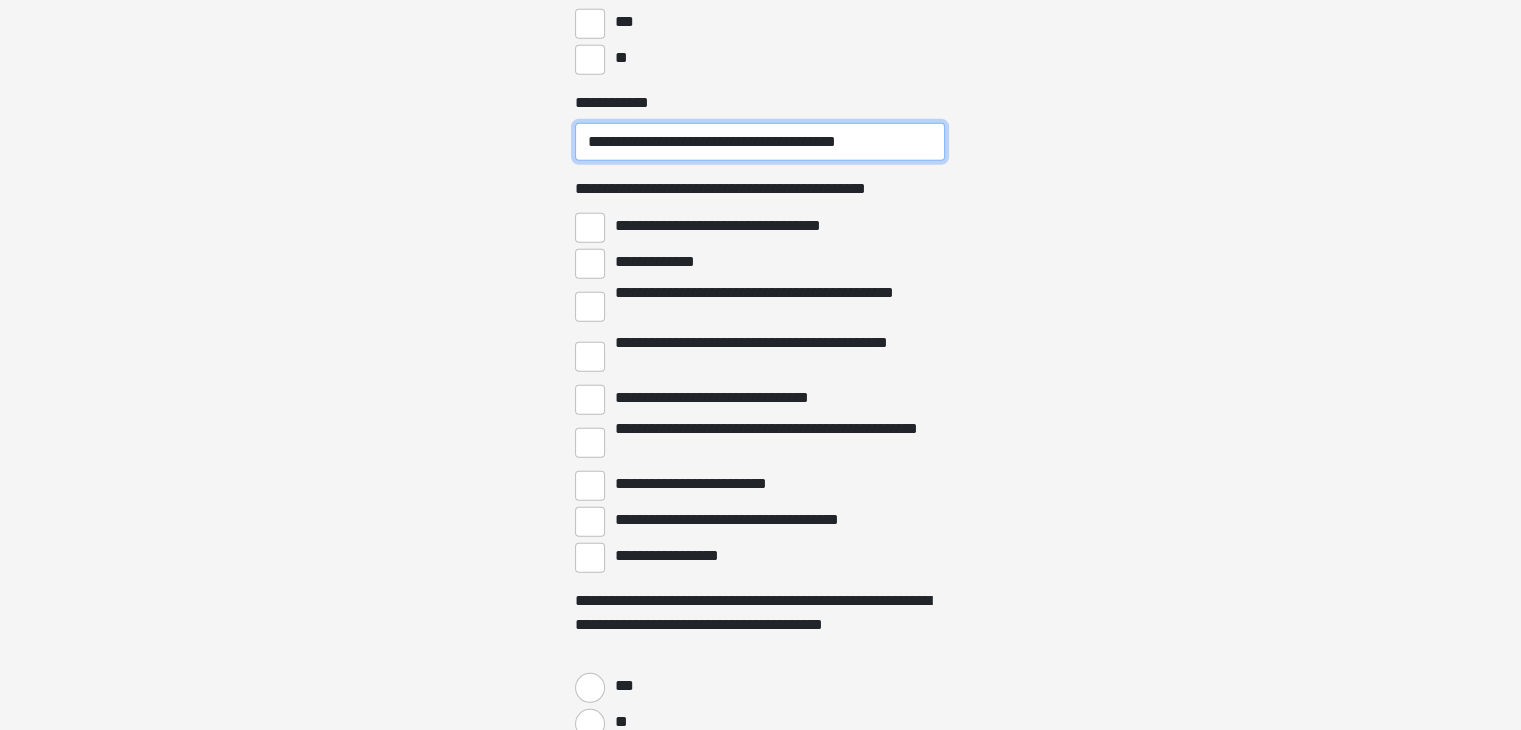 scroll, scrollTop: 5492, scrollLeft: 0, axis: vertical 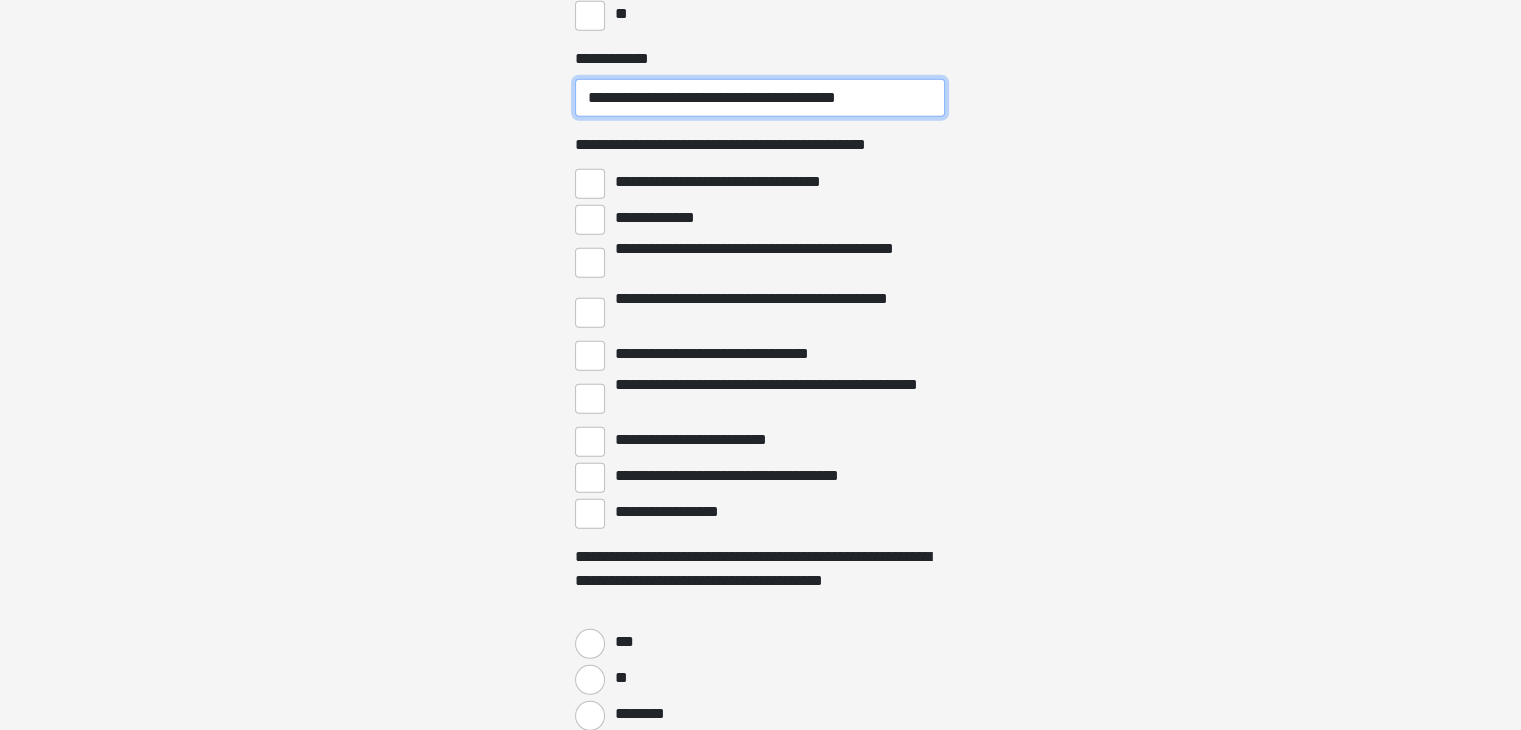 type on "**********" 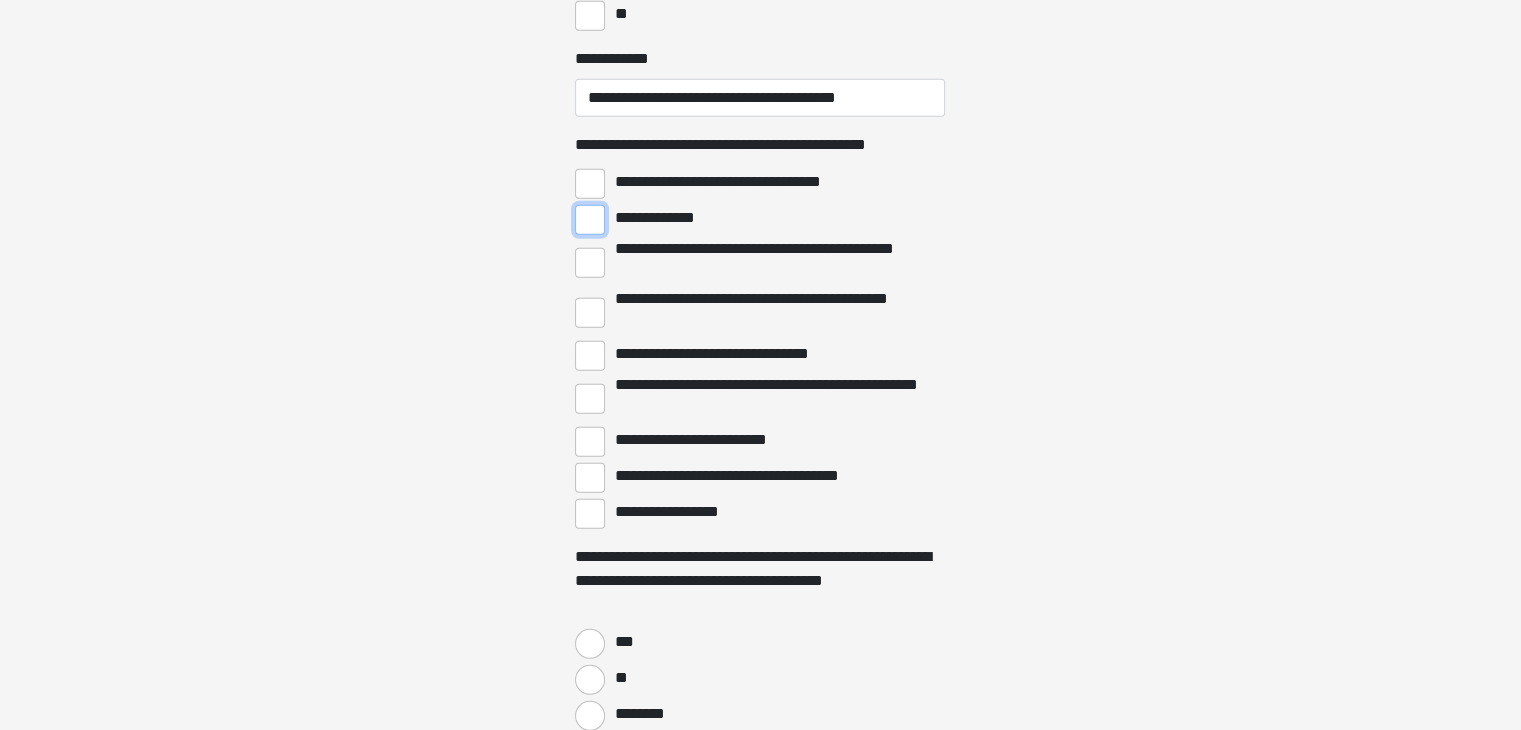 click on "**********" at bounding box center (590, 220) 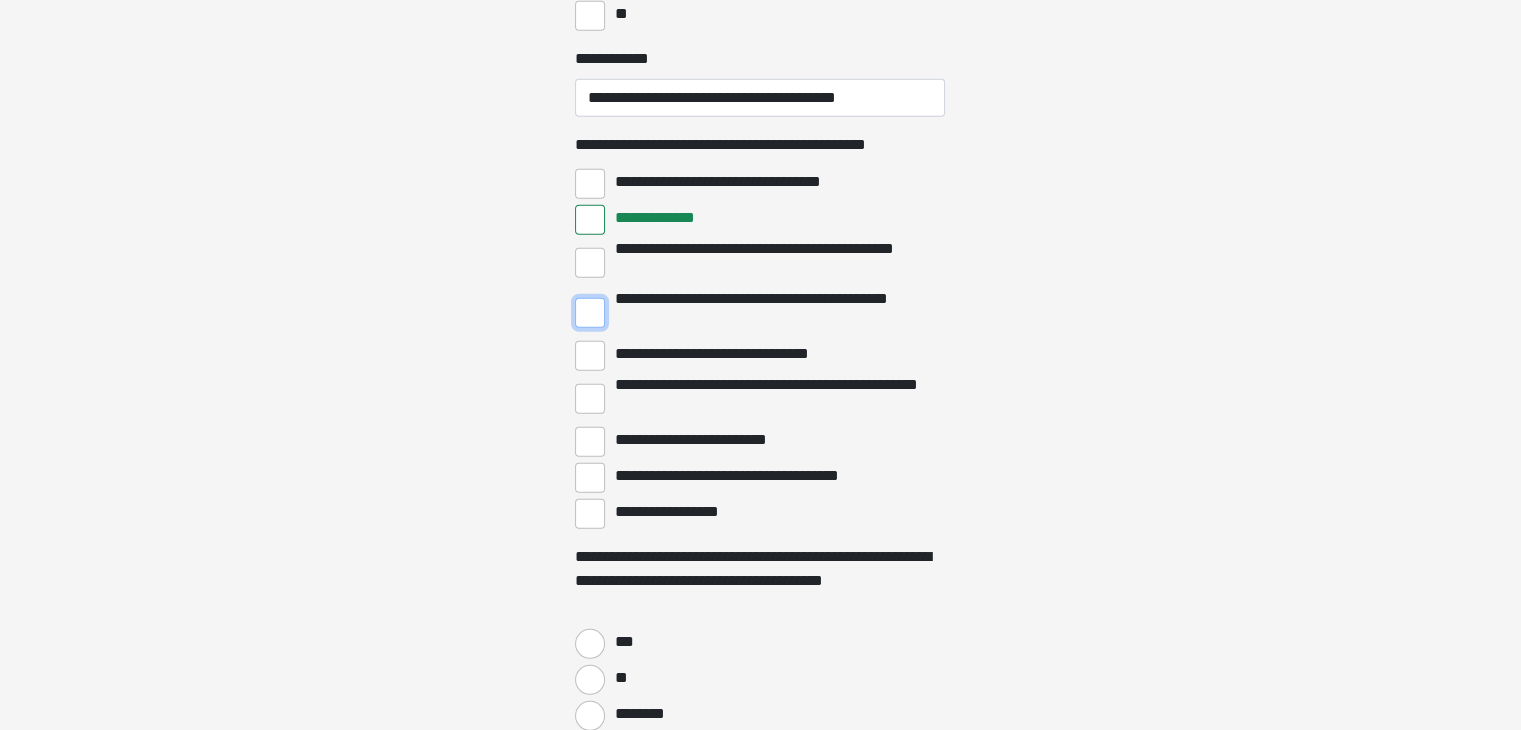 click on "**********" at bounding box center (590, 313) 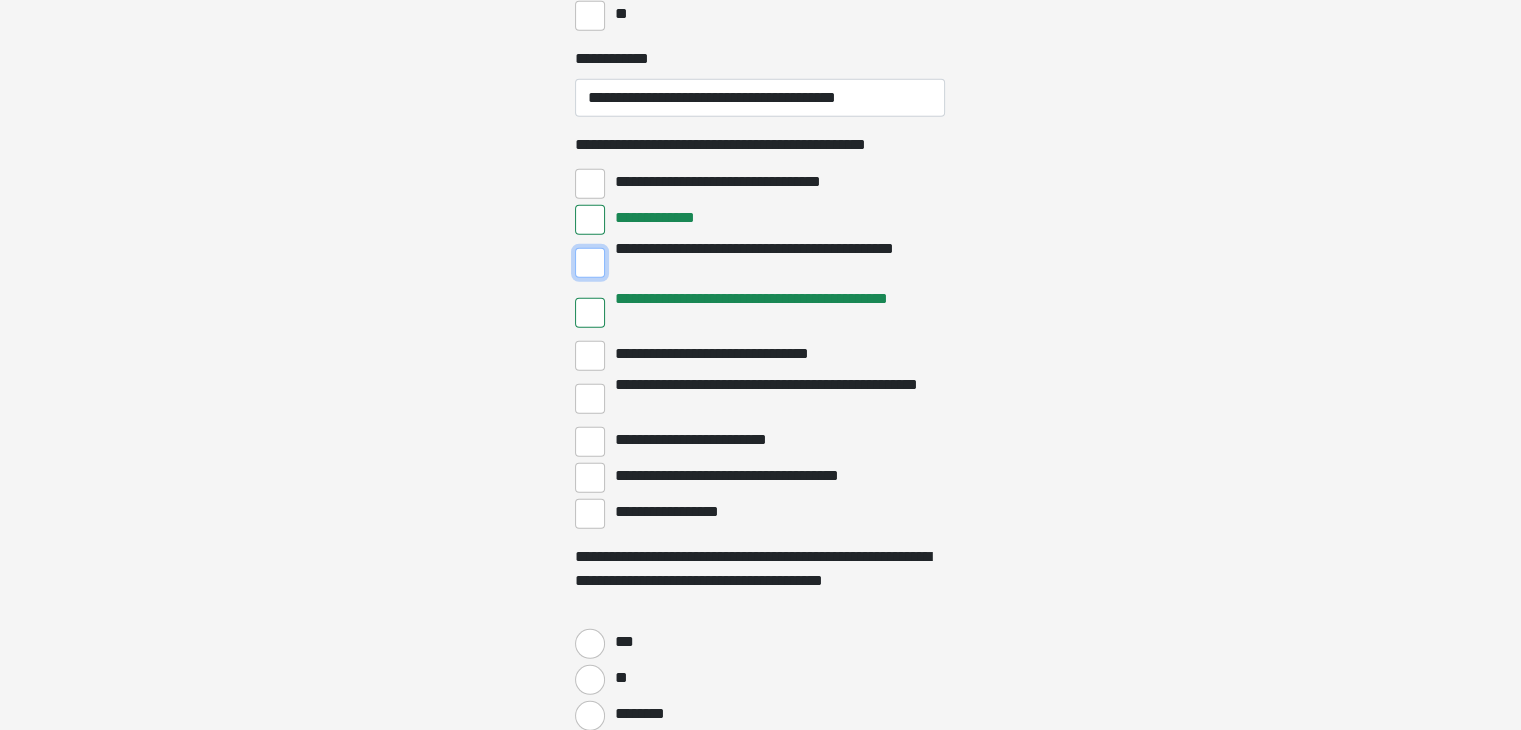 click on "**********" at bounding box center [590, 263] 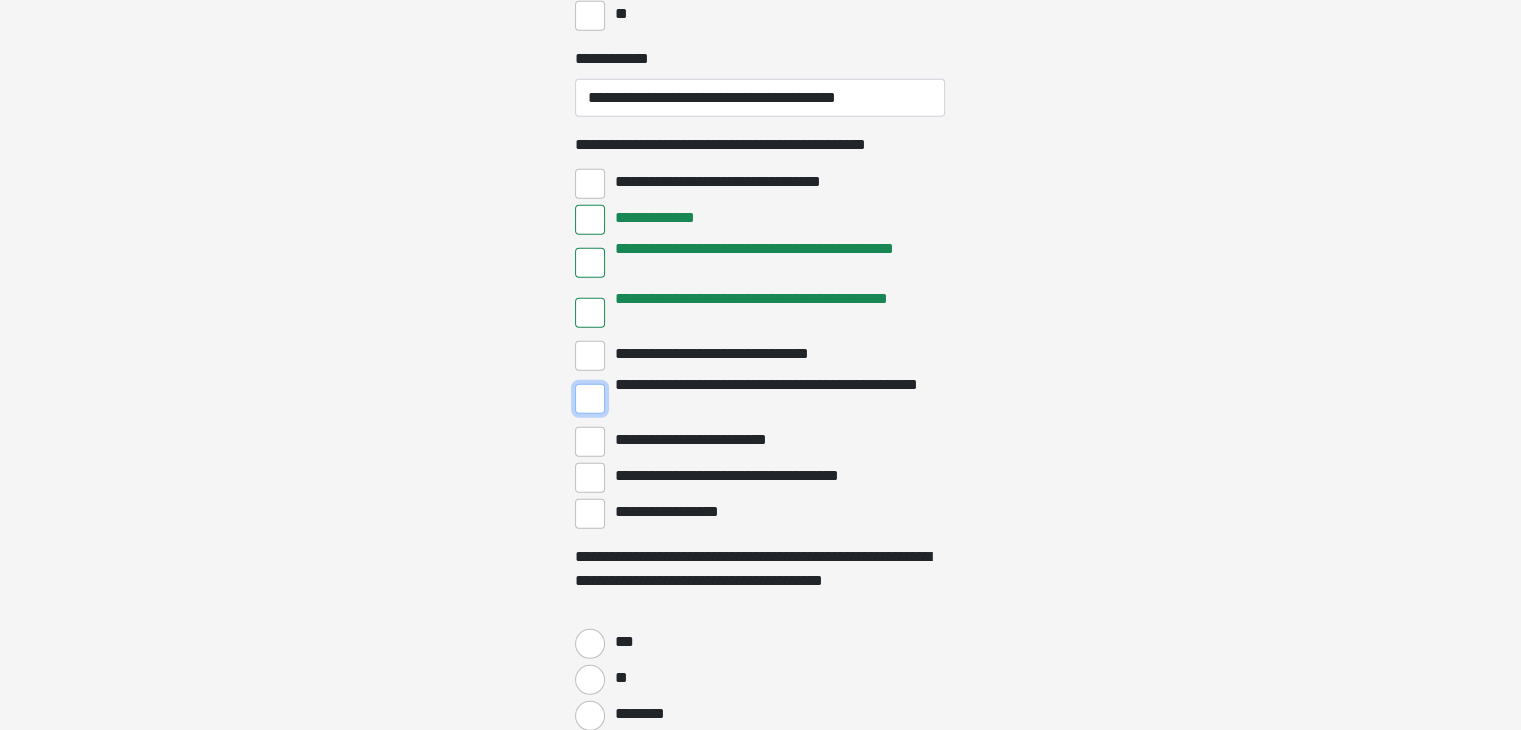 click on "**********" at bounding box center (590, 399) 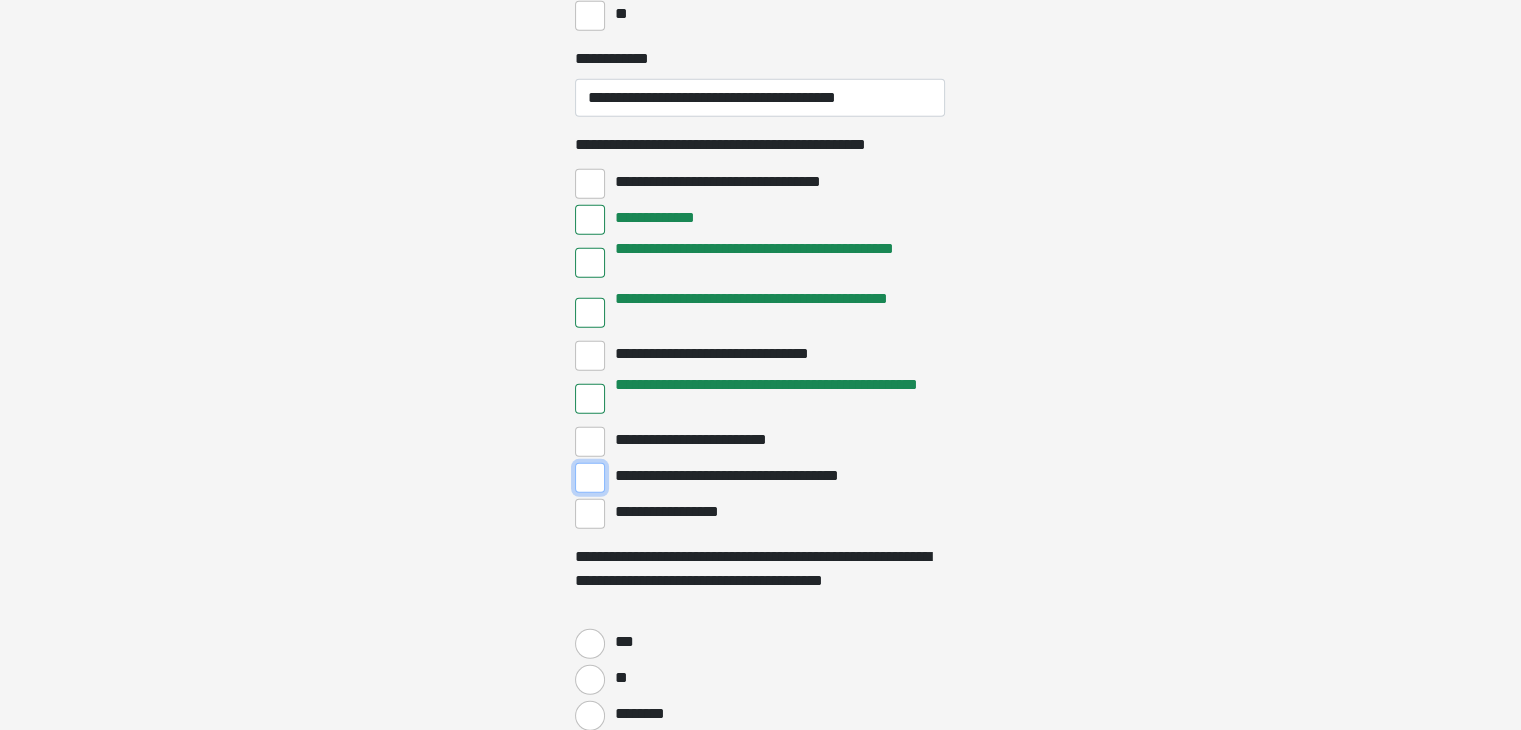 click on "**********" at bounding box center (590, 478) 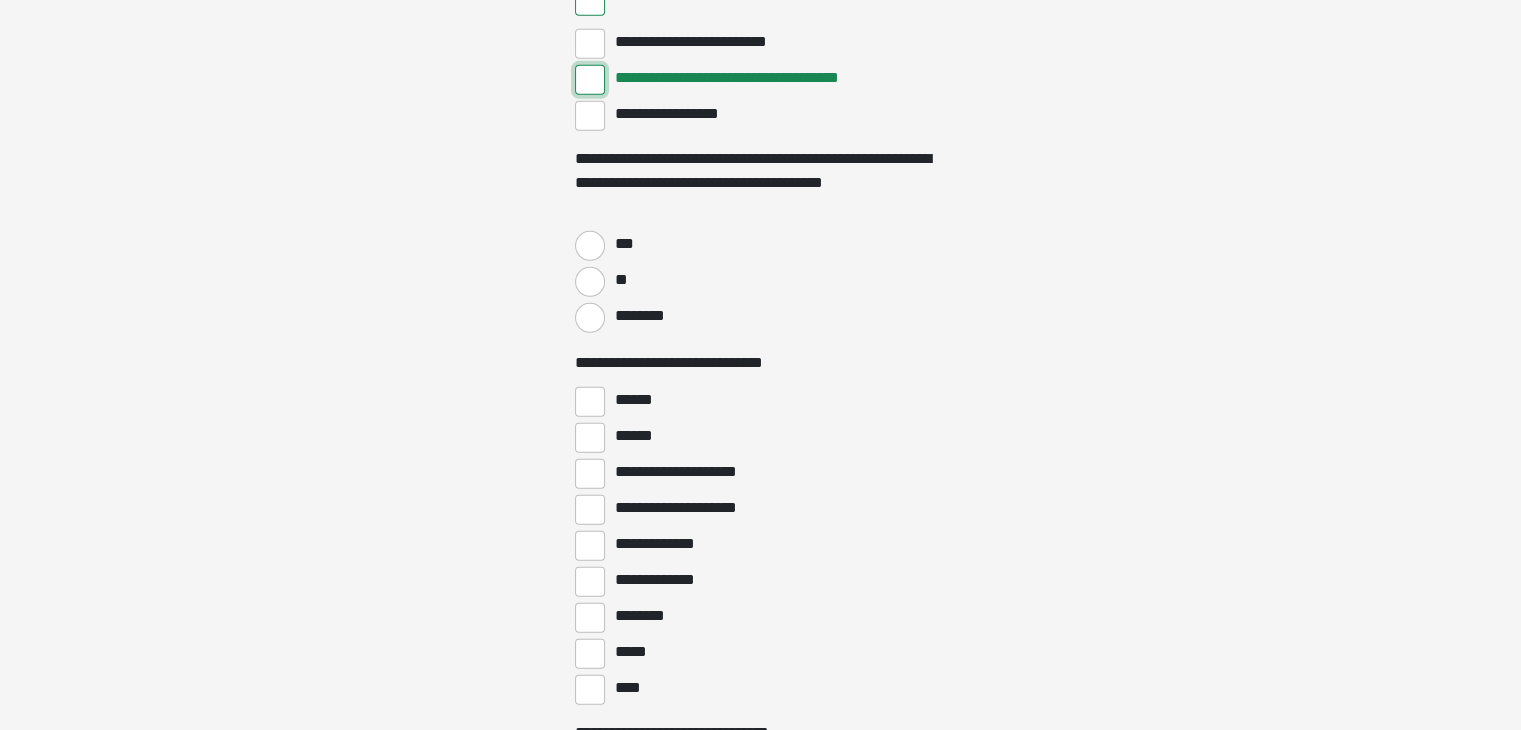 scroll, scrollTop: 5917, scrollLeft: 0, axis: vertical 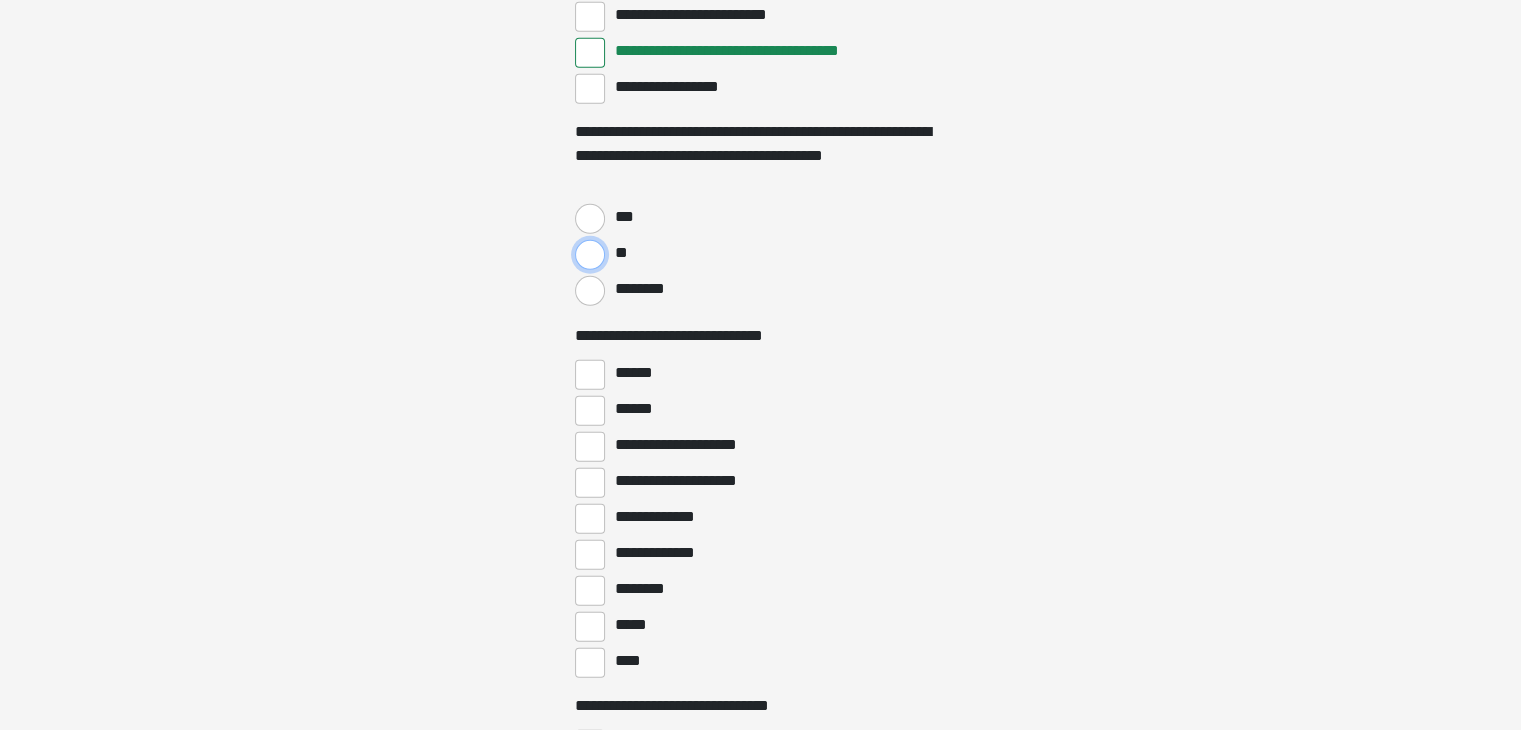 click on "**" at bounding box center (590, 255) 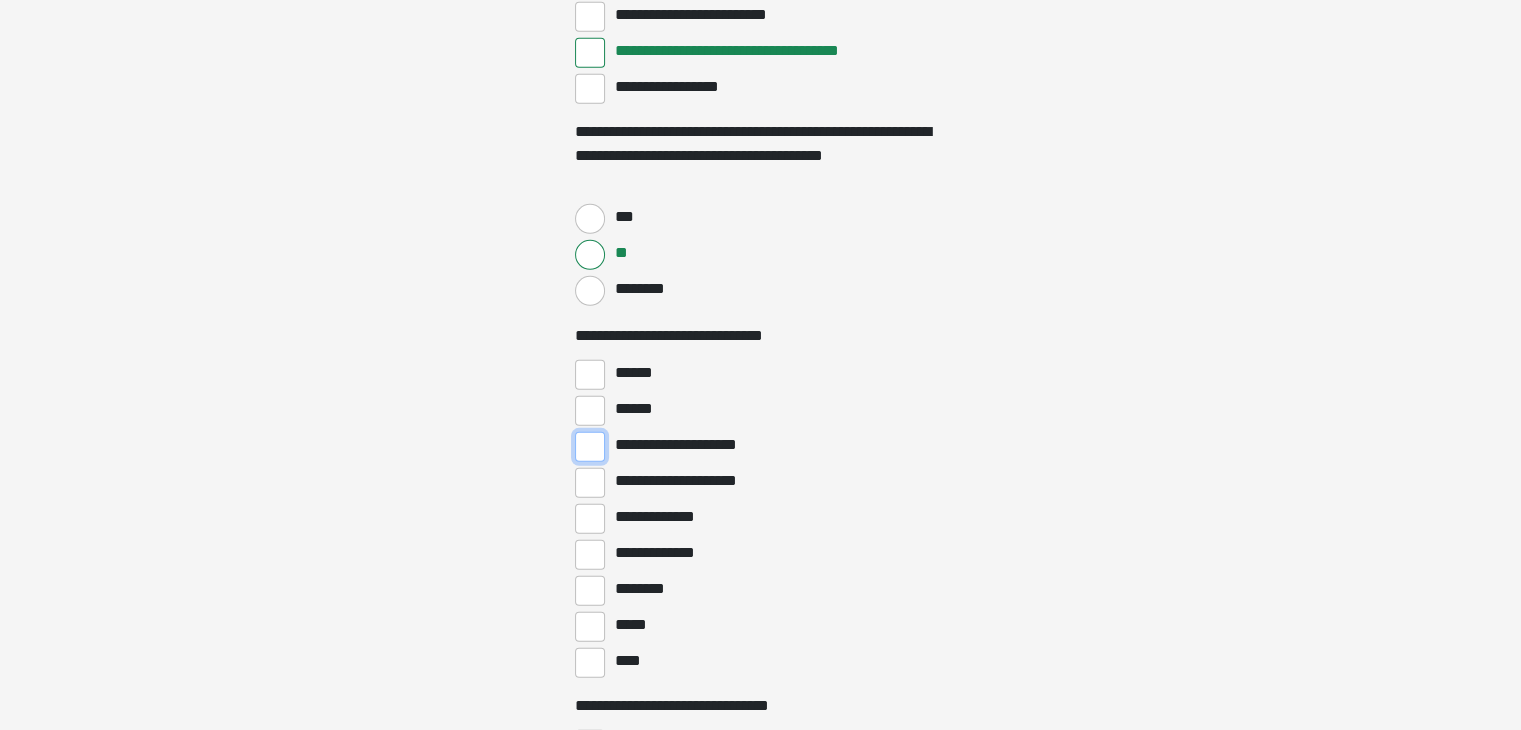 click on "**********" at bounding box center (590, 447) 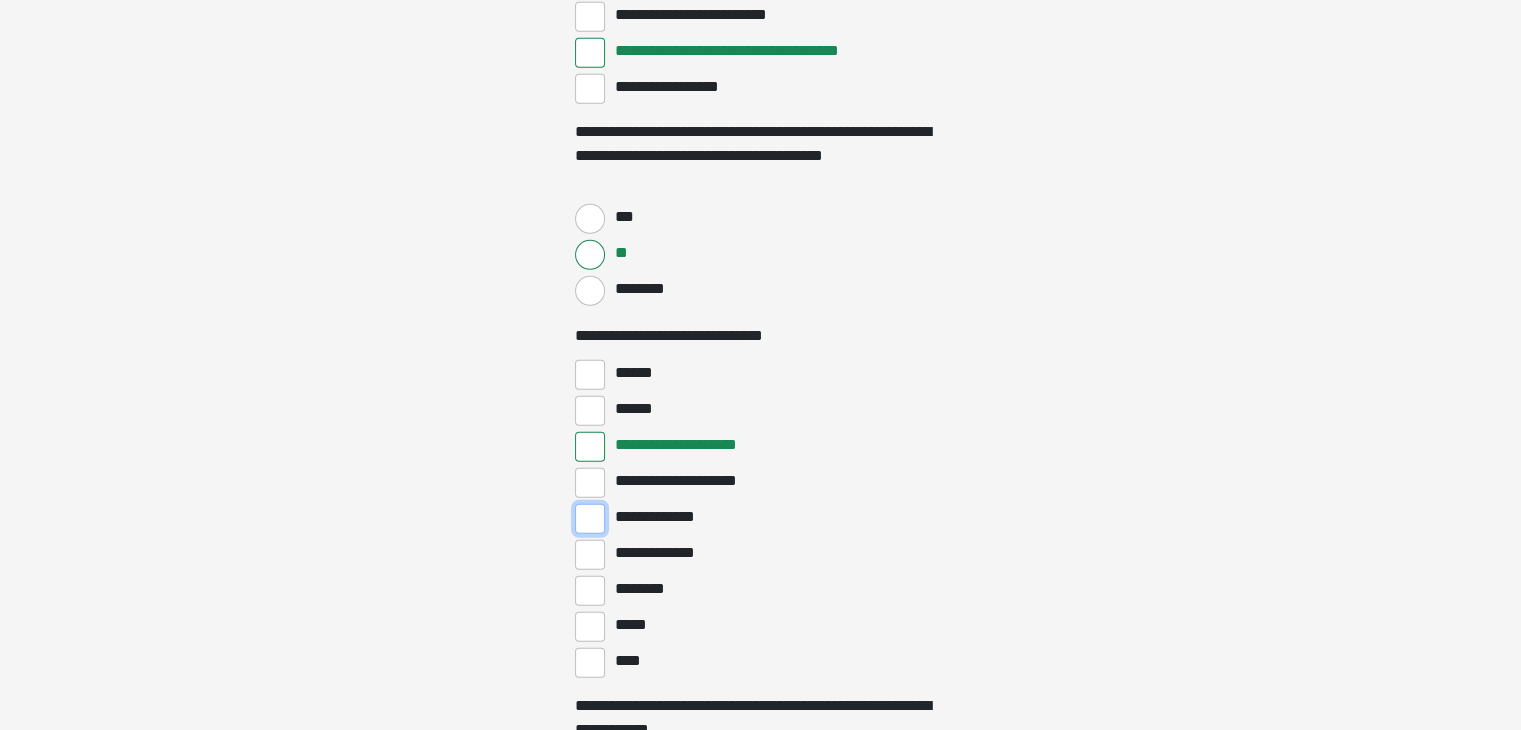 click on "**********" at bounding box center [590, 519] 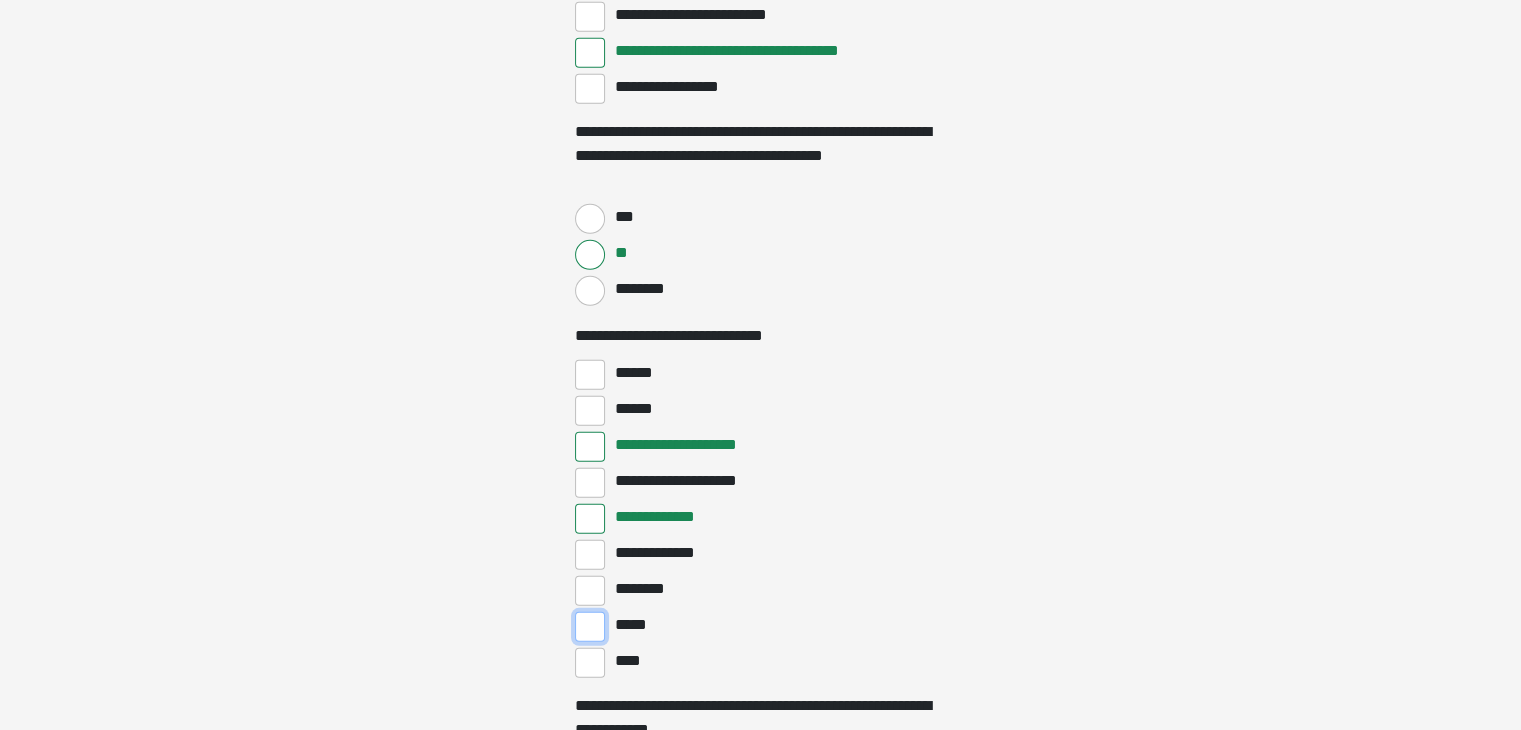 click on "*****" at bounding box center (590, 627) 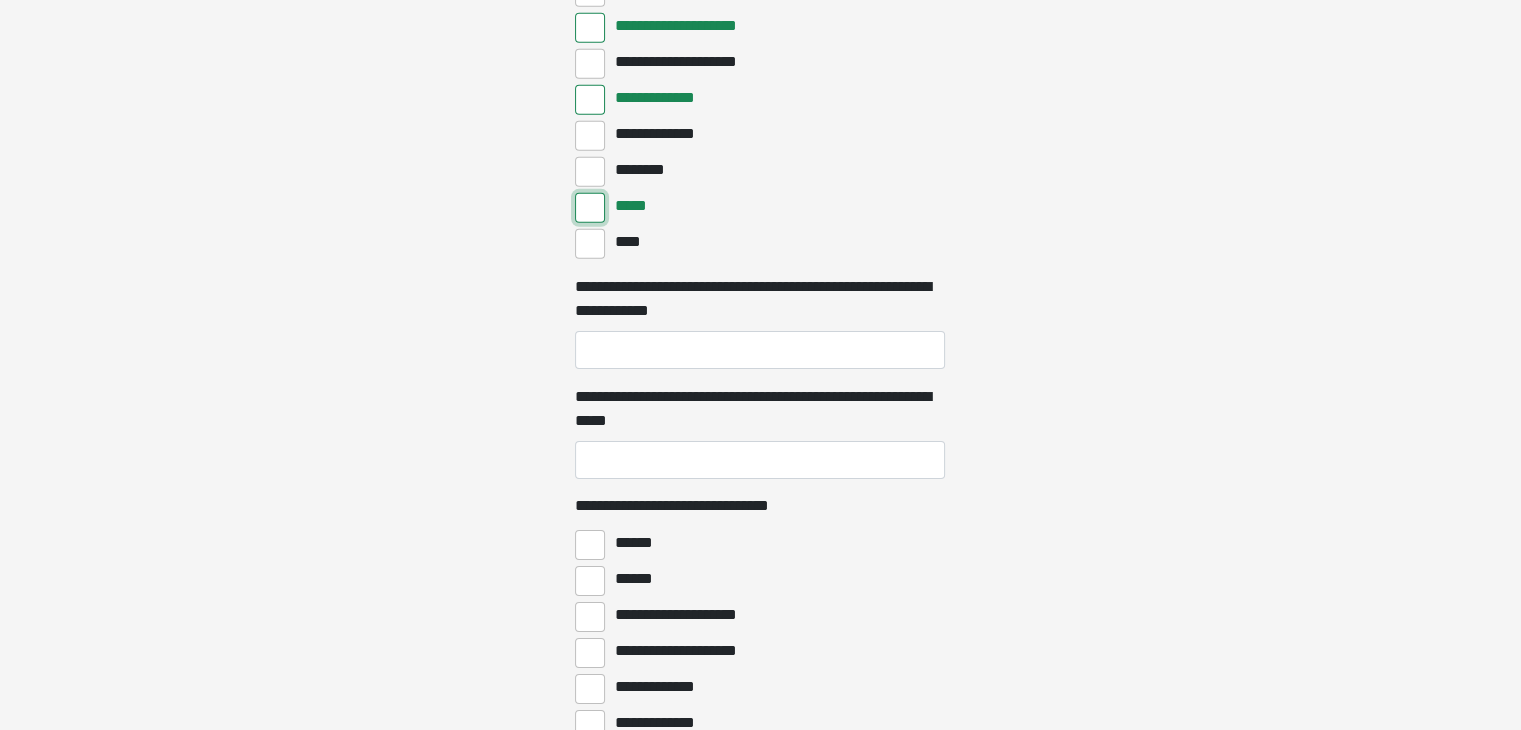 scroll, scrollTop: 6345, scrollLeft: 0, axis: vertical 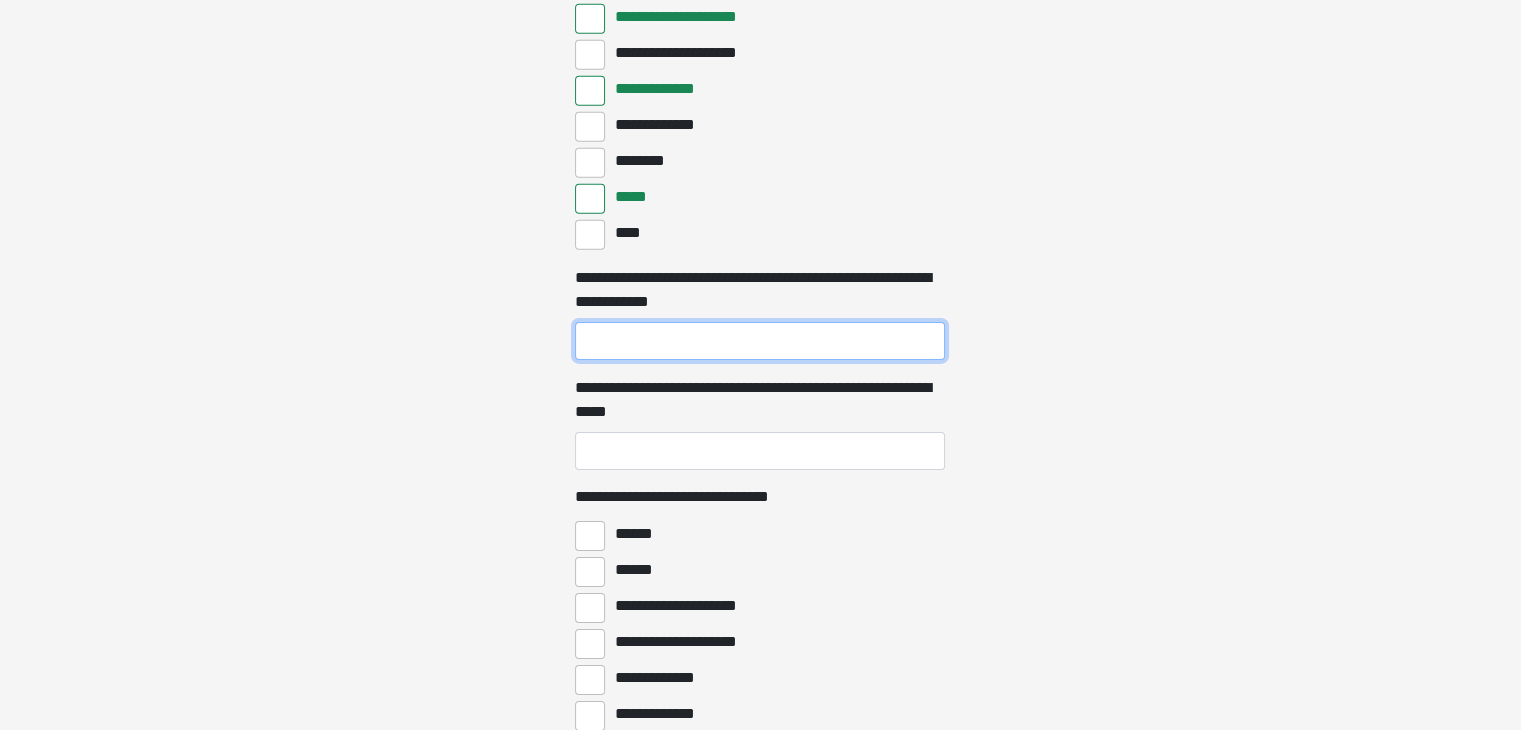 click on "**********" at bounding box center [760, 341] 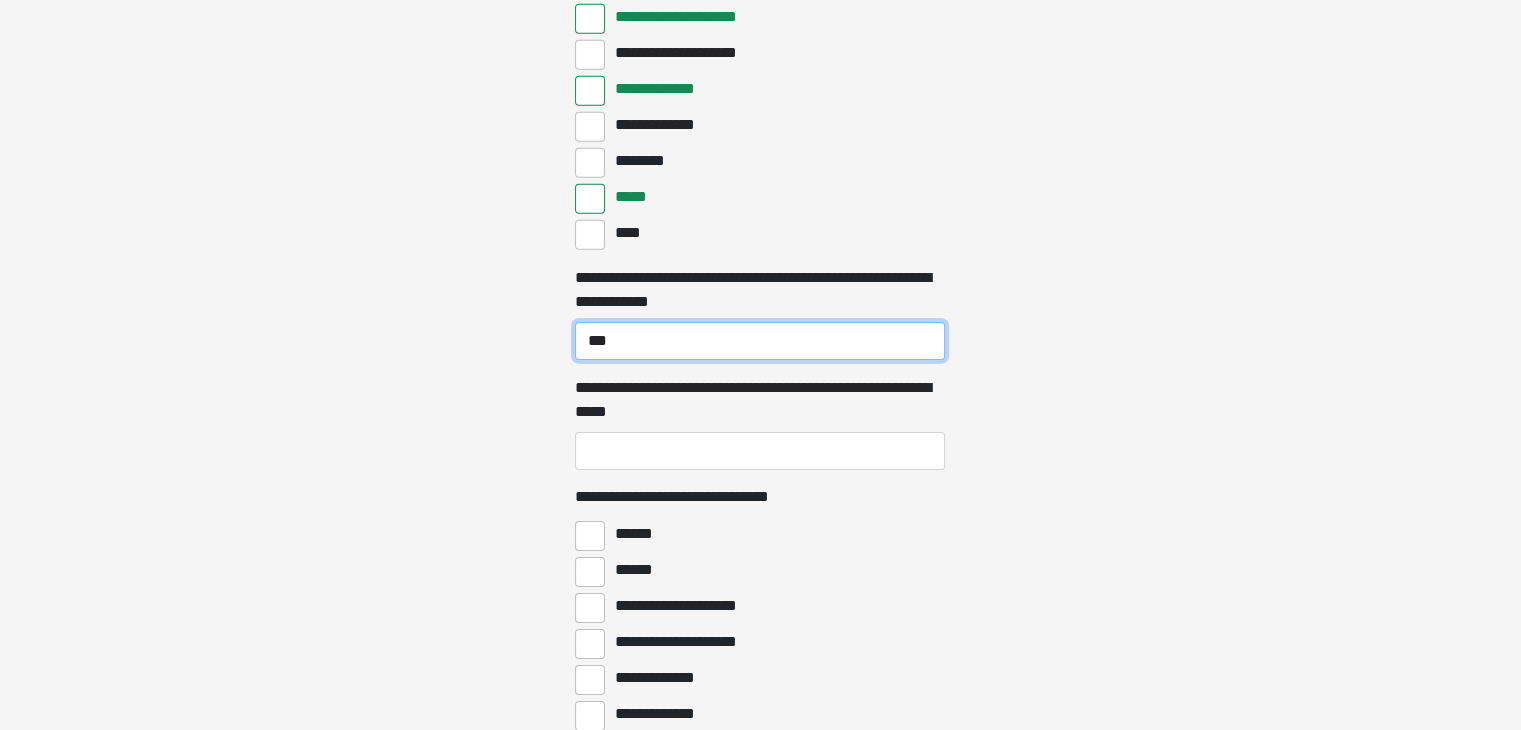 type on "***" 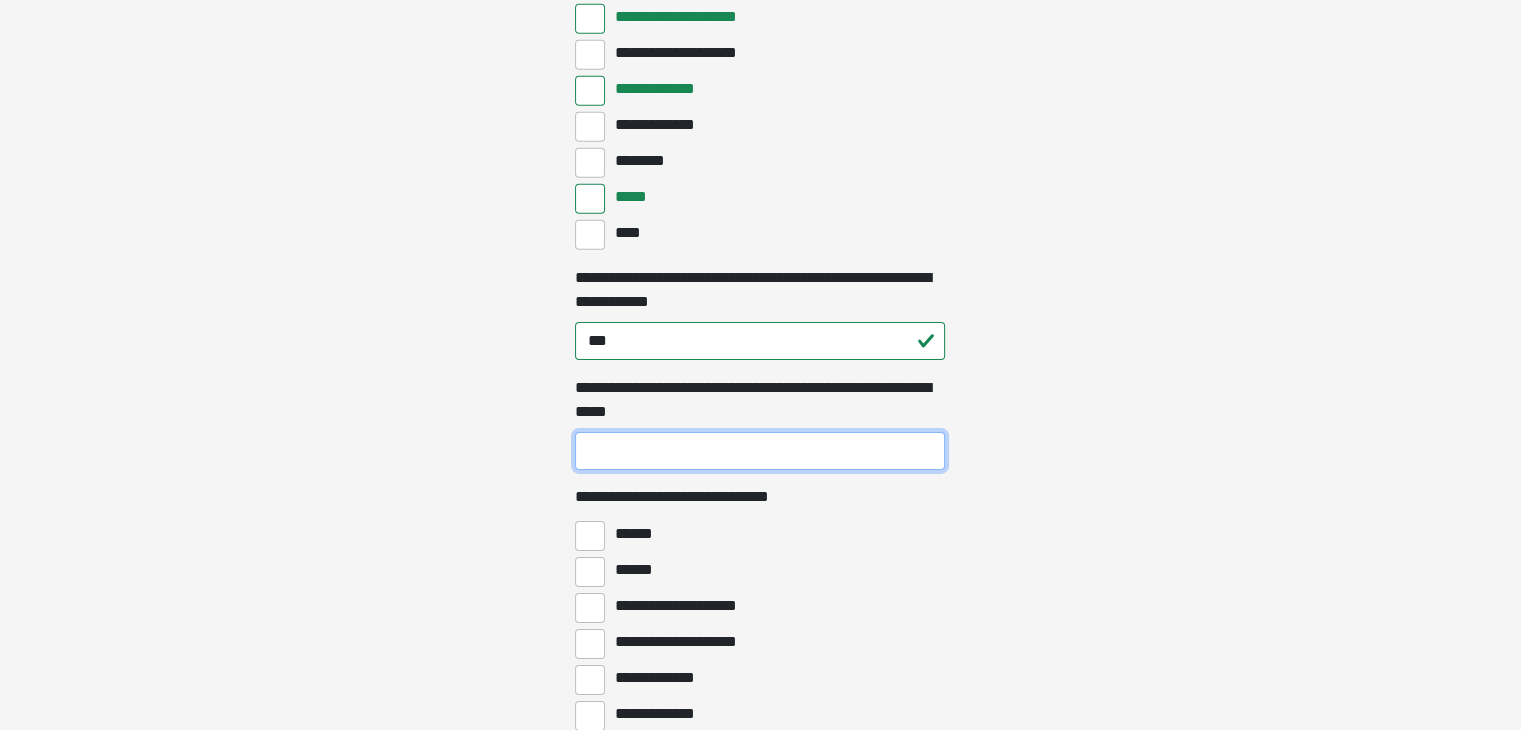 click on "**********" at bounding box center (760, 451) 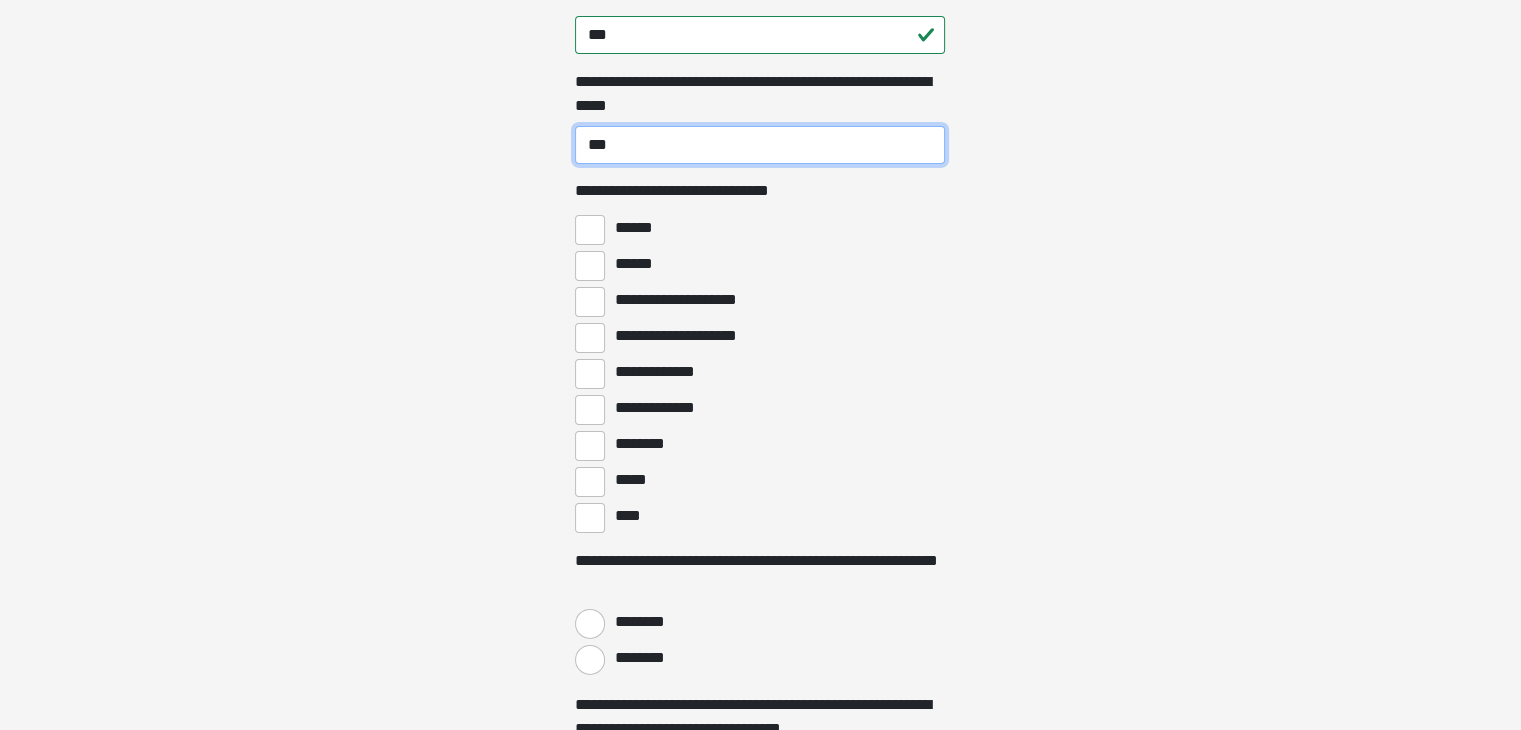 scroll, scrollTop: 6707, scrollLeft: 0, axis: vertical 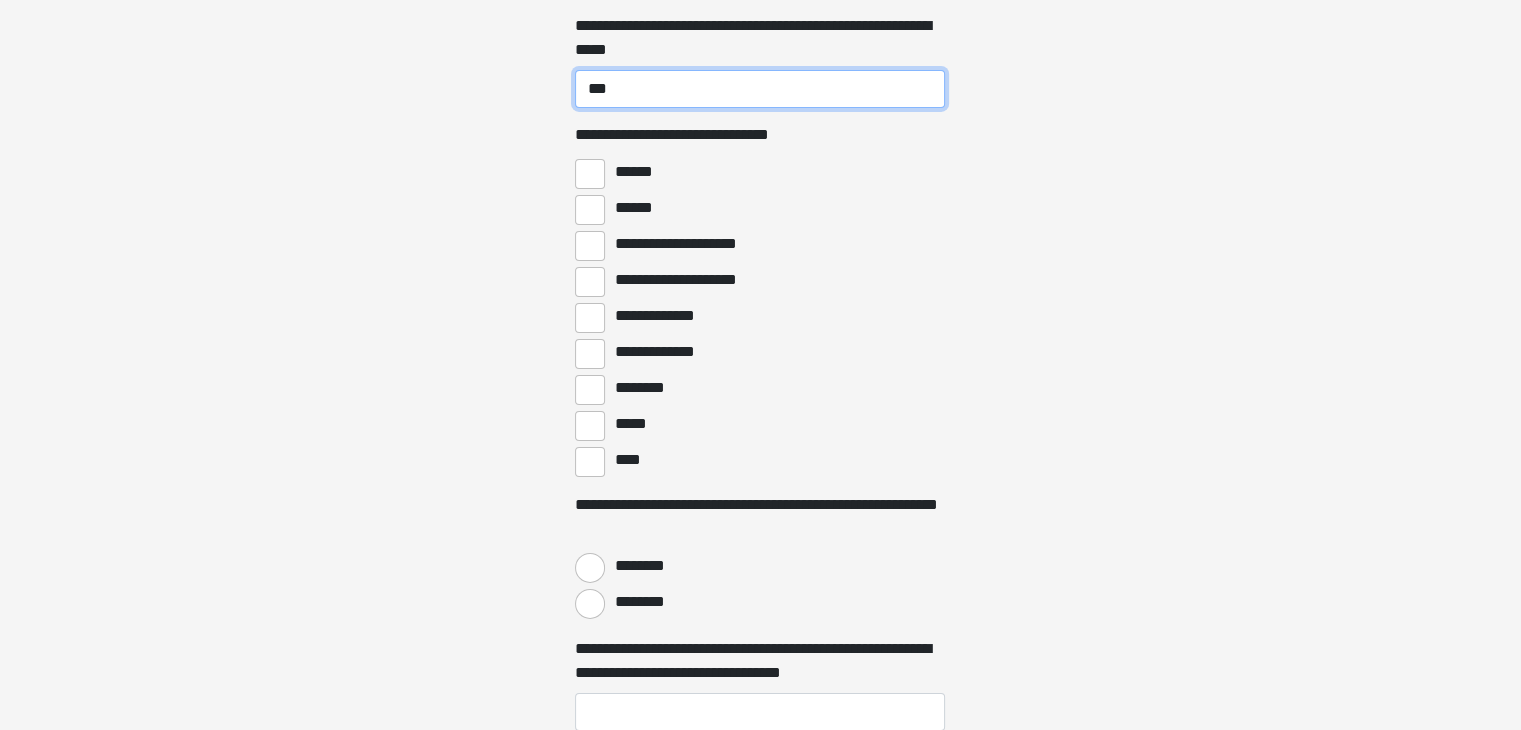 type on "***" 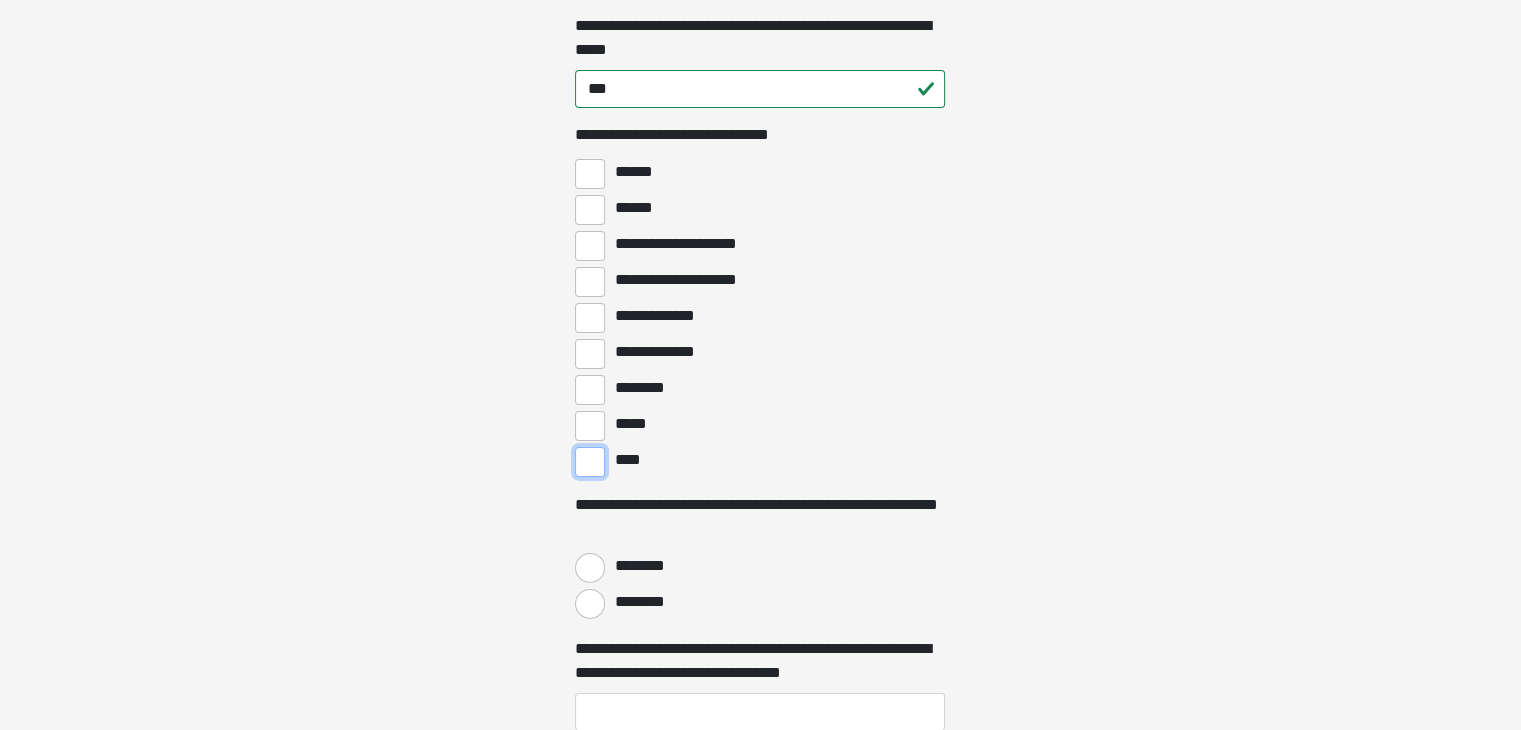 click on "****" at bounding box center (590, 462) 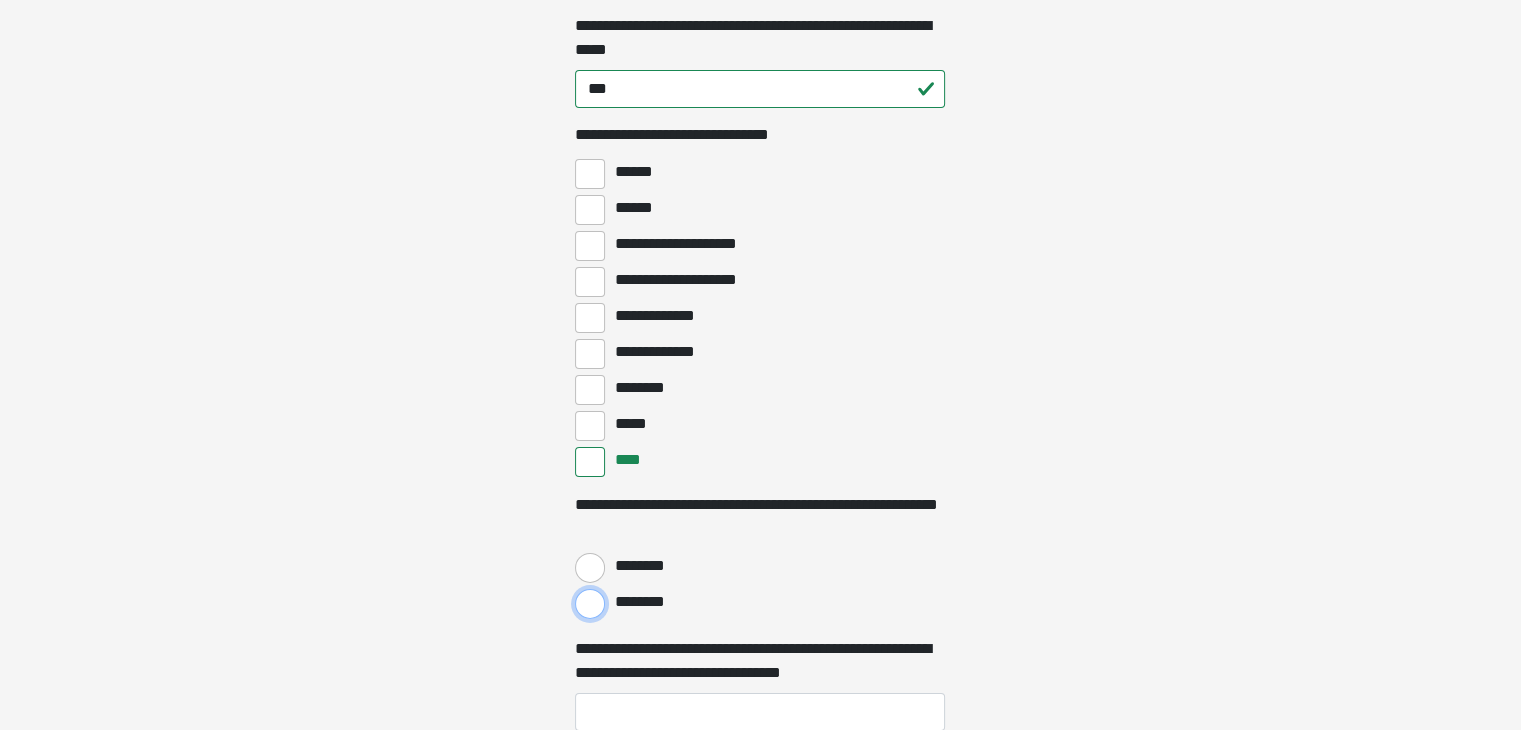 click on "********" at bounding box center (590, 604) 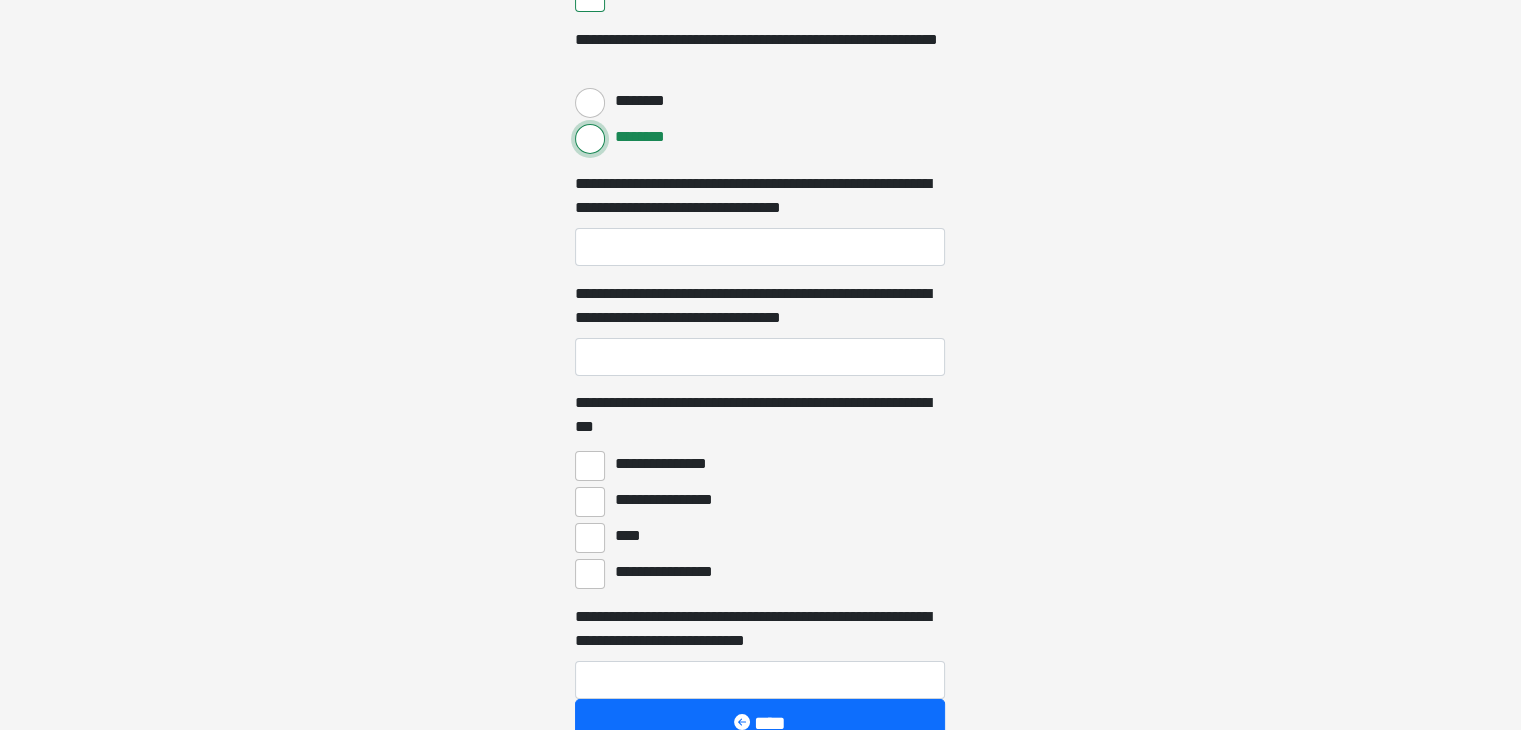 scroll, scrollTop: 7181, scrollLeft: 0, axis: vertical 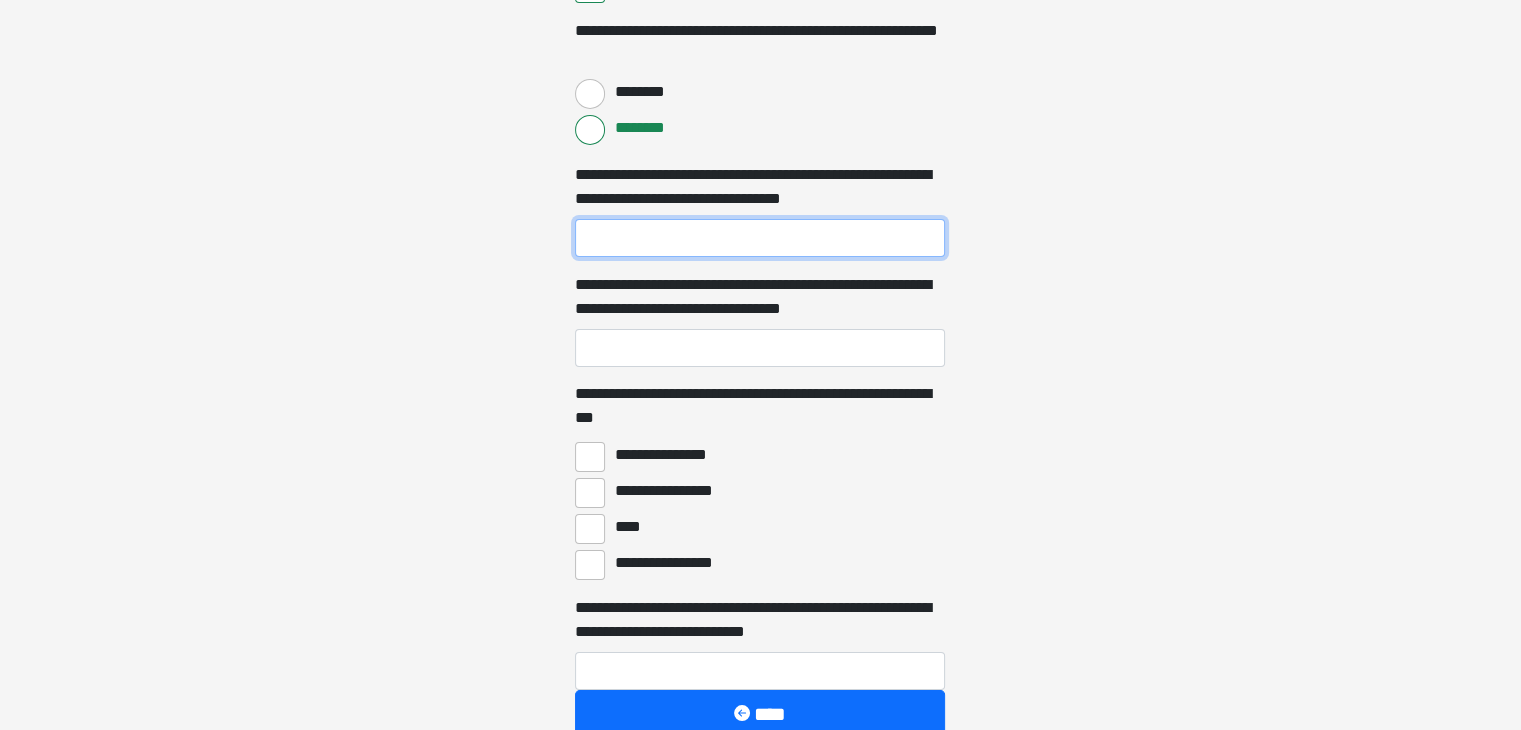 click on "**********" at bounding box center [760, 238] 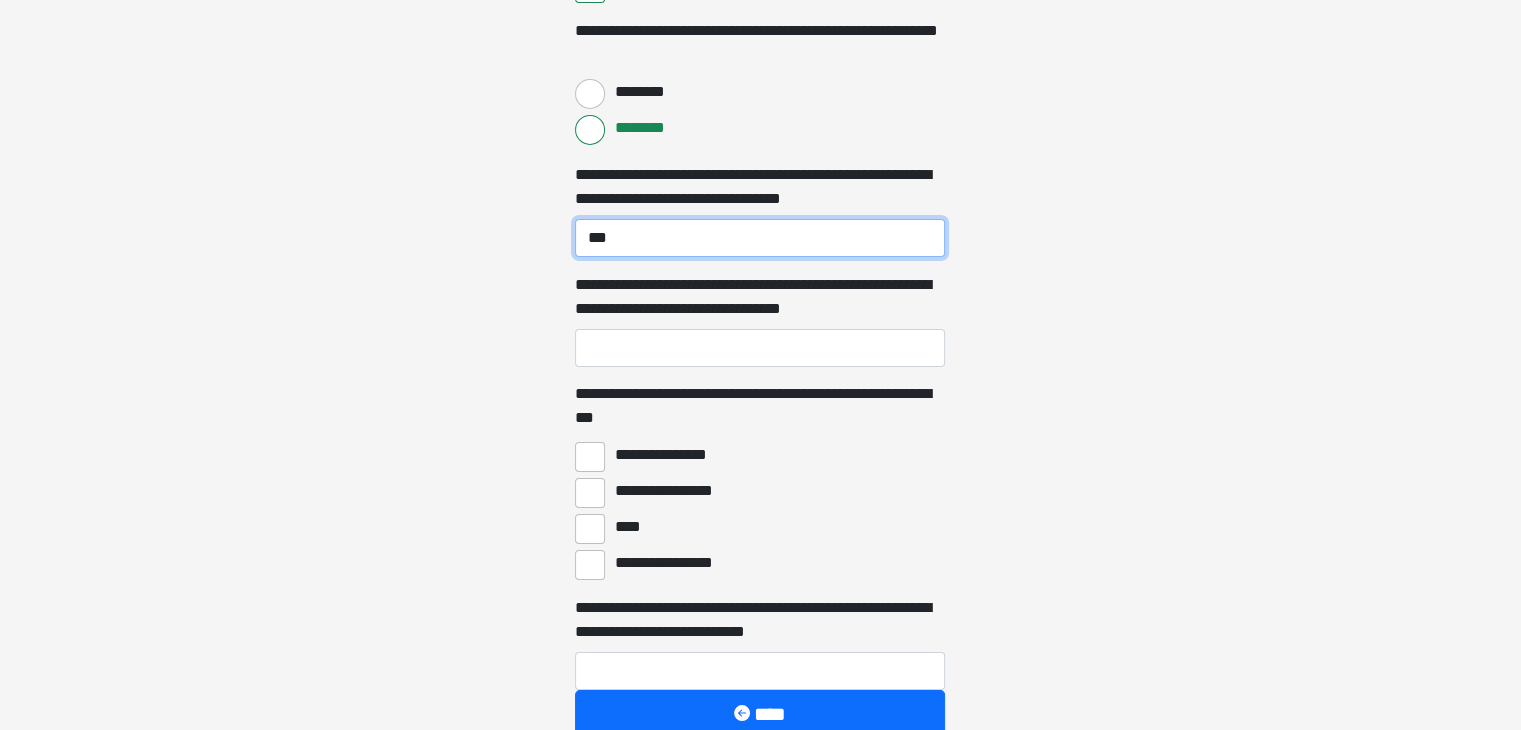 type on "***" 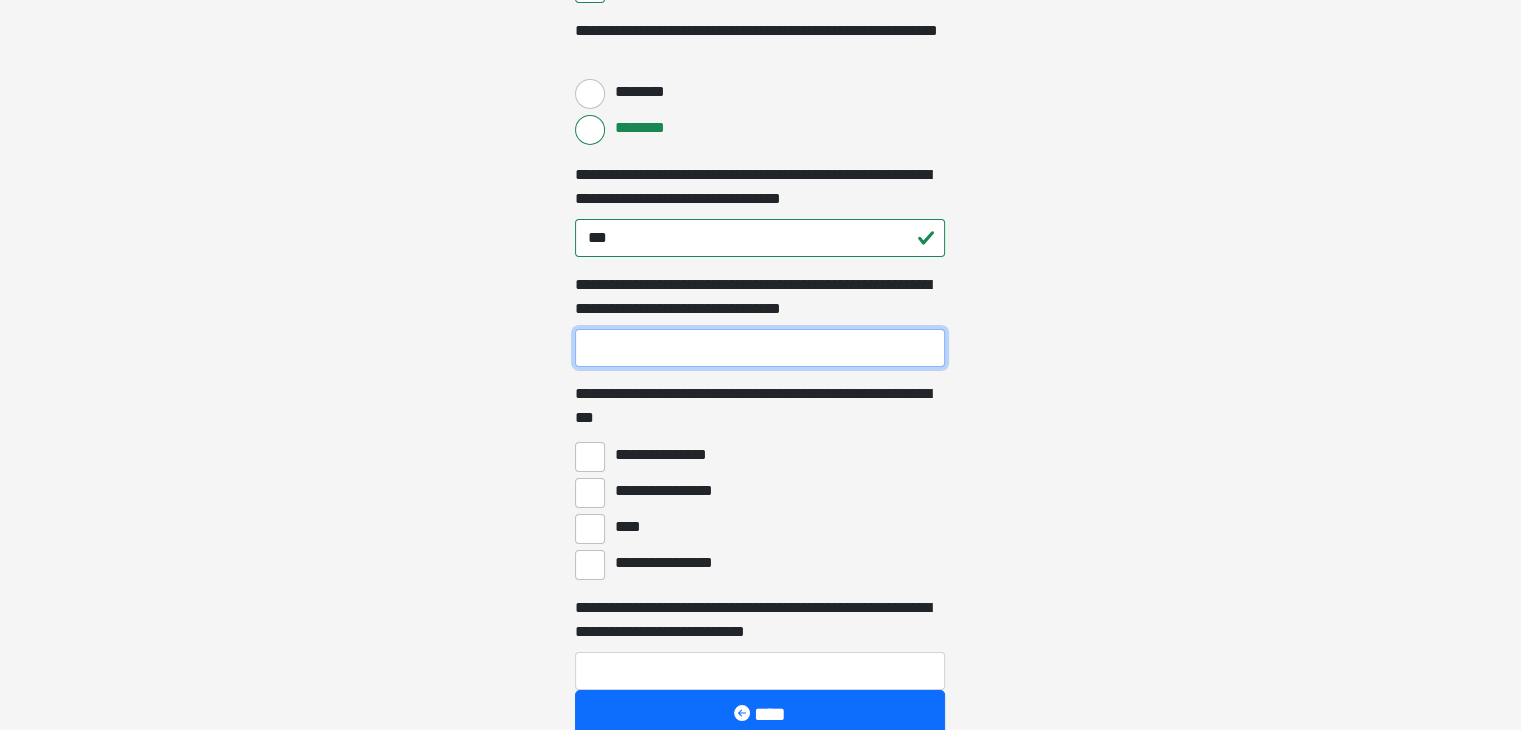 click on "**********" at bounding box center [760, 348] 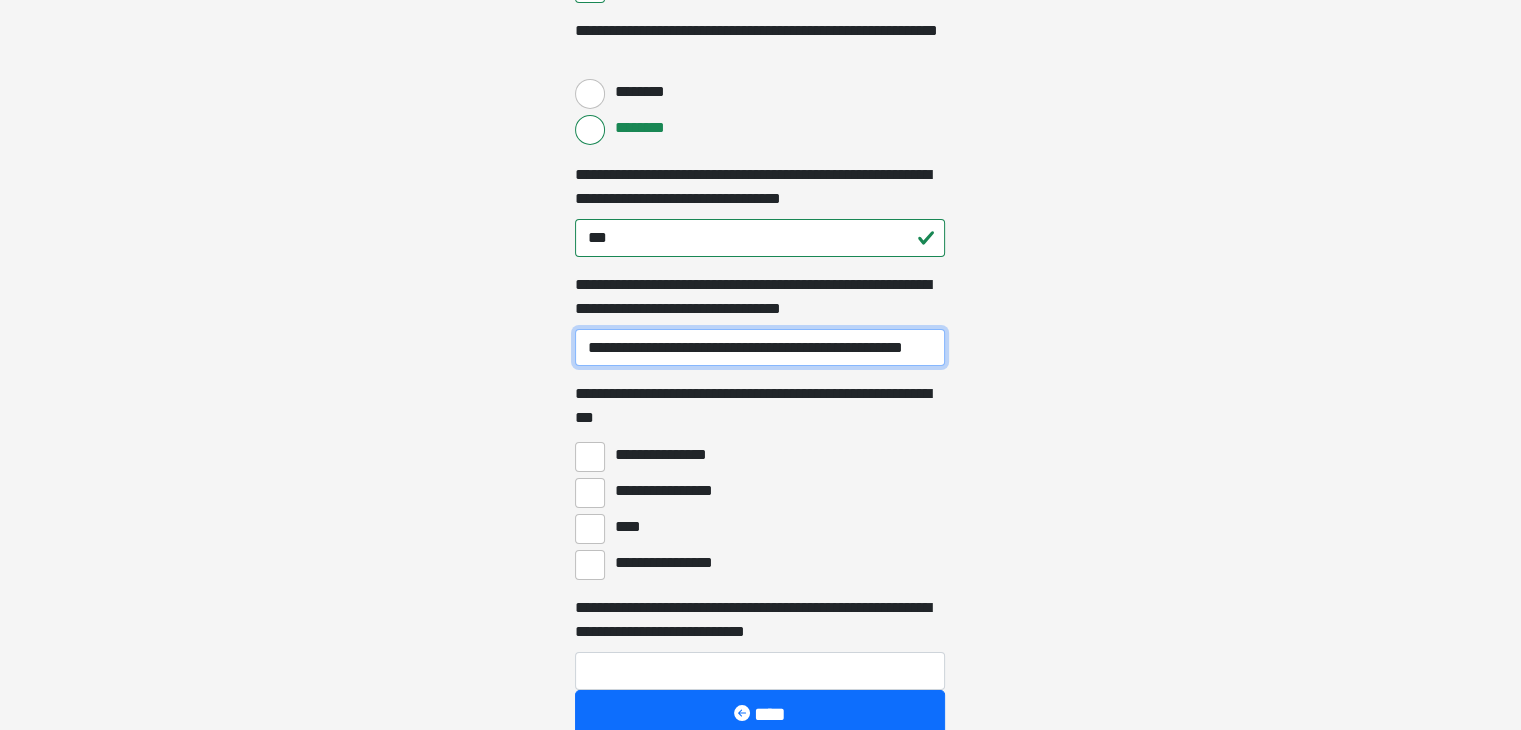 scroll, scrollTop: 0, scrollLeft: 13, axis: horizontal 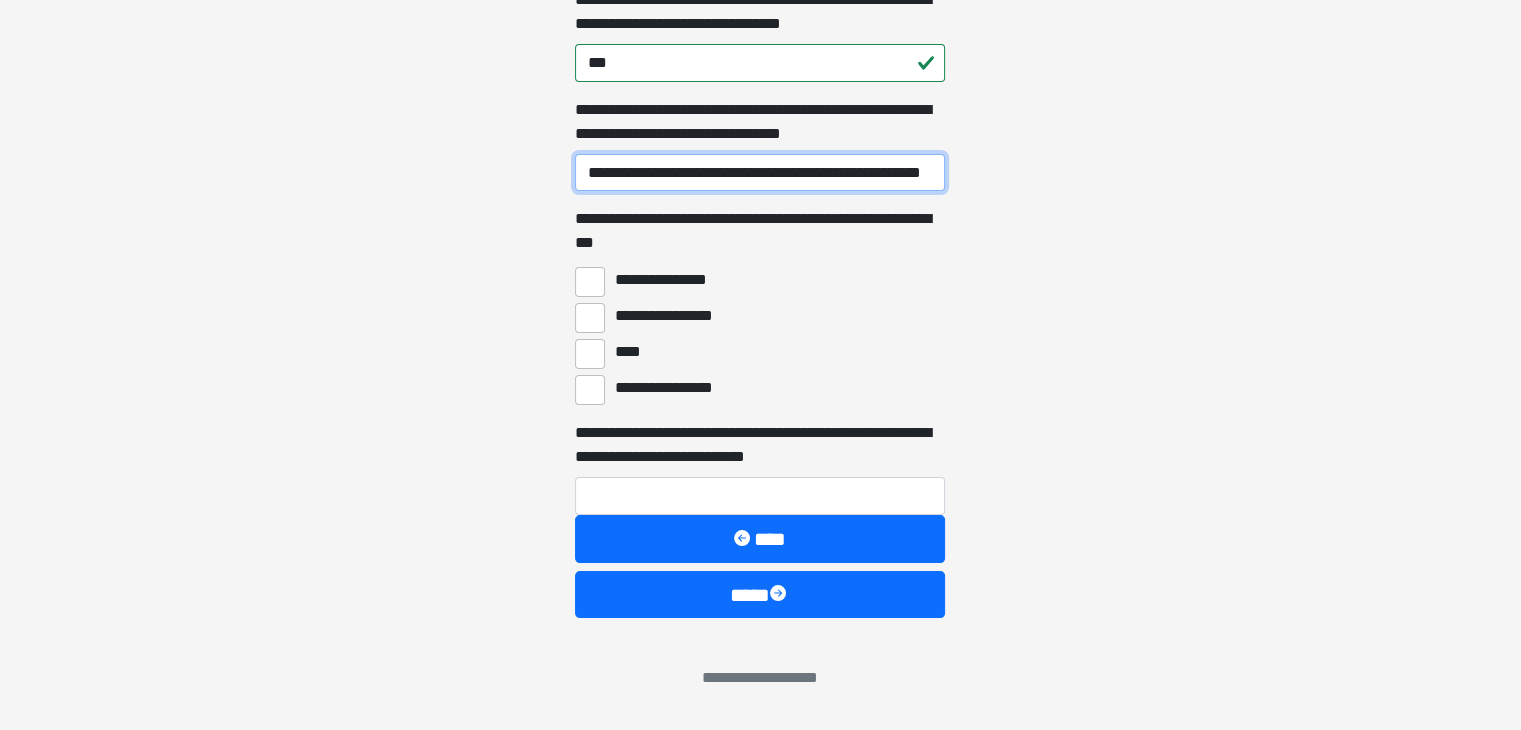 type on "**********" 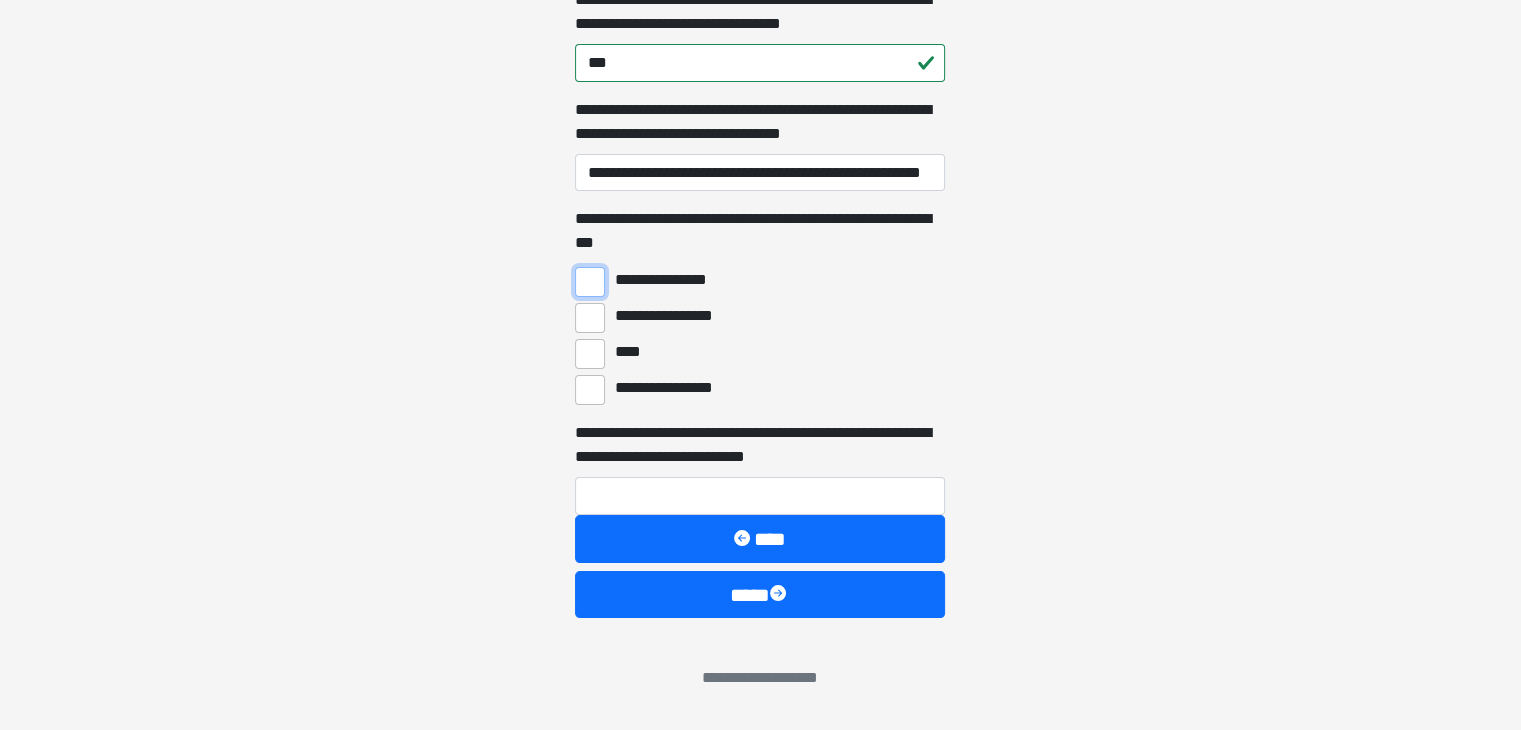 scroll, scrollTop: 0, scrollLeft: 0, axis: both 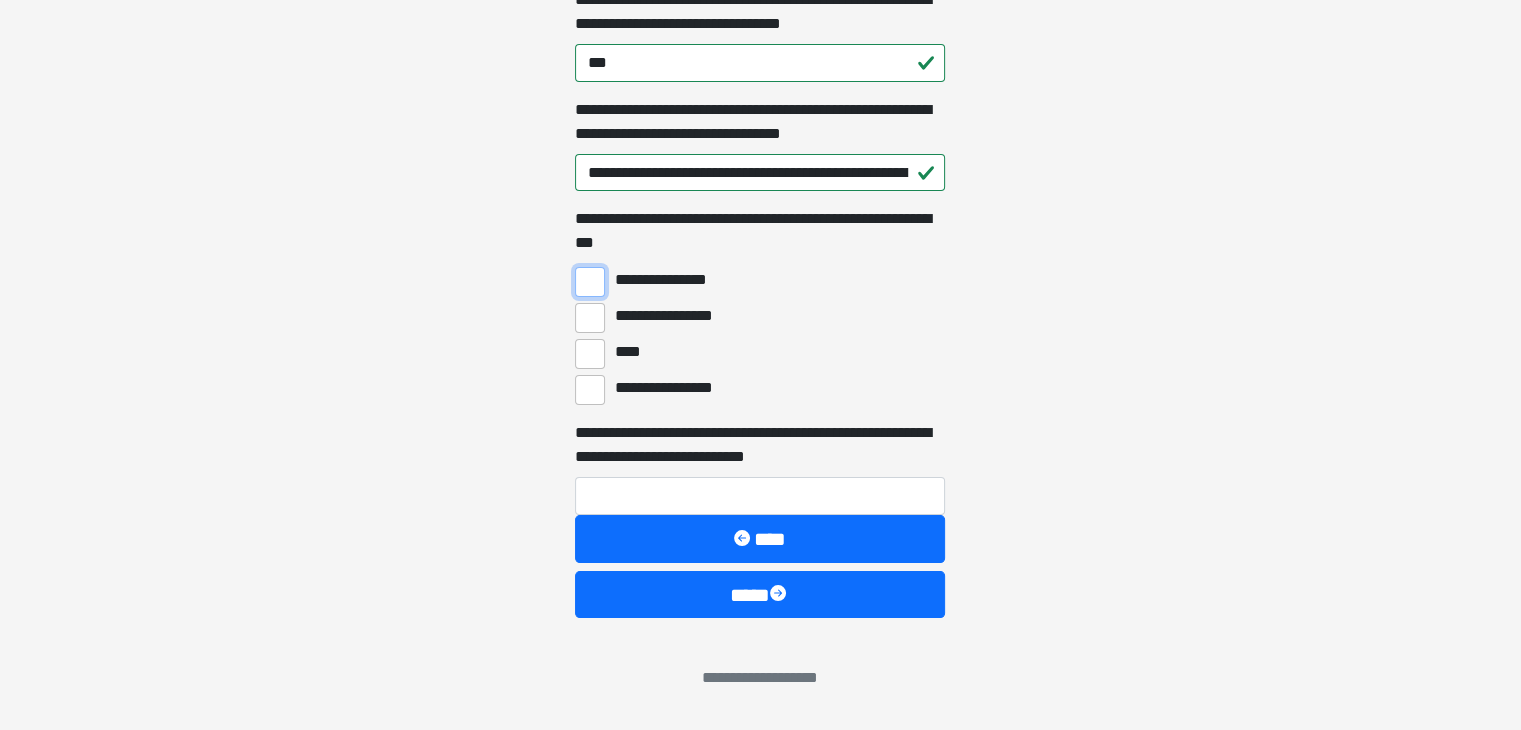 click on "**********" at bounding box center [590, 282] 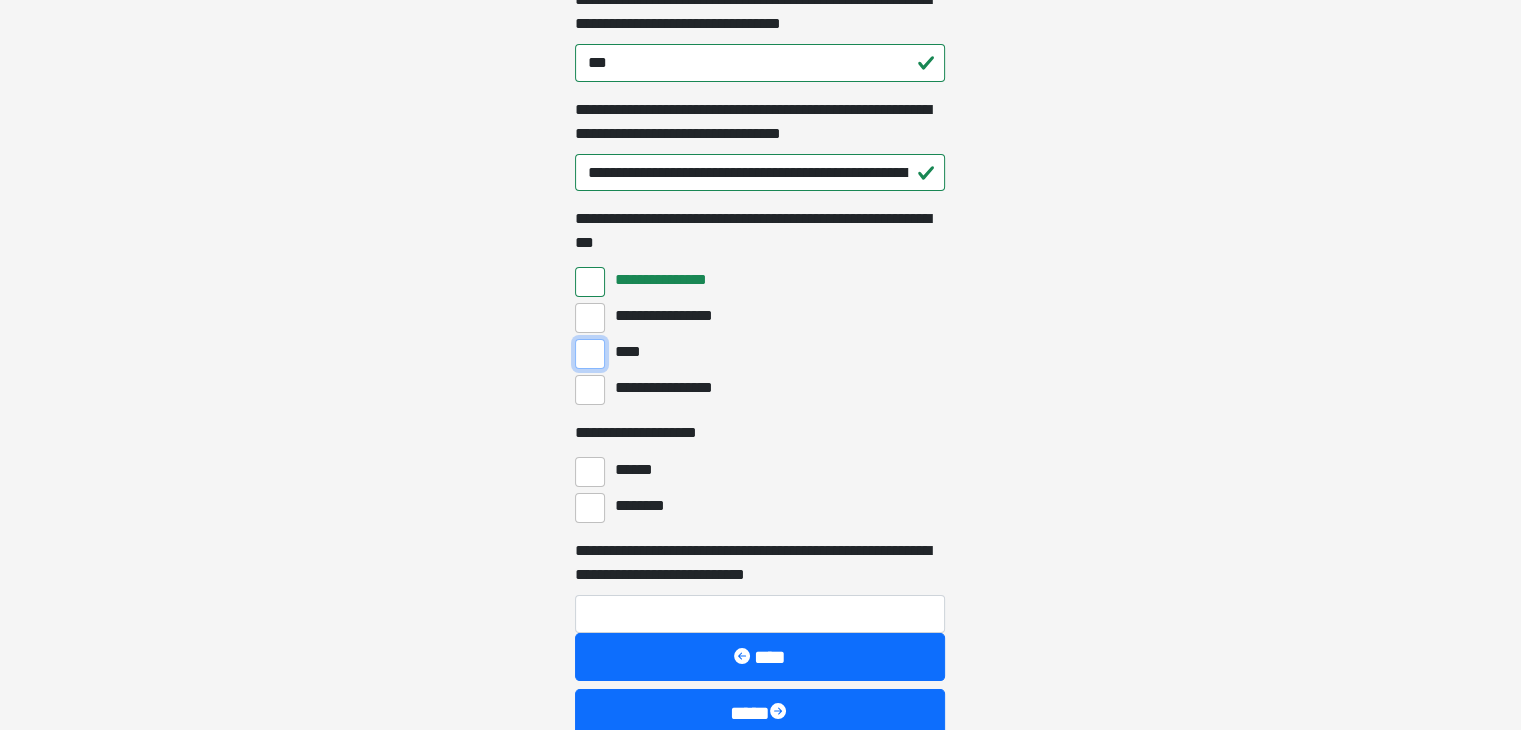 click on "****" at bounding box center (590, 354) 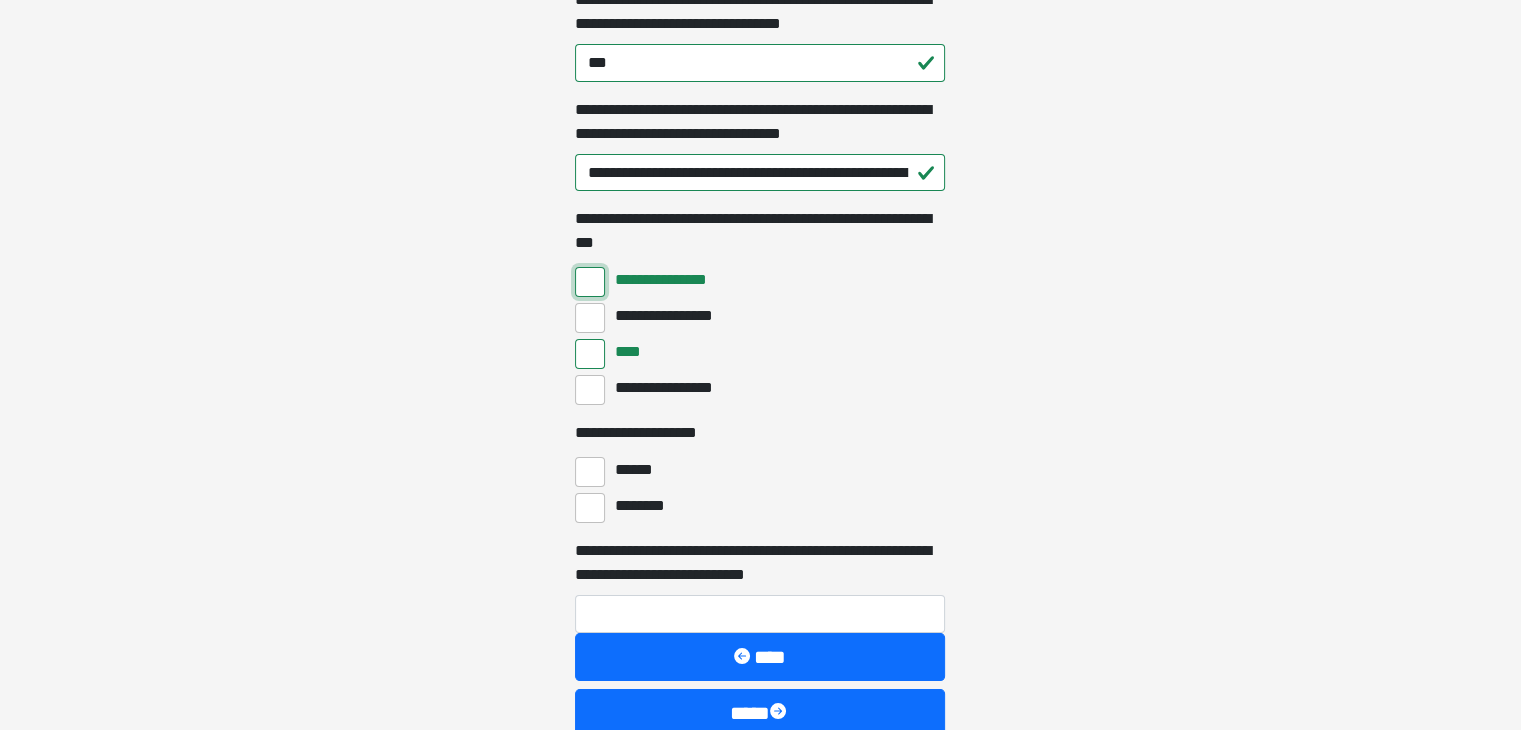 click on "**********" at bounding box center (590, 282) 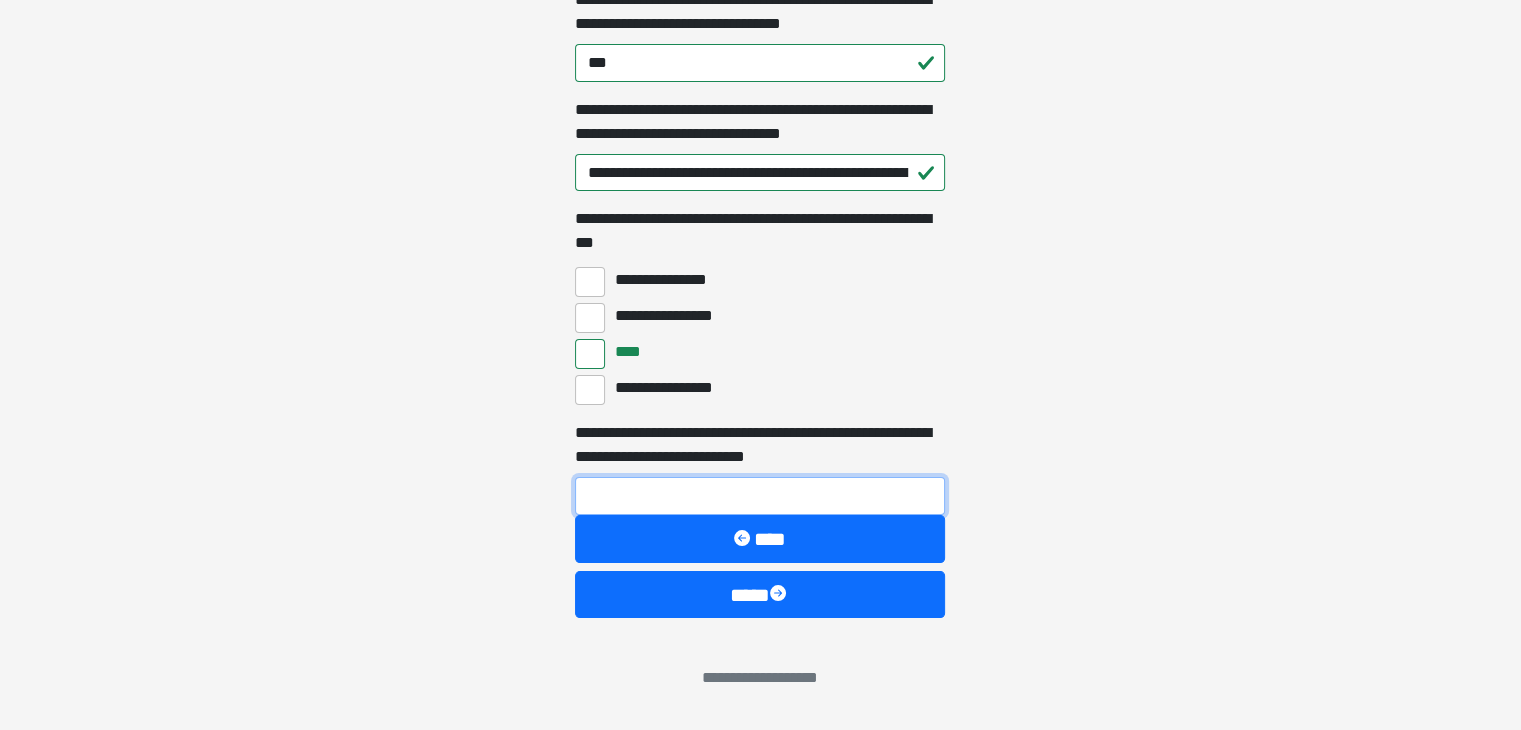 click on "**********" at bounding box center [760, 496] 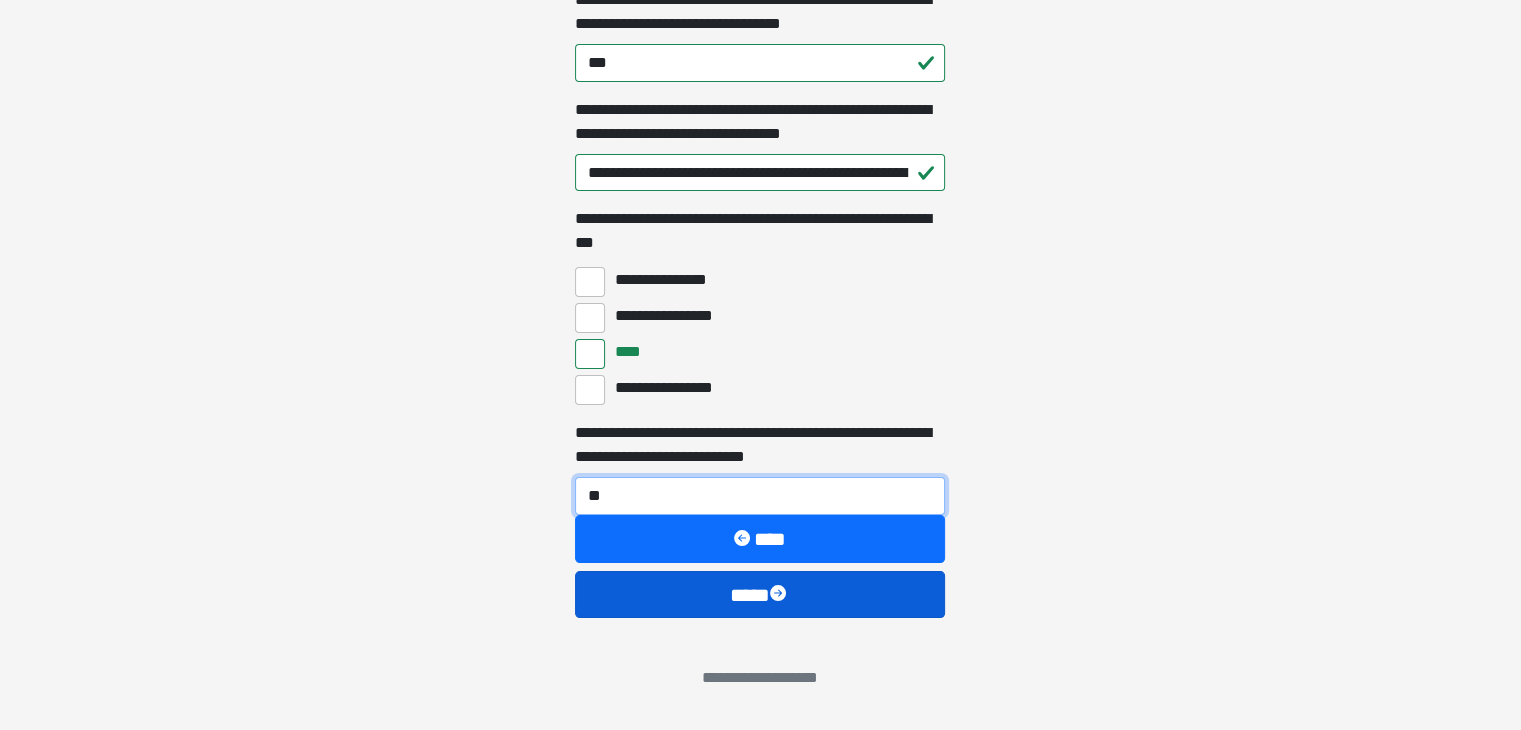 type on "**" 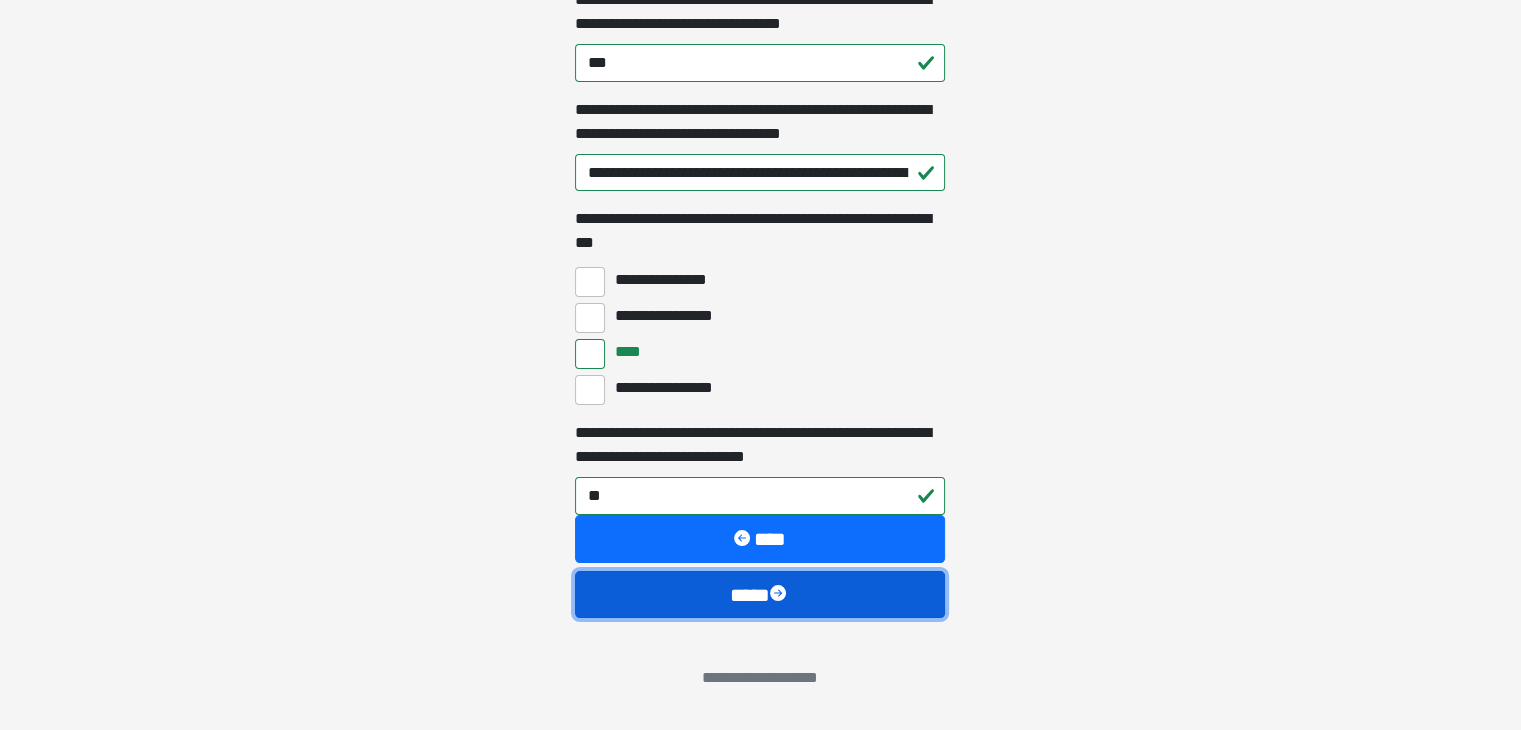 click on "****" at bounding box center [760, 595] 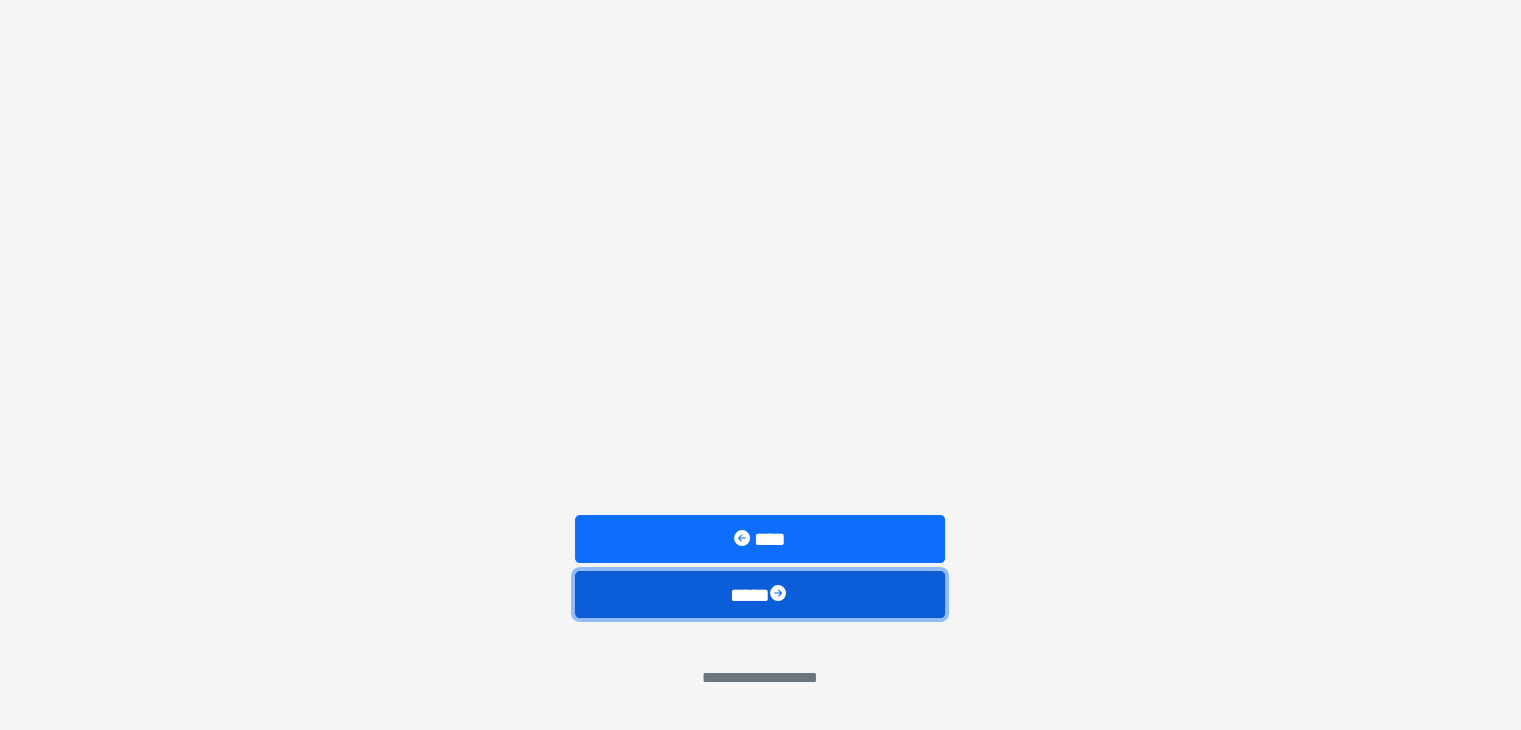 scroll, scrollTop: 0, scrollLeft: 0, axis: both 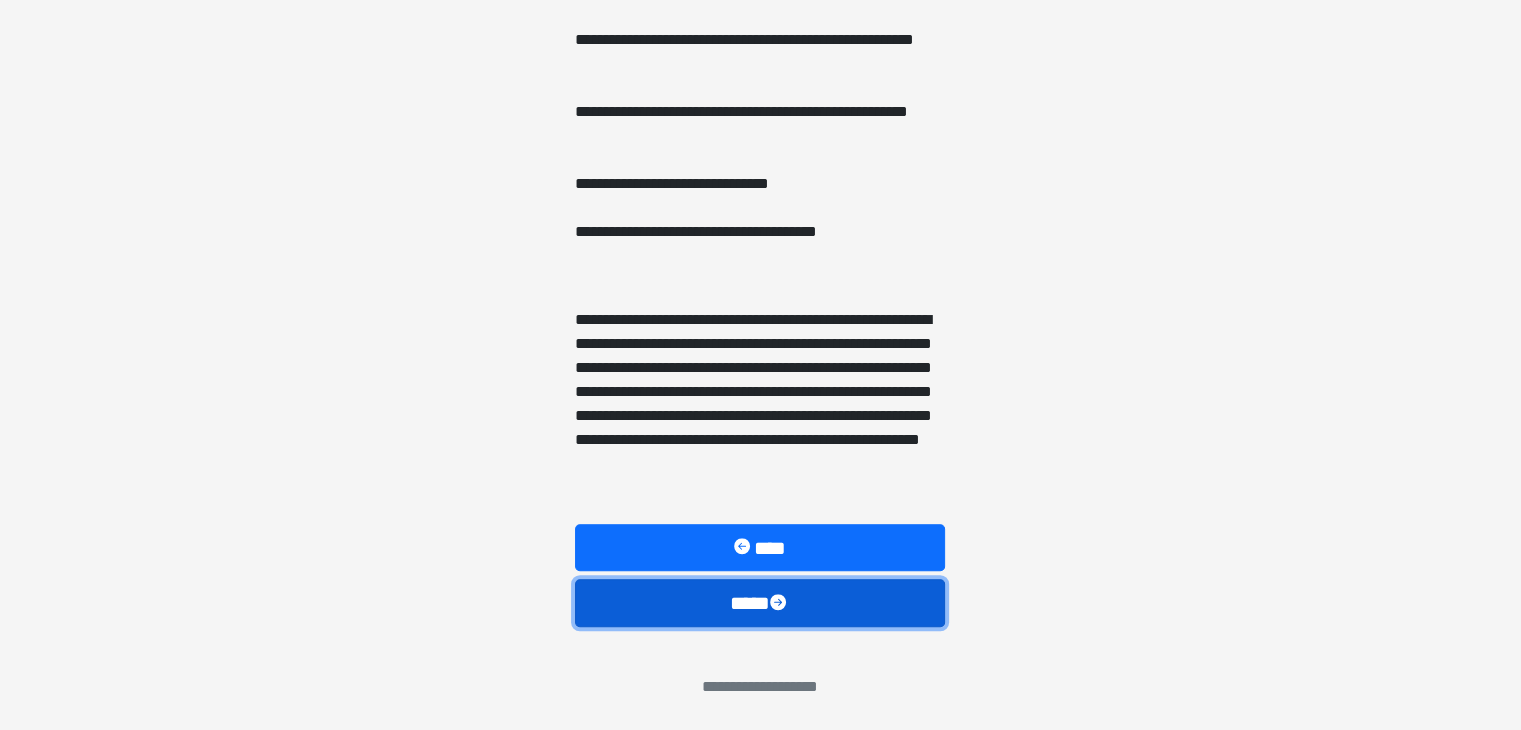 click at bounding box center (780, 604) 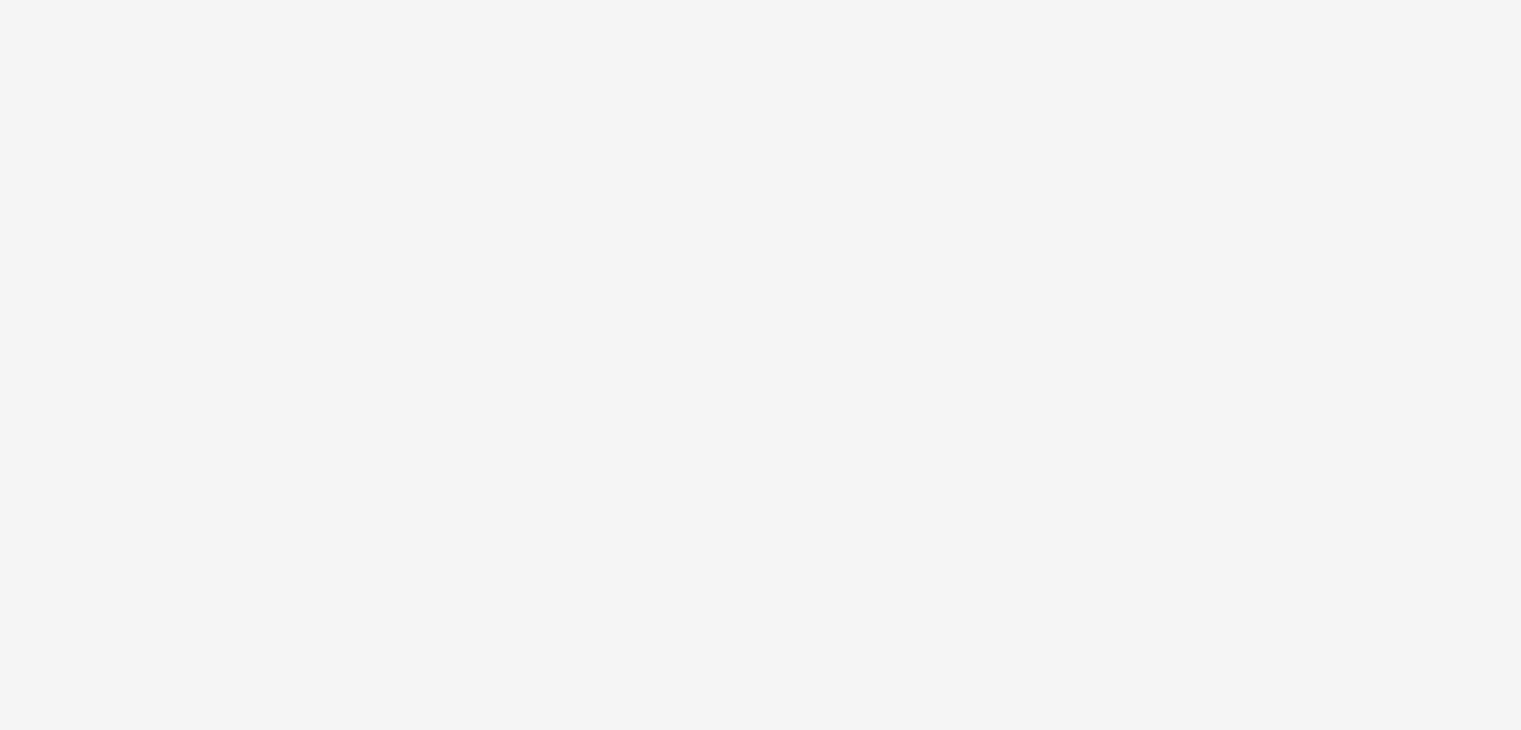 scroll, scrollTop: 32, scrollLeft: 0, axis: vertical 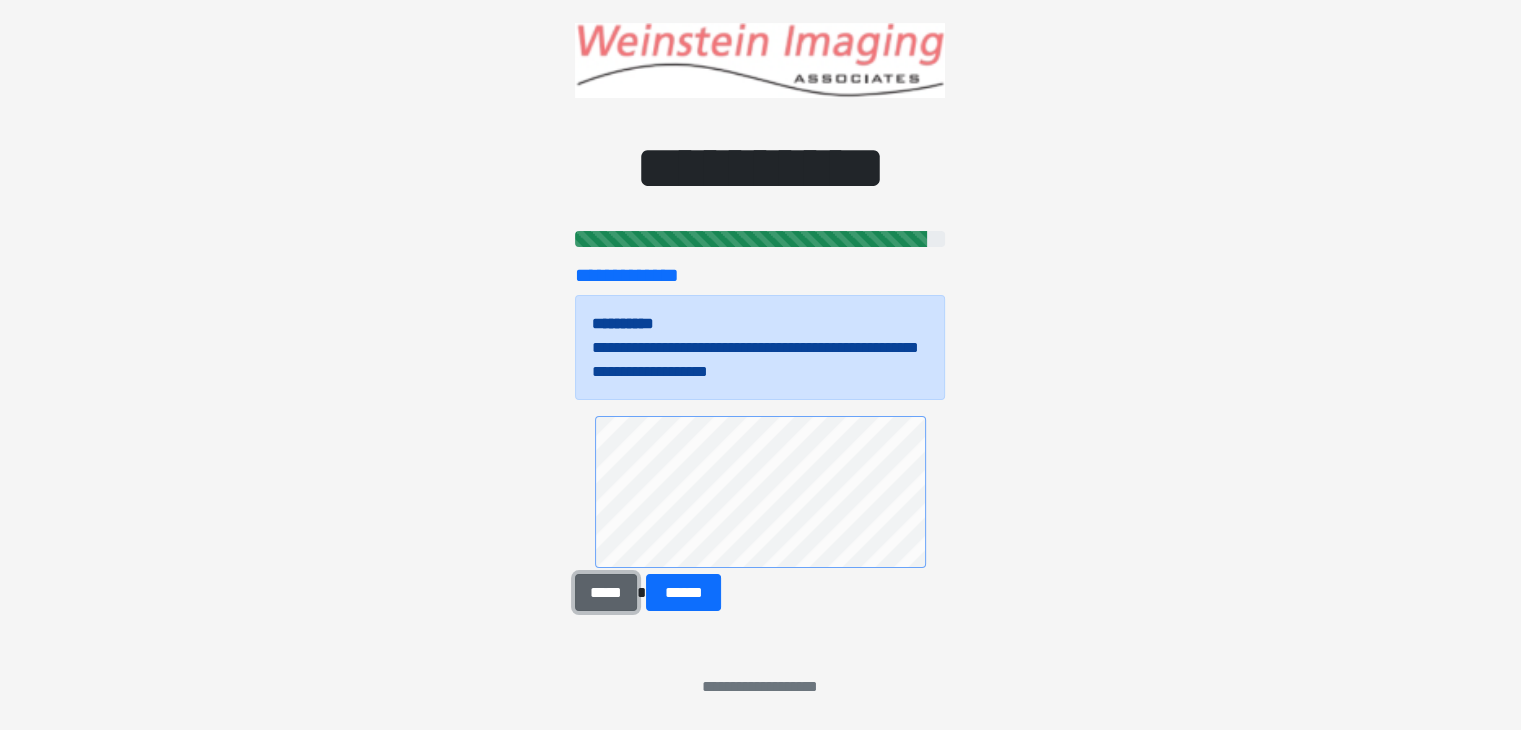 click on "*****" at bounding box center [605, 593] 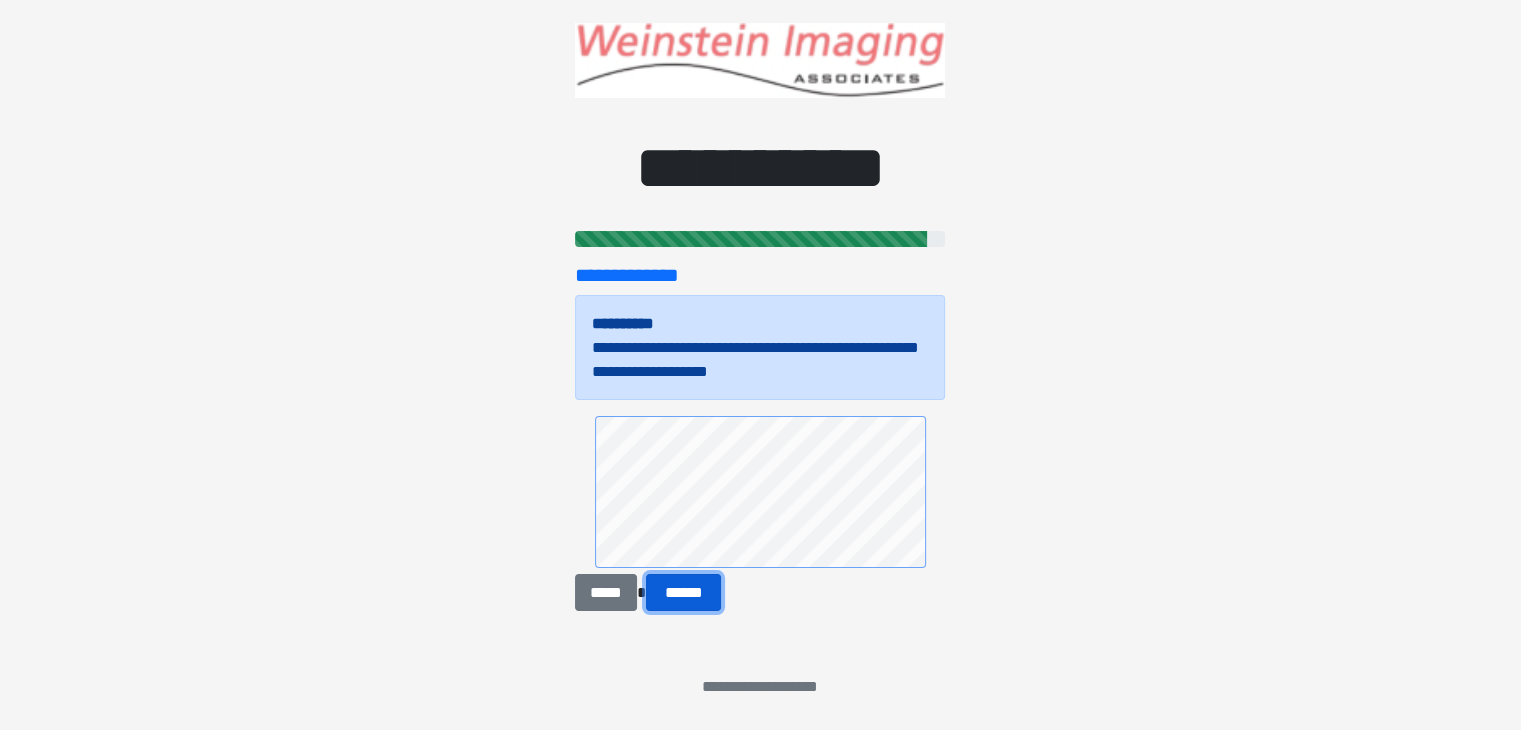 click on "******" at bounding box center (684, 593) 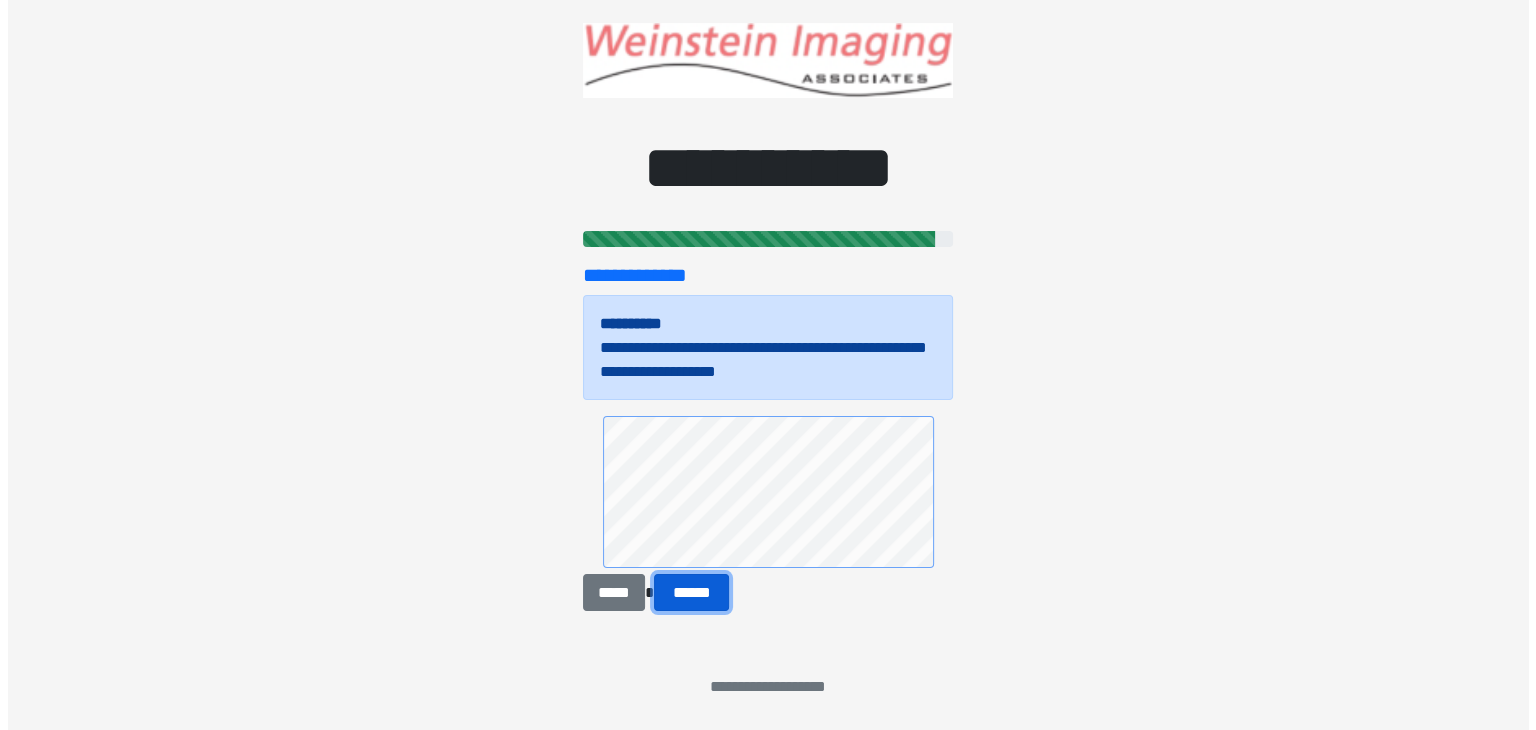 scroll, scrollTop: 0, scrollLeft: 0, axis: both 